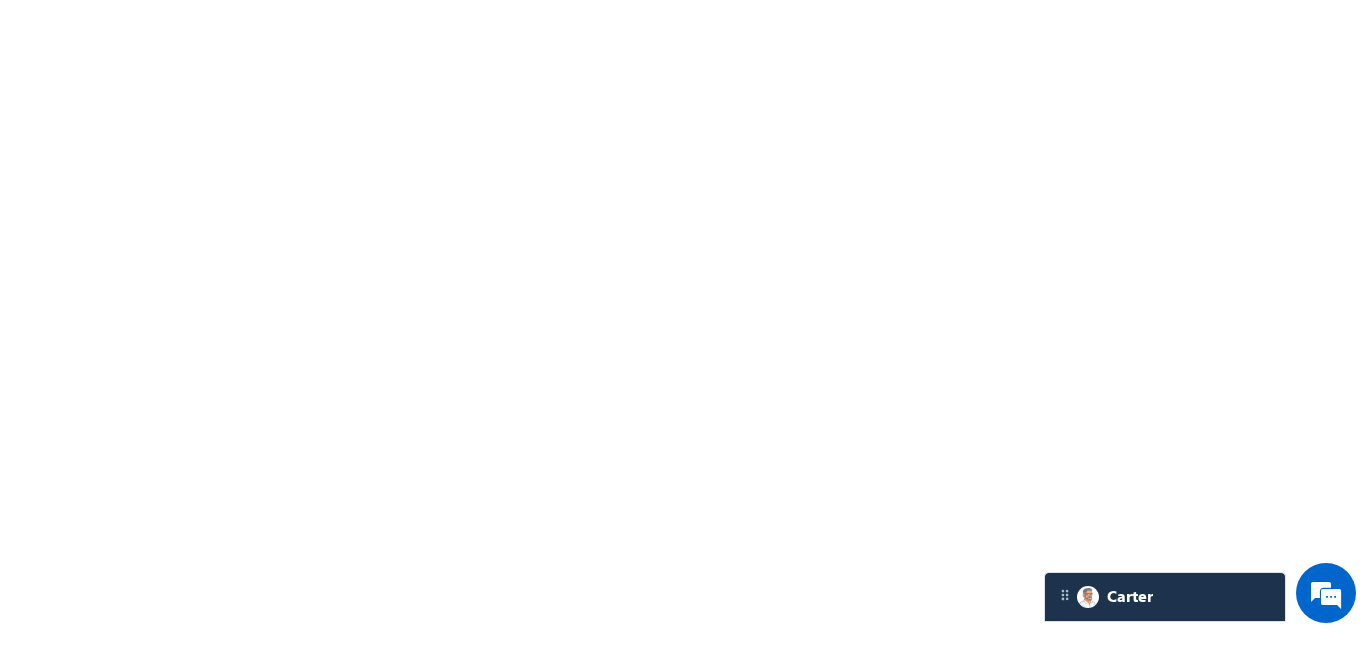 scroll, scrollTop: 0, scrollLeft: 0, axis: both 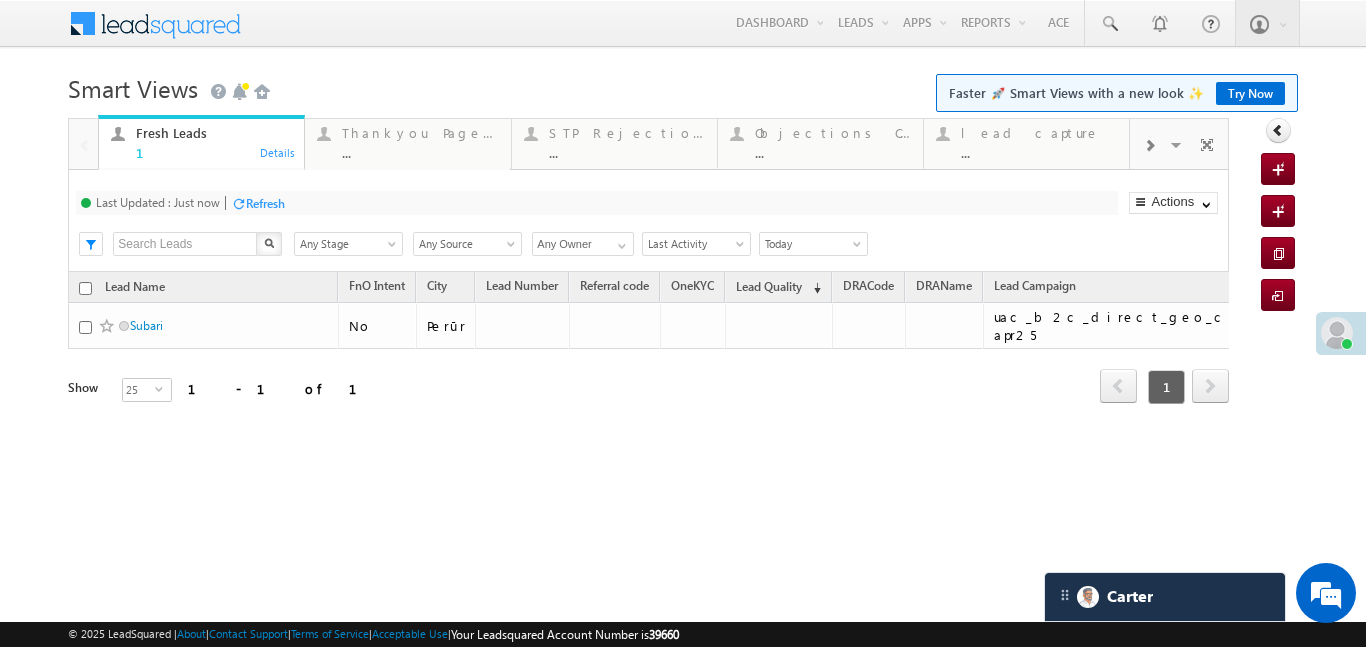 click at bounding box center [1149, 144] 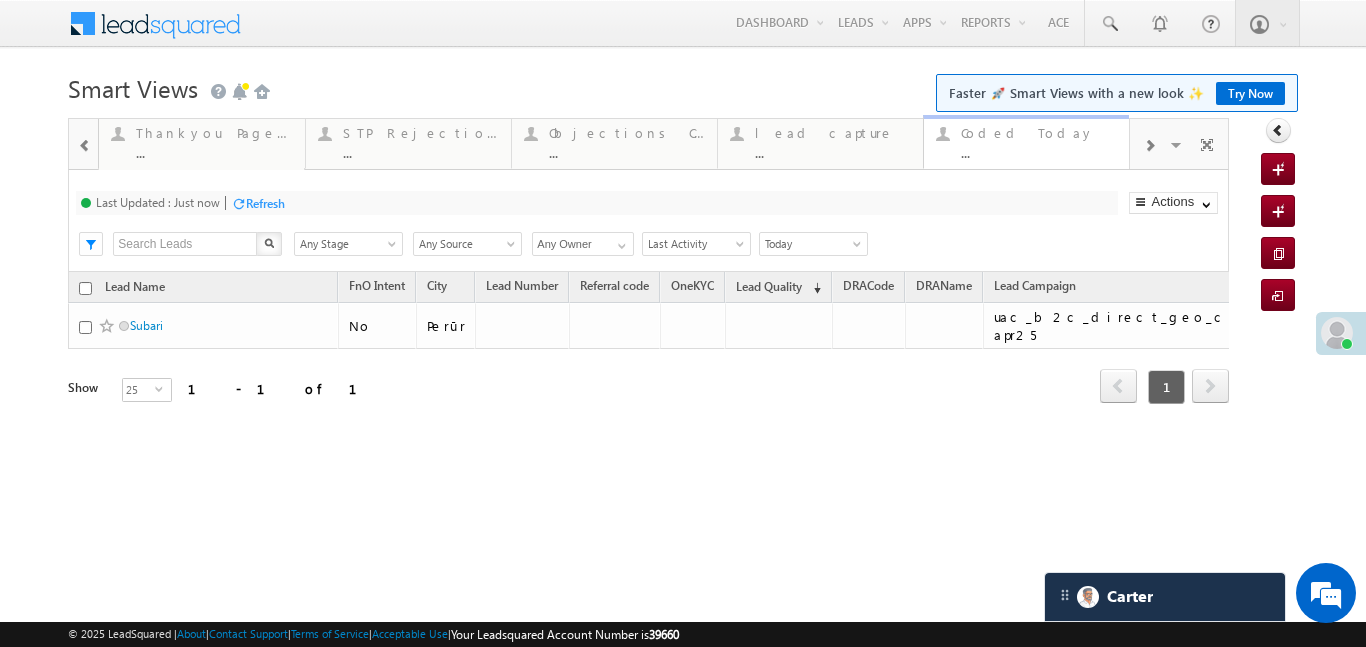 click on "Coded Today ..." at bounding box center [1039, 140] 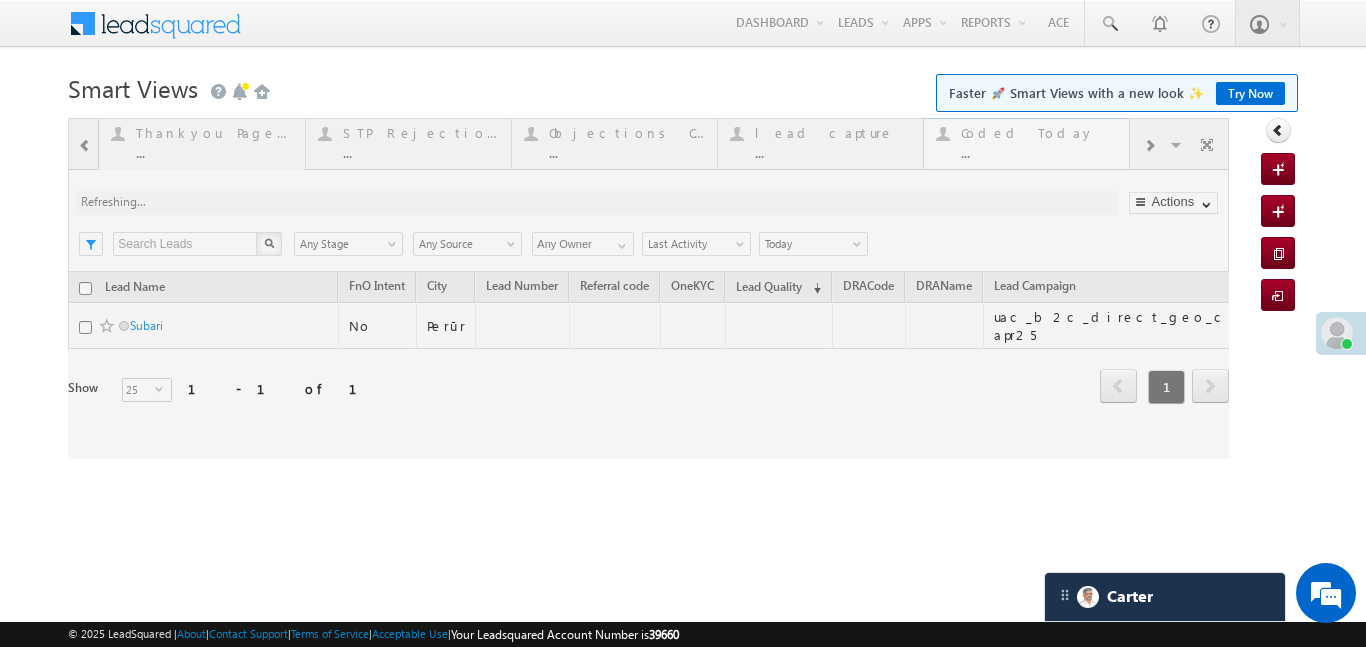 click at bounding box center [648, 288] 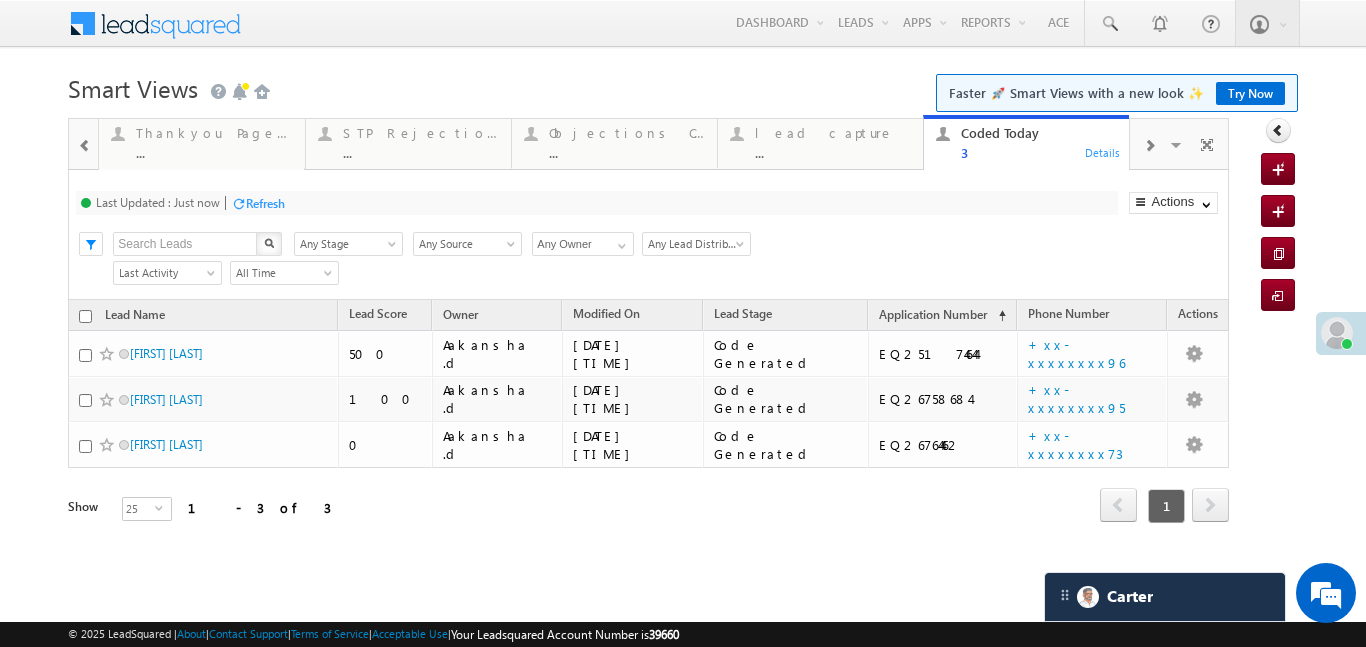 scroll, scrollTop: 0, scrollLeft: 0, axis: both 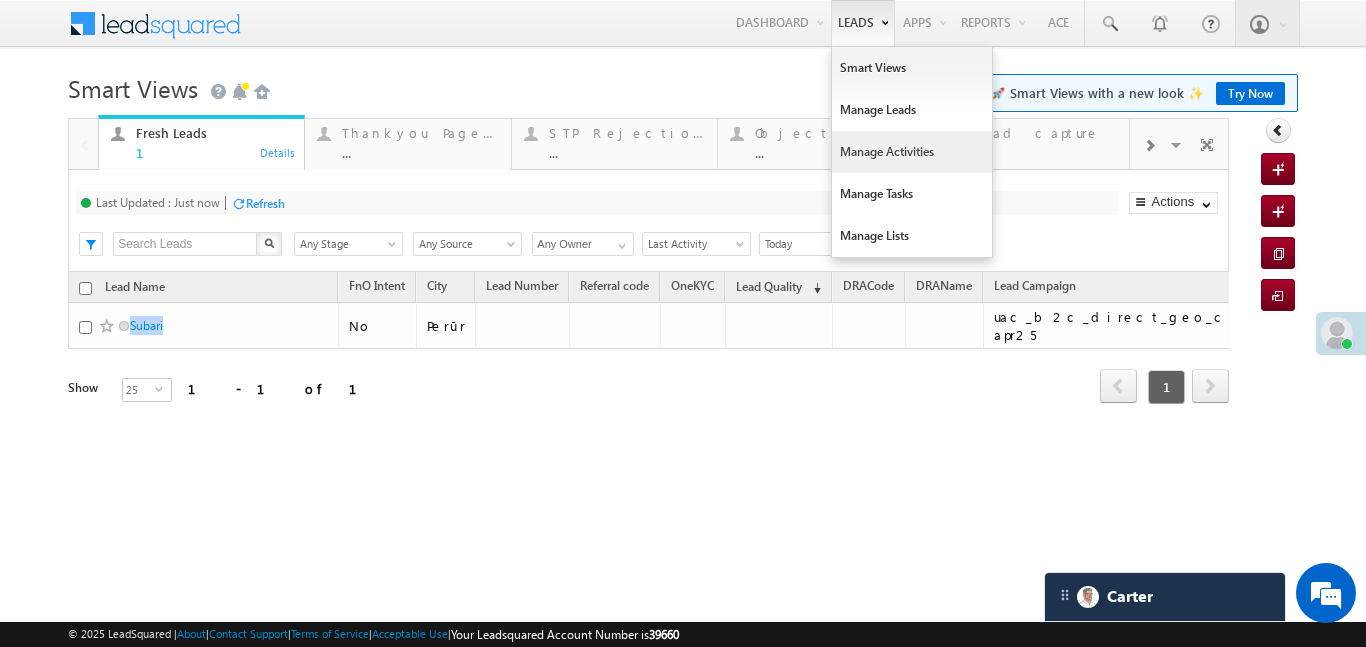 click on "Manage Activities" at bounding box center [912, 152] 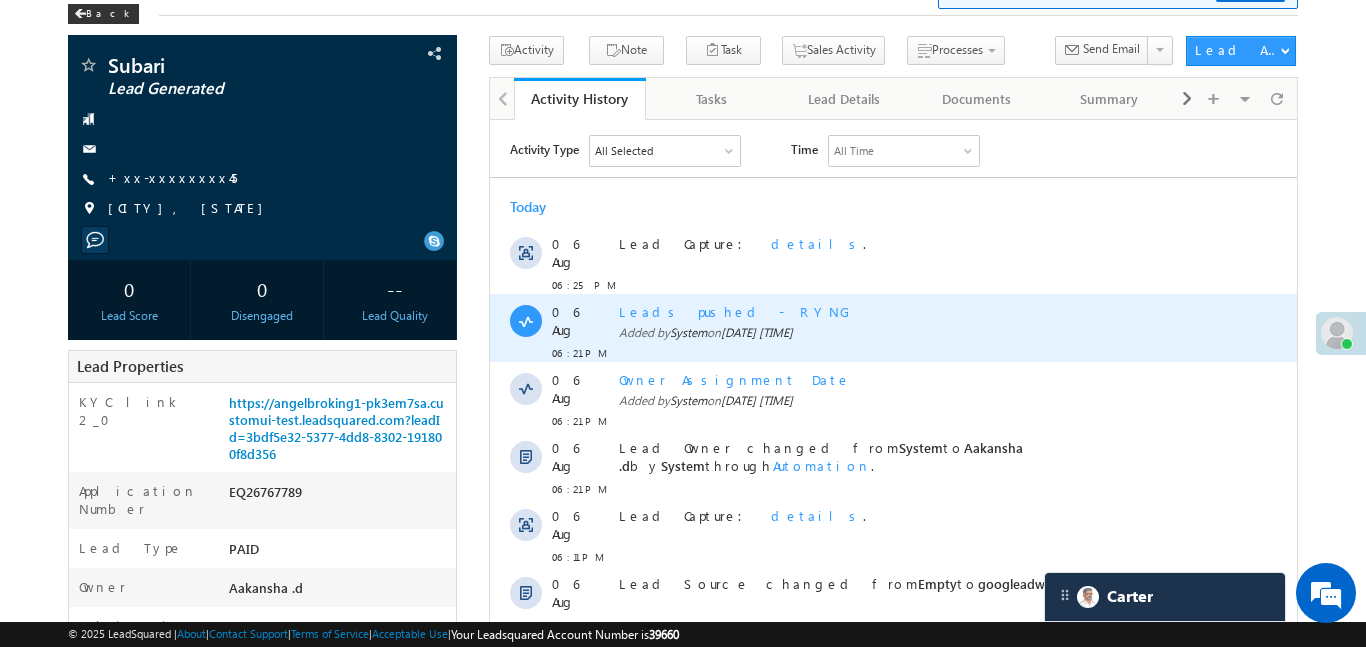 scroll, scrollTop: 0, scrollLeft: 0, axis: both 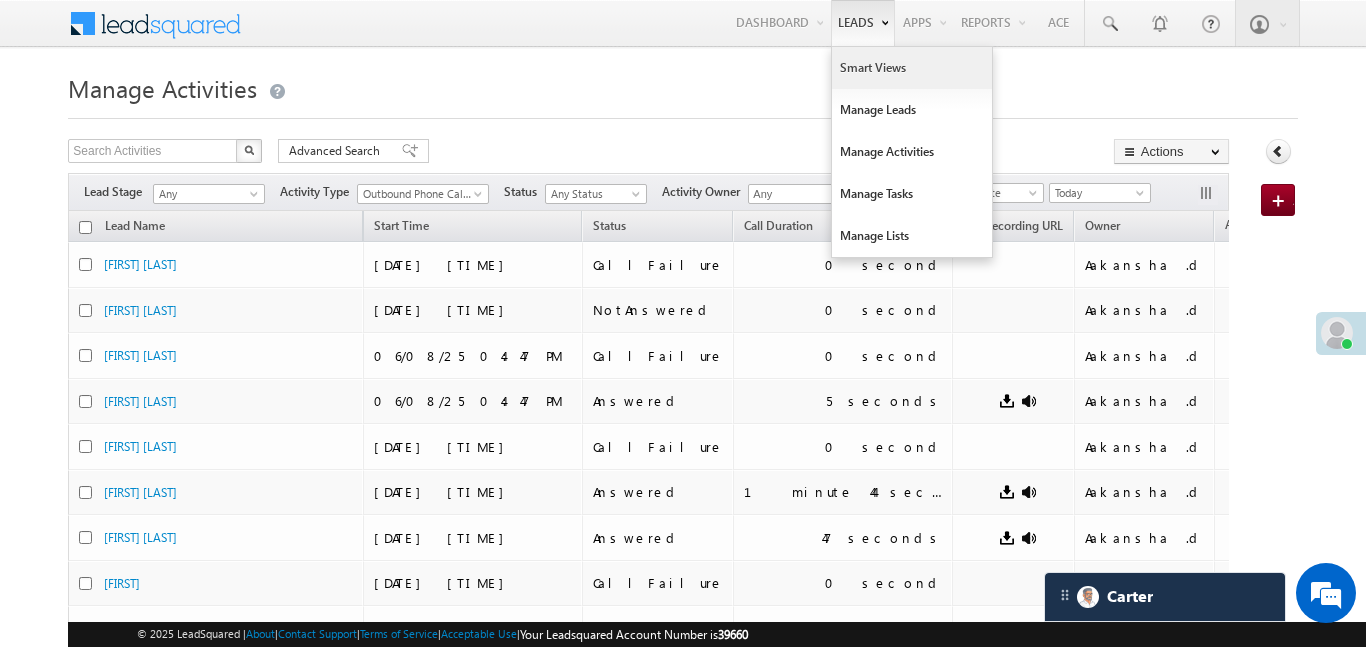 click on "Smart Views" at bounding box center [912, 68] 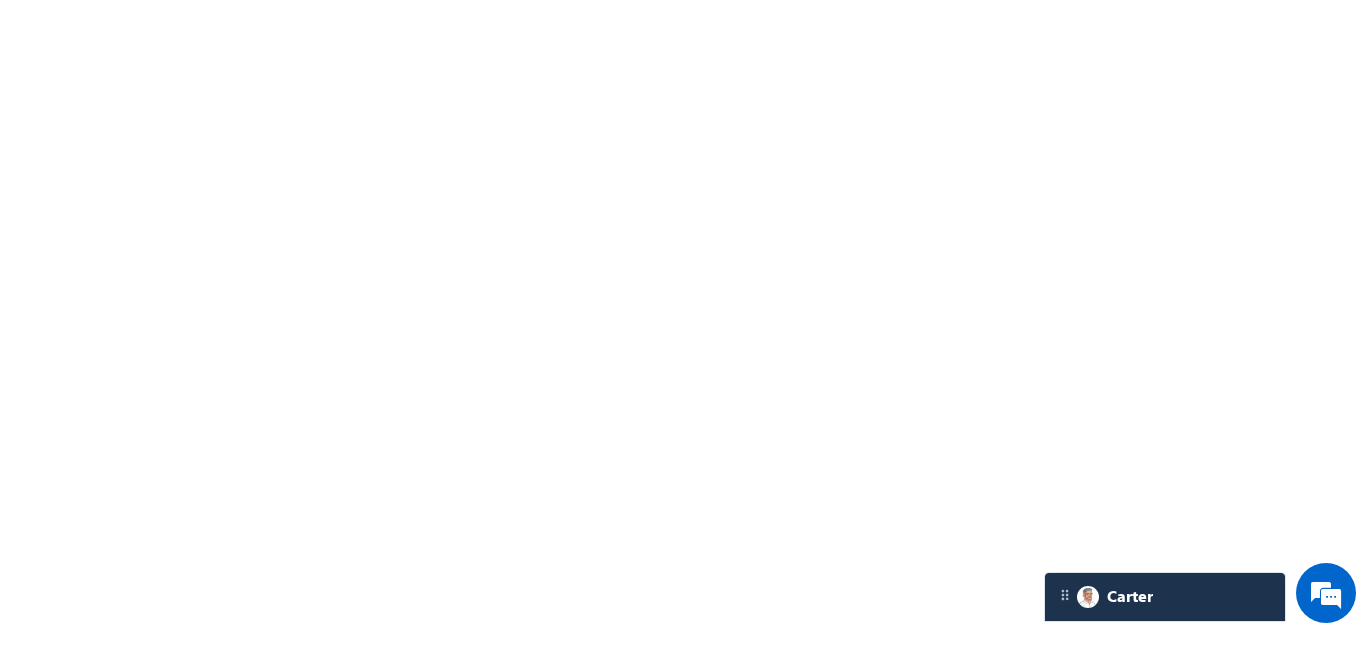 scroll, scrollTop: 0, scrollLeft: 0, axis: both 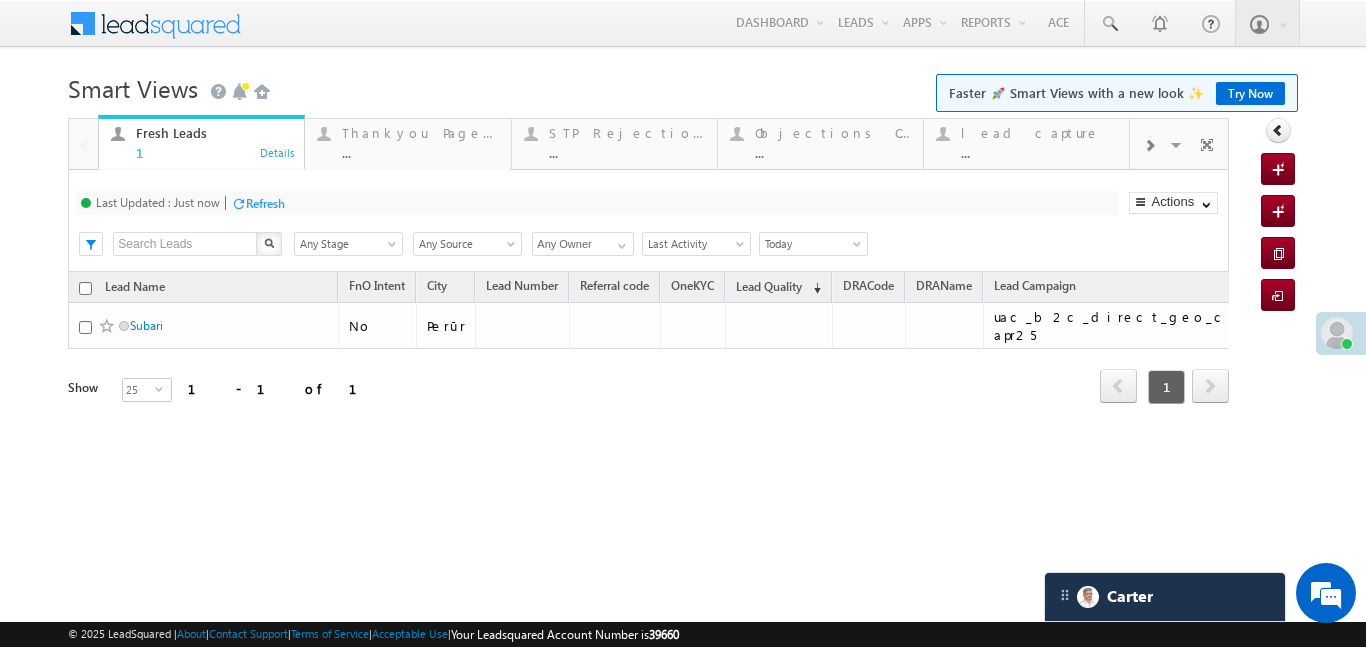click at bounding box center [1149, 144] 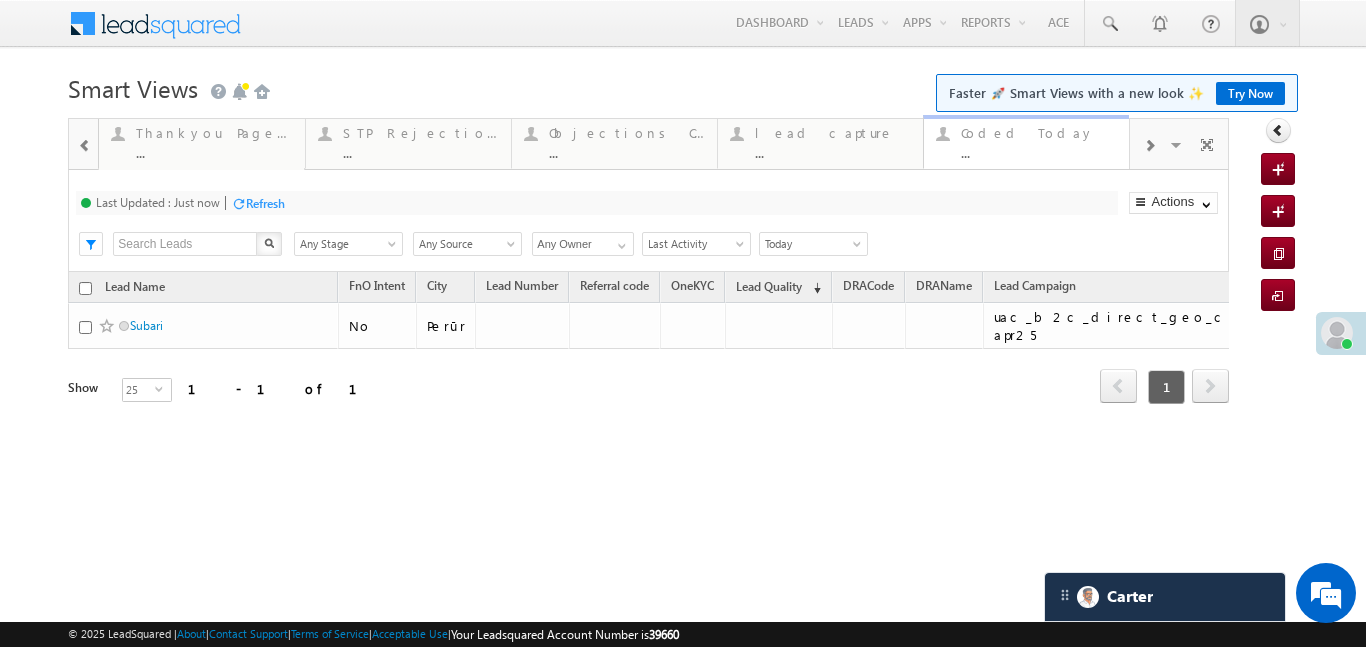 click at bounding box center (942, 133) 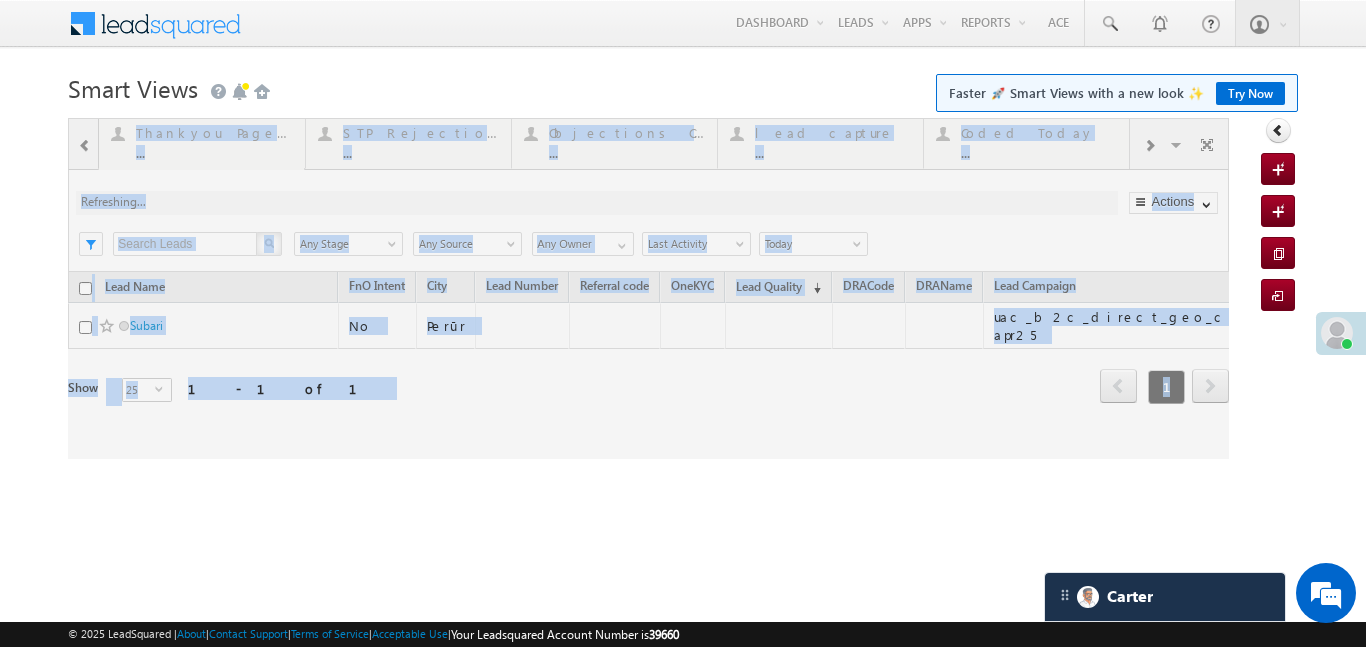 click at bounding box center (648, 288) 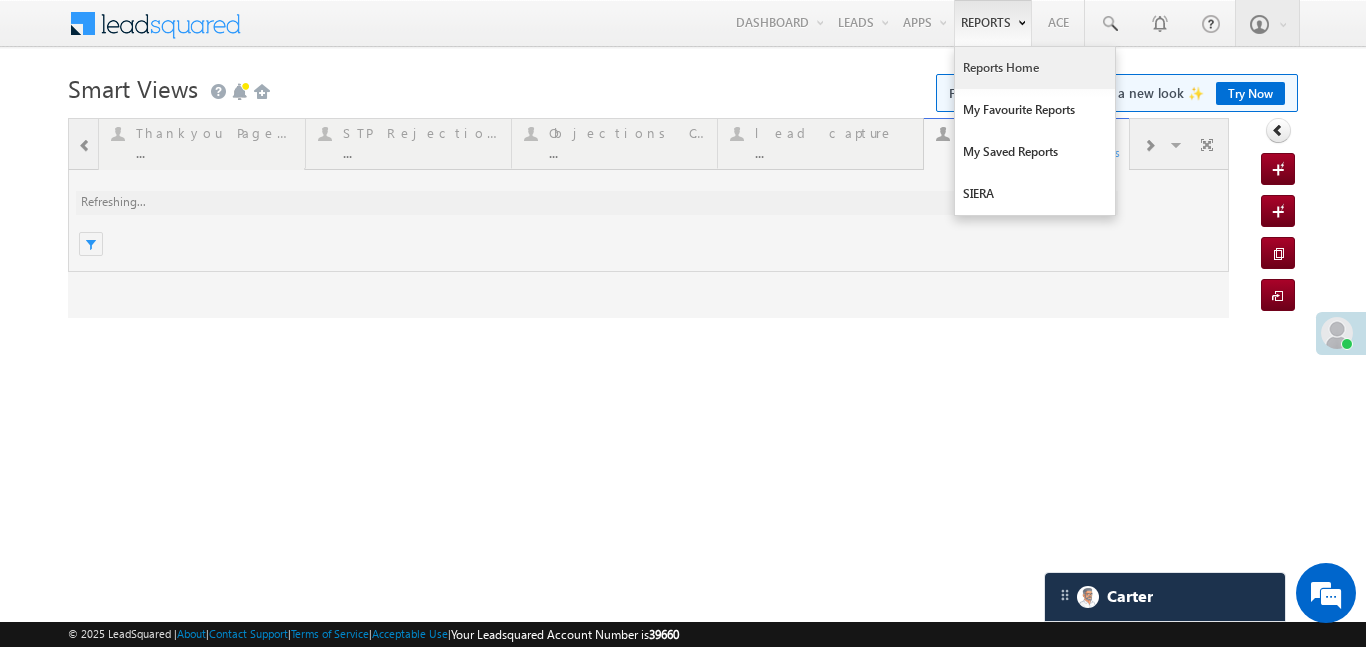scroll, scrollTop: 0, scrollLeft: 0, axis: both 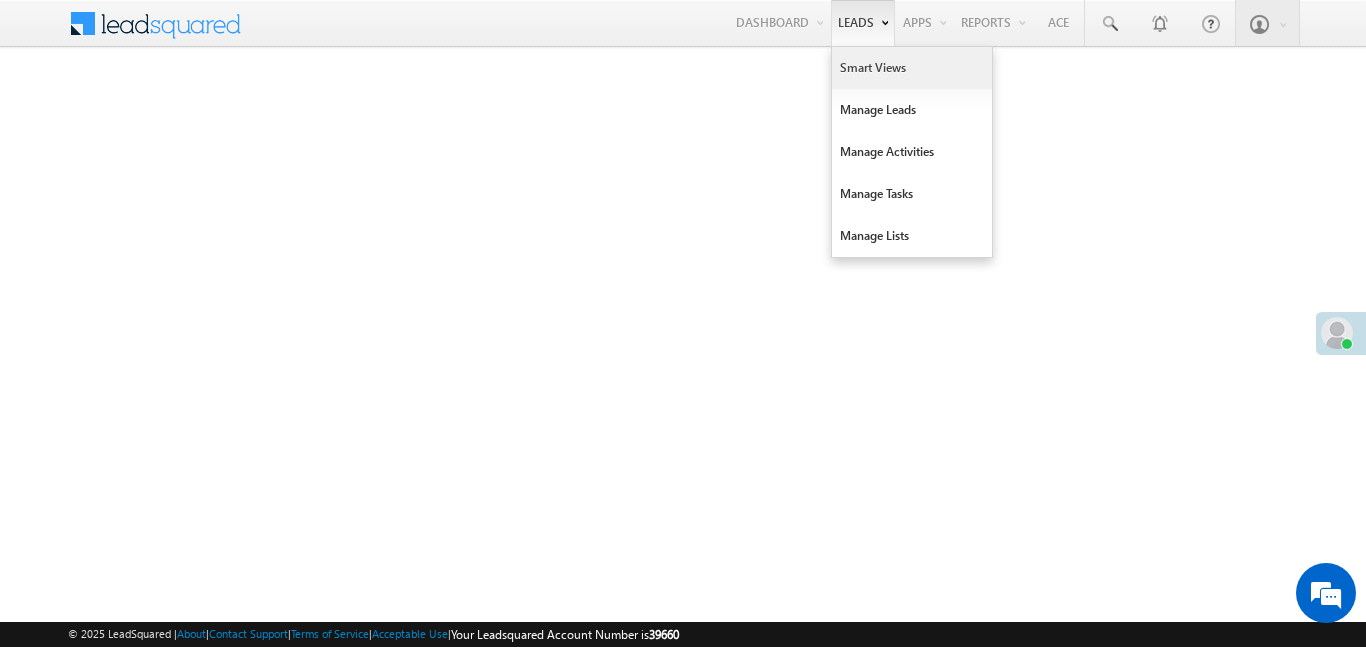 click on "Smart Views" at bounding box center (912, 68) 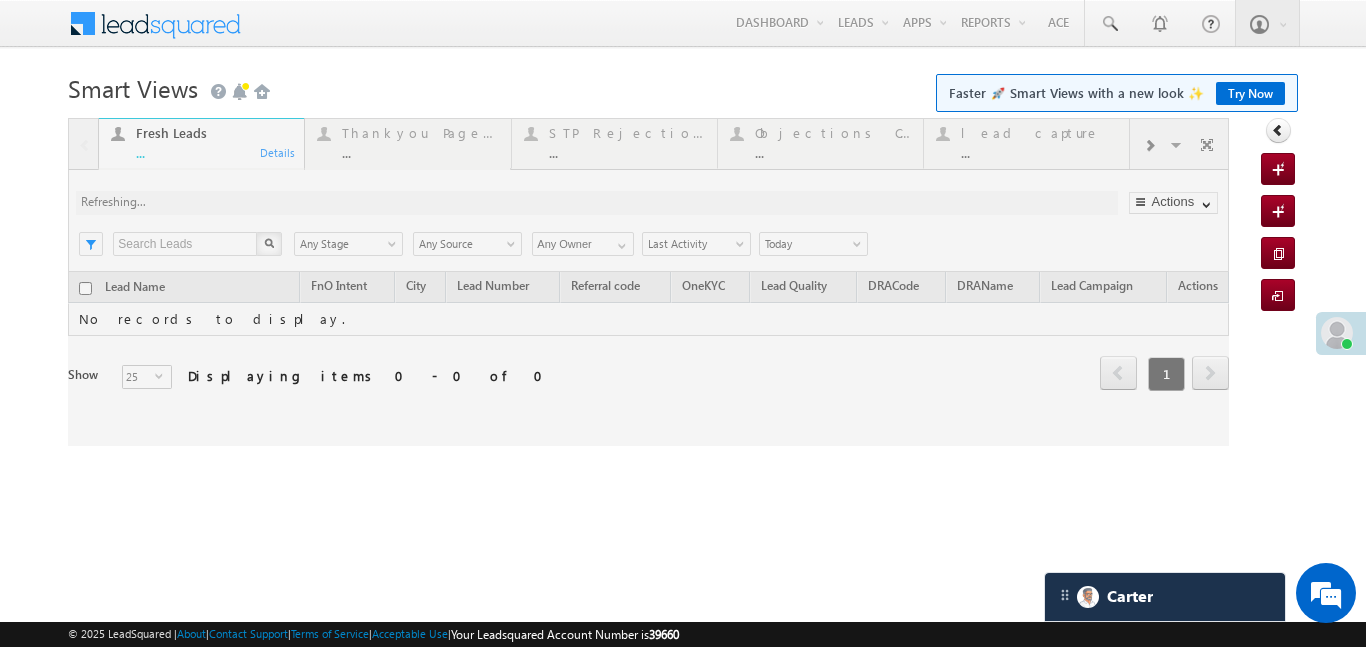 scroll, scrollTop: 0, scrollLeft: 0, axis: both 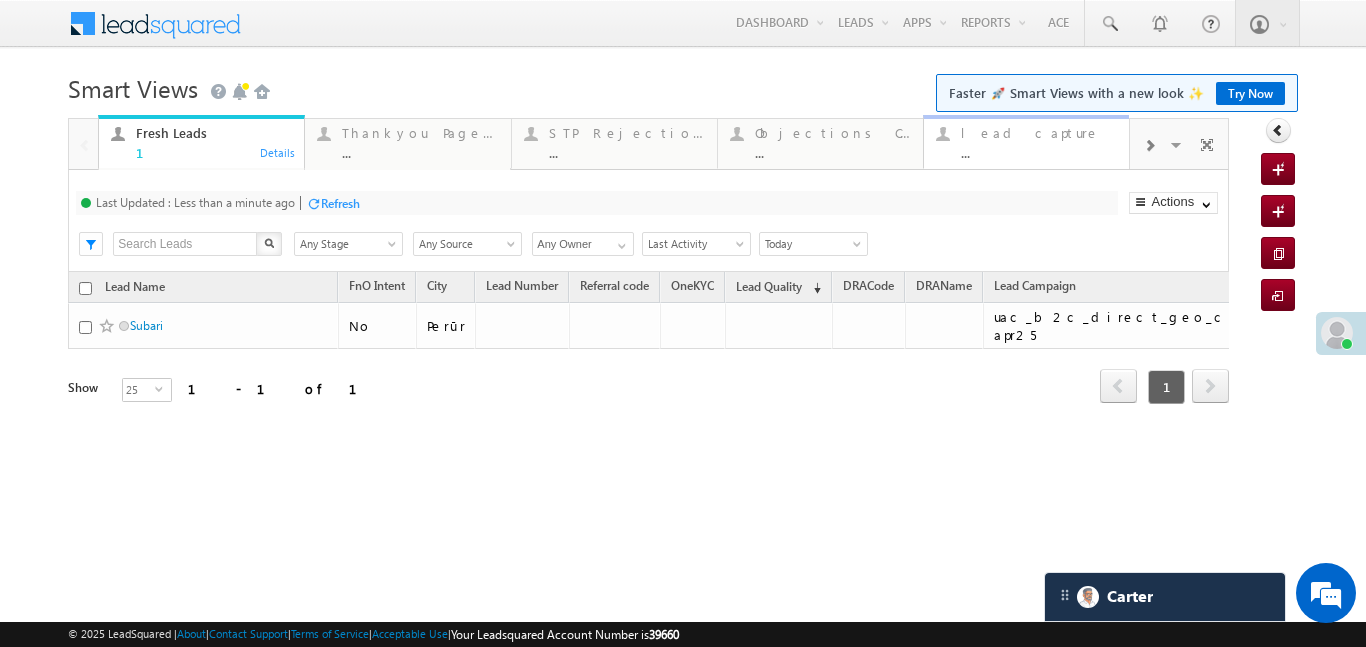 click on "..." at bounding box center [1039, 152] 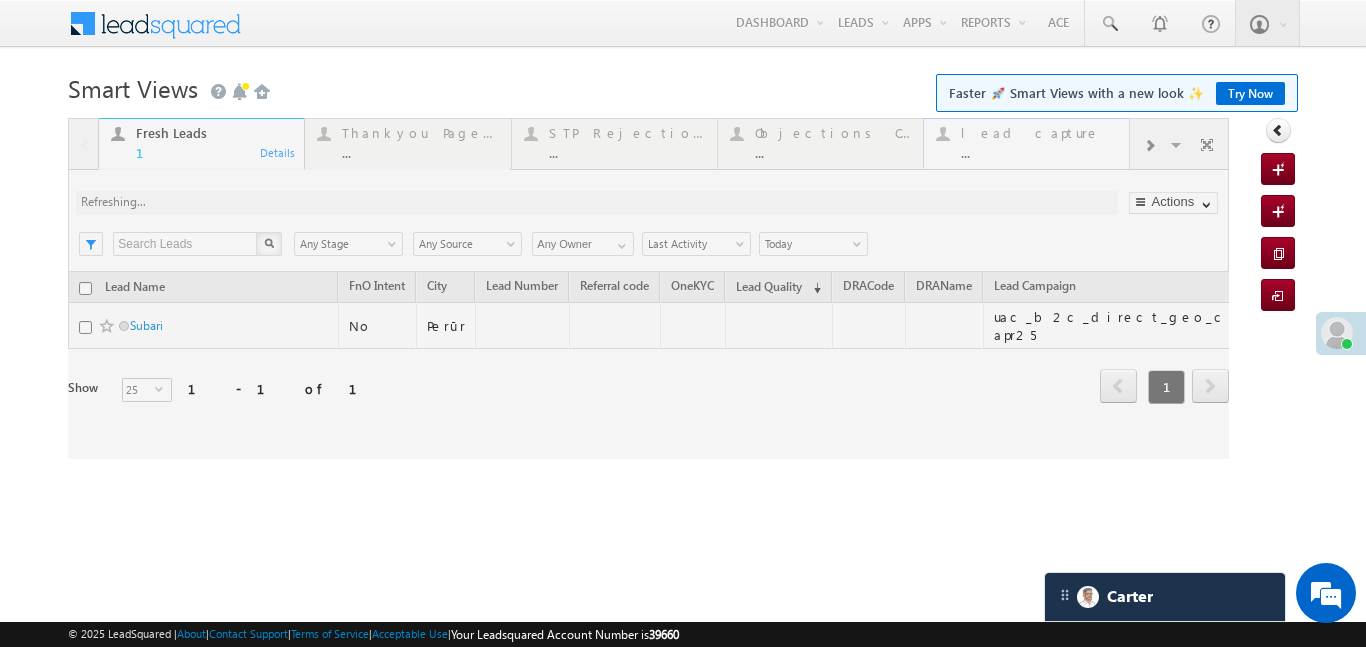 click at bounding box center [648, 288] 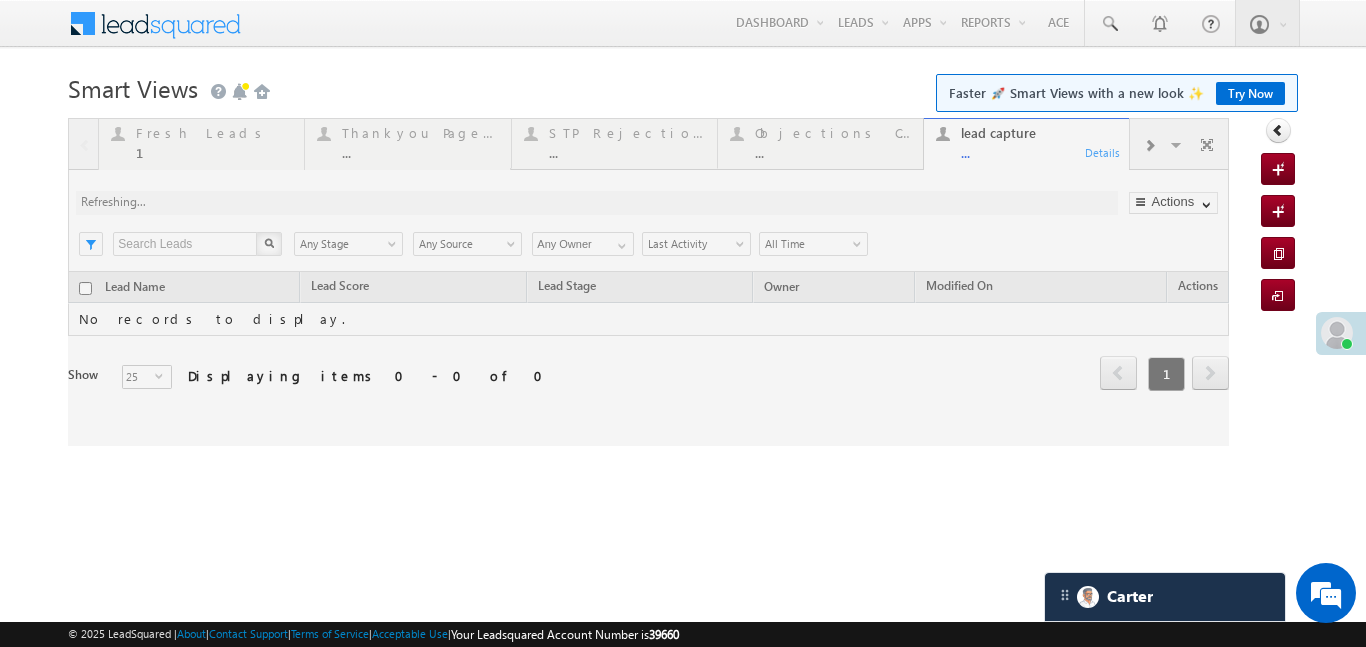 scroll, scrollTop: 0, scrollLeft: 0, axis: both 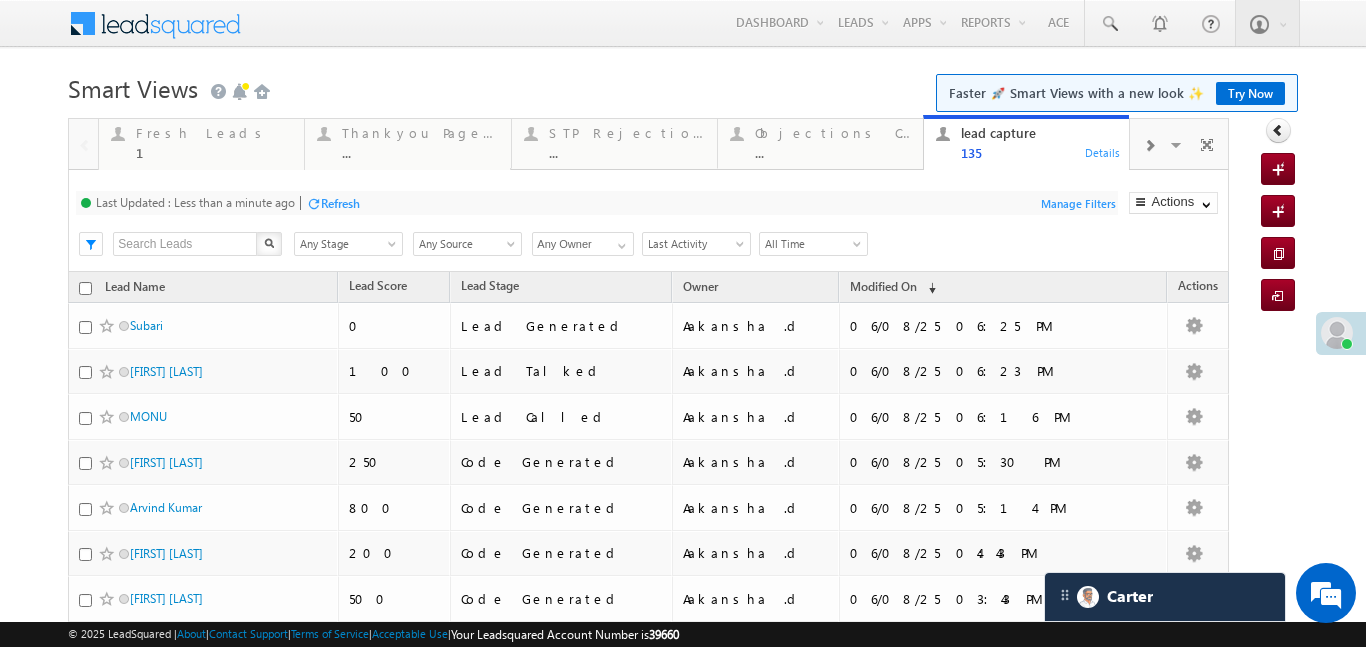 click at bounding box center (1149, 146) 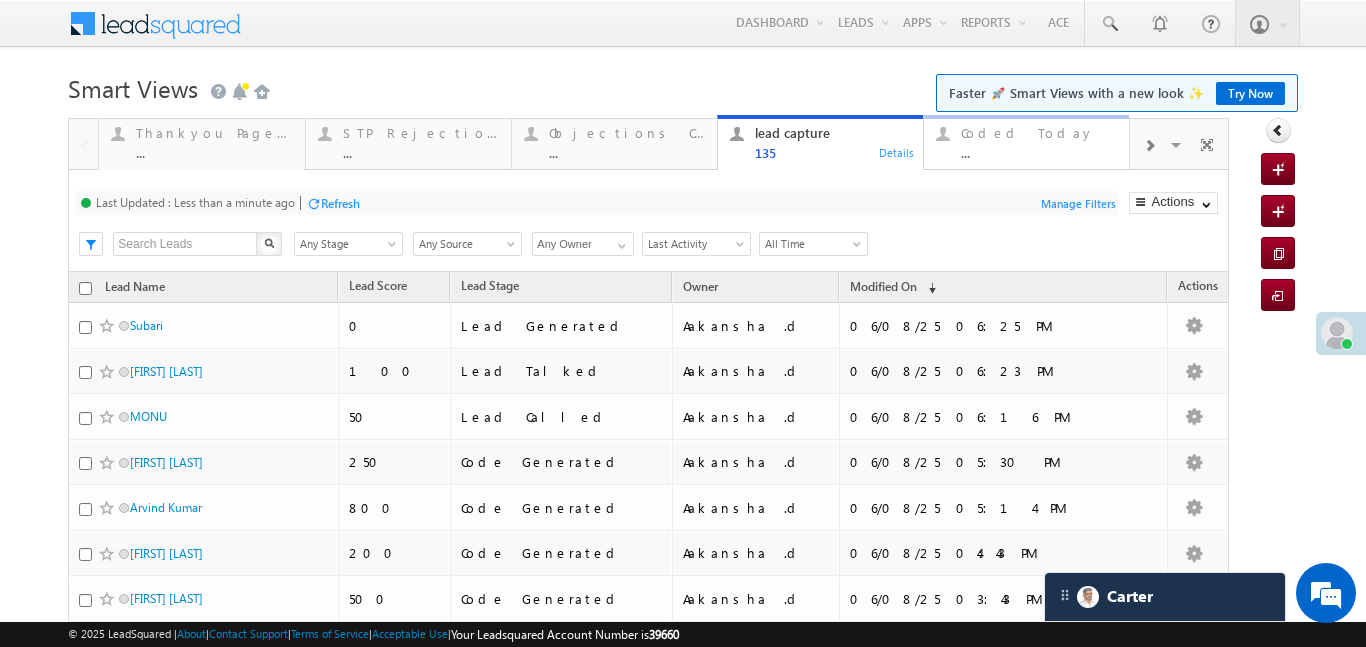 click on "Coded Today" at bounding box center (1039, 133) 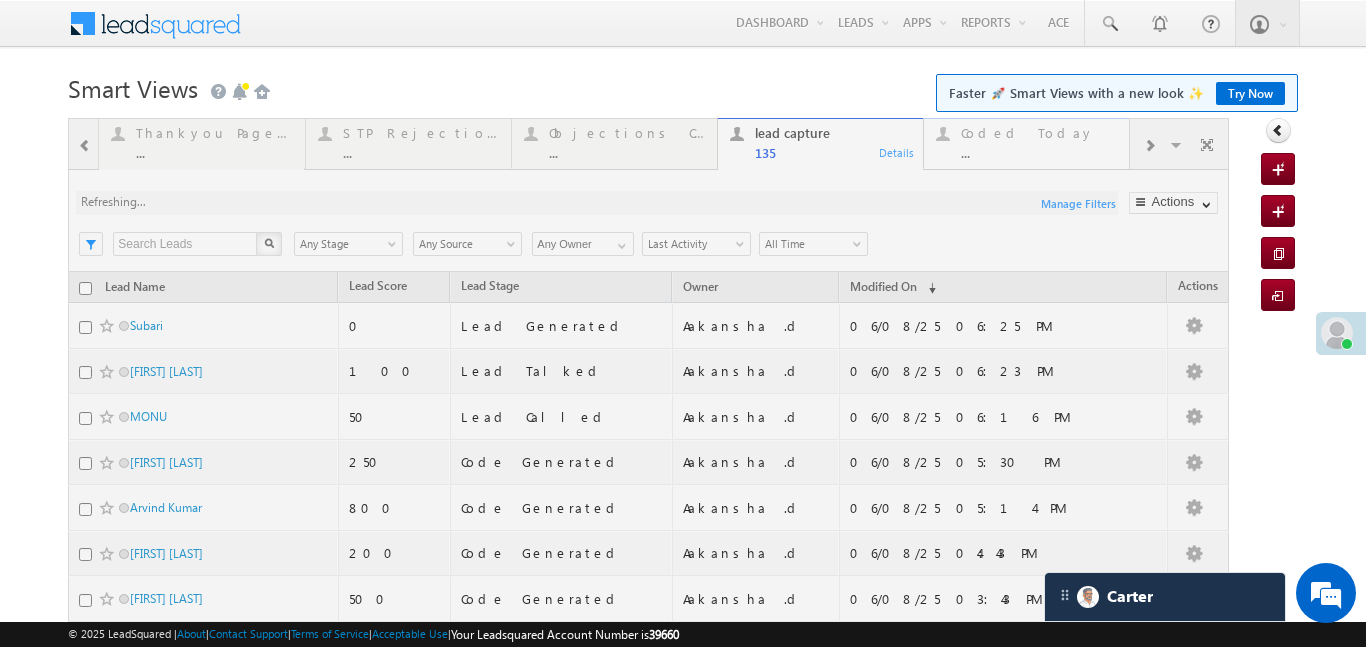 click at bounding box center (648, 834) 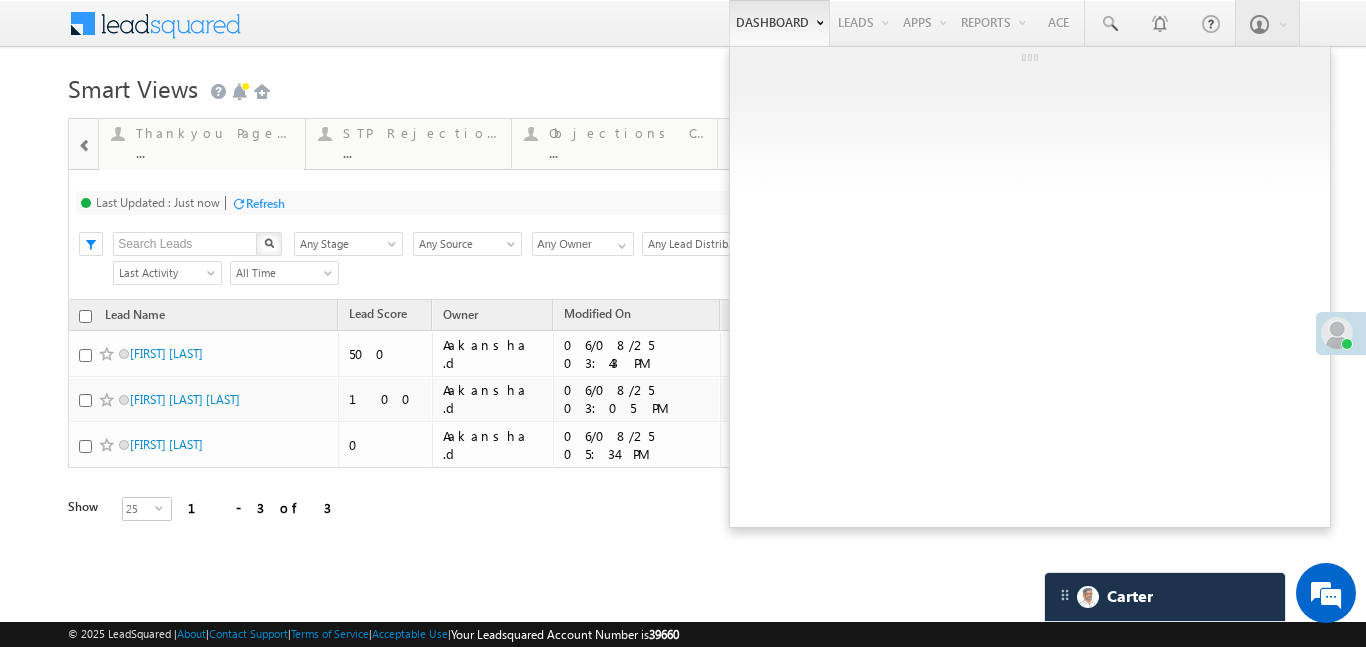 scroll, scrollTop: 0, scrollLeft: 0, axis: both 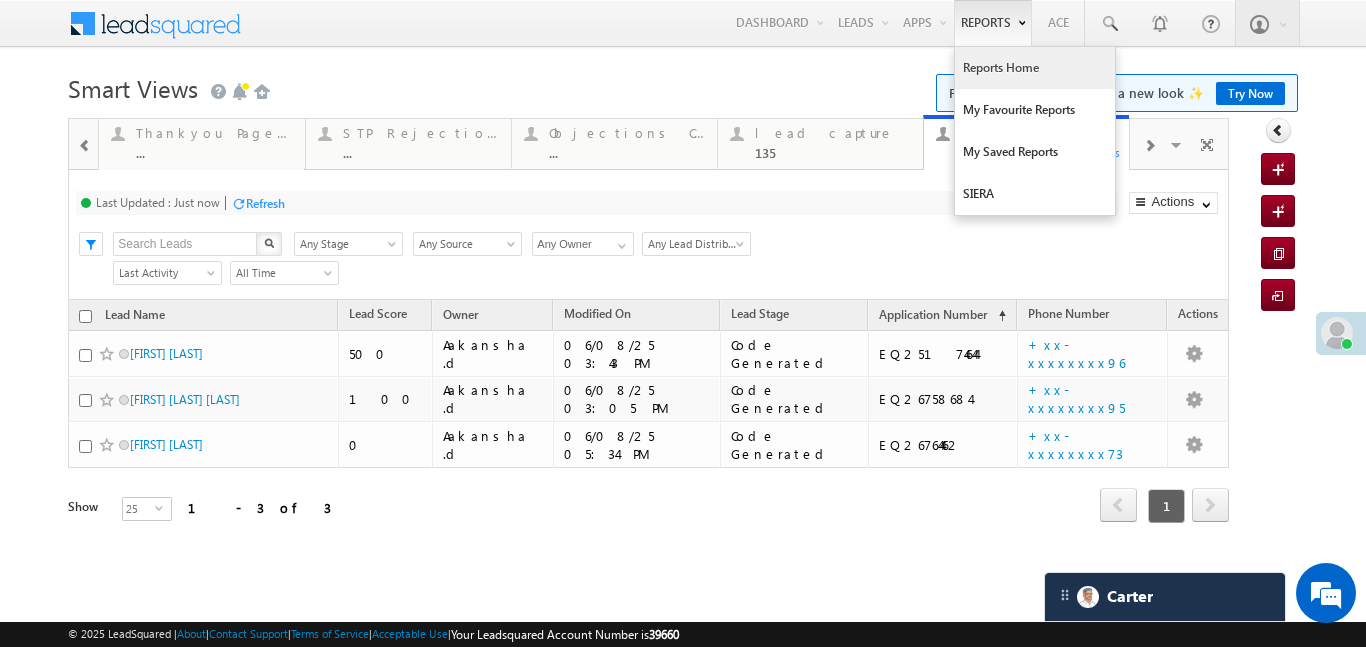 click on "Reports Home" at bounding box center (1035, 68) 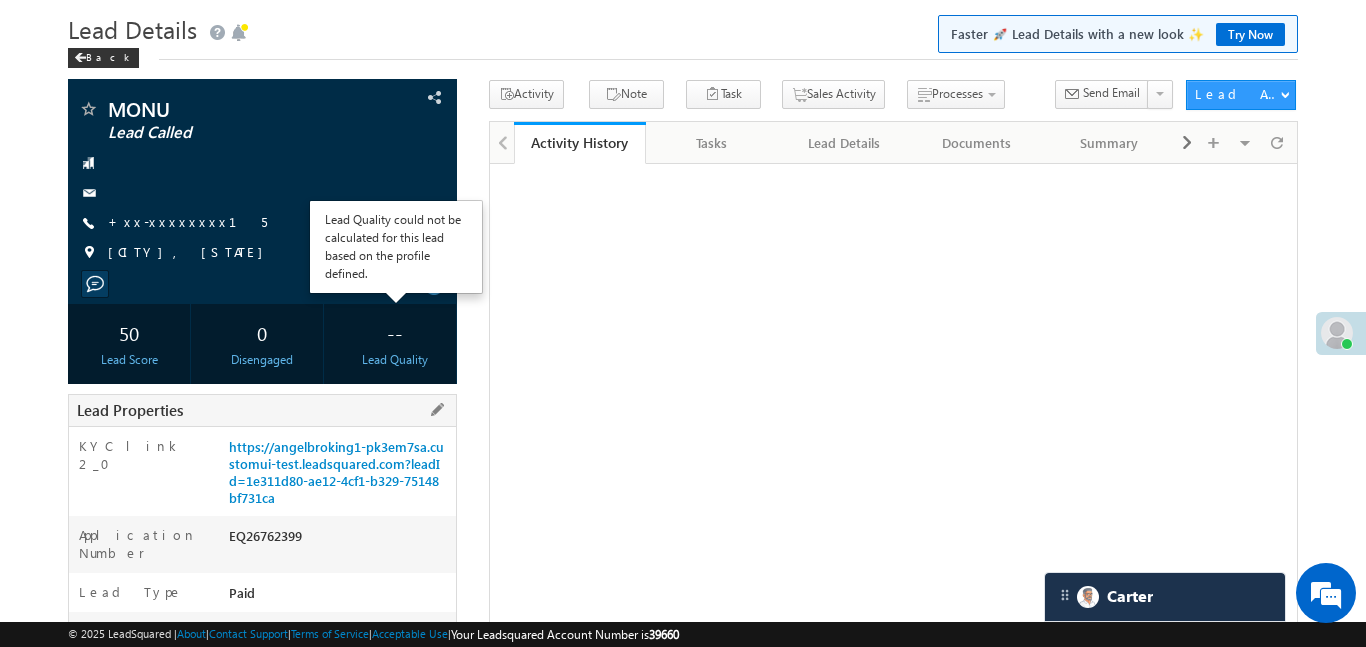 scroll, scrollTop: 171, scrollLeft: 0, axis: vertical 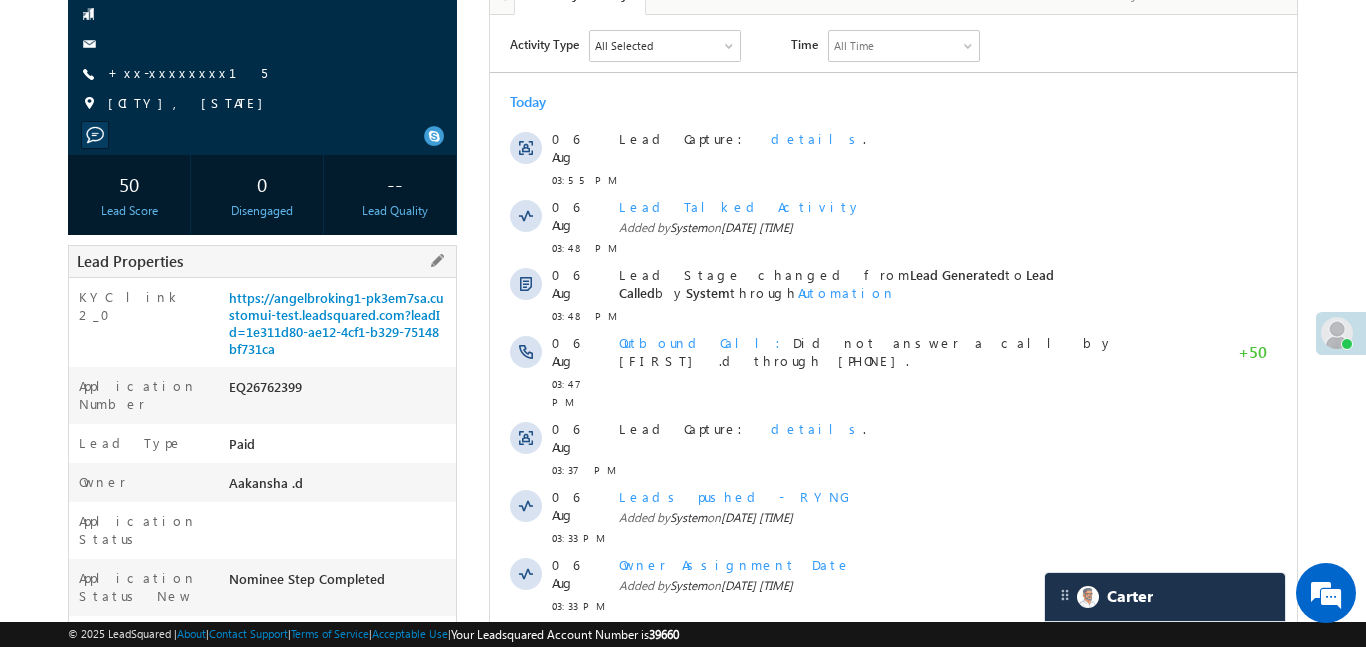 drag, startPoint x: 226, startPoint y: 302, endPoint x: 316, endPoint y: 353, distance: 103.44564 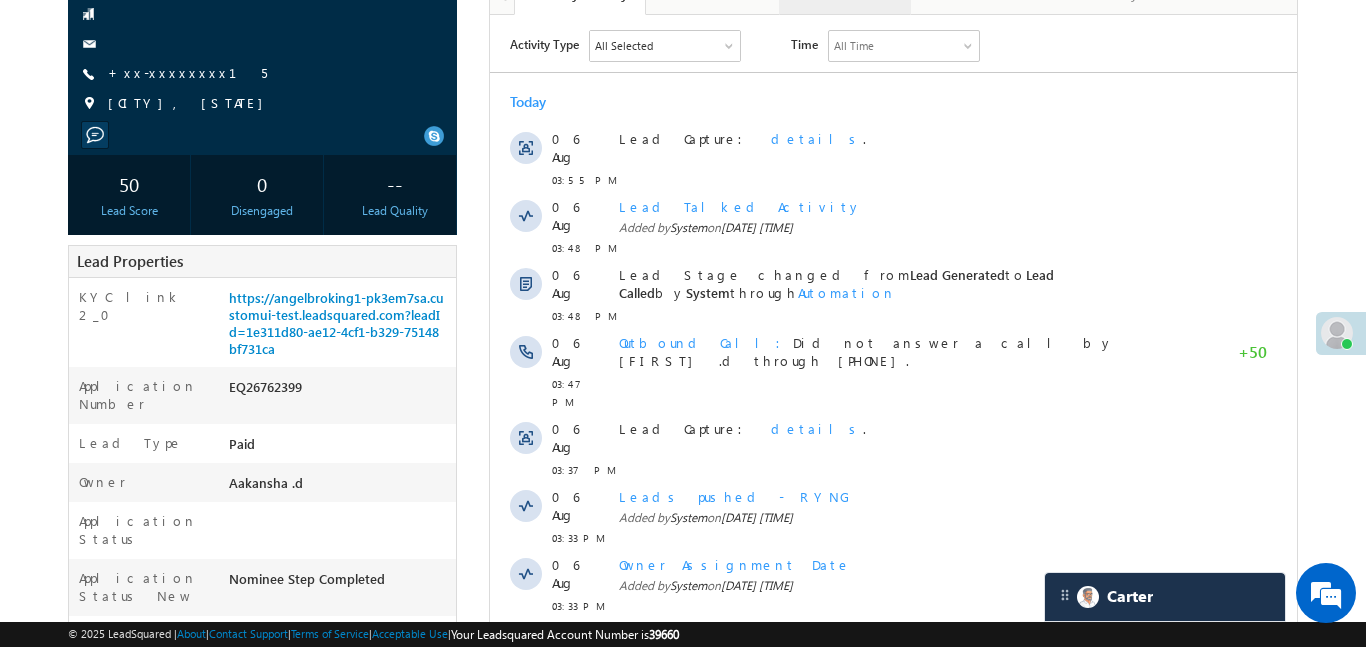scroll, scrollTop: 0, scrollLeft: 0, axis: both 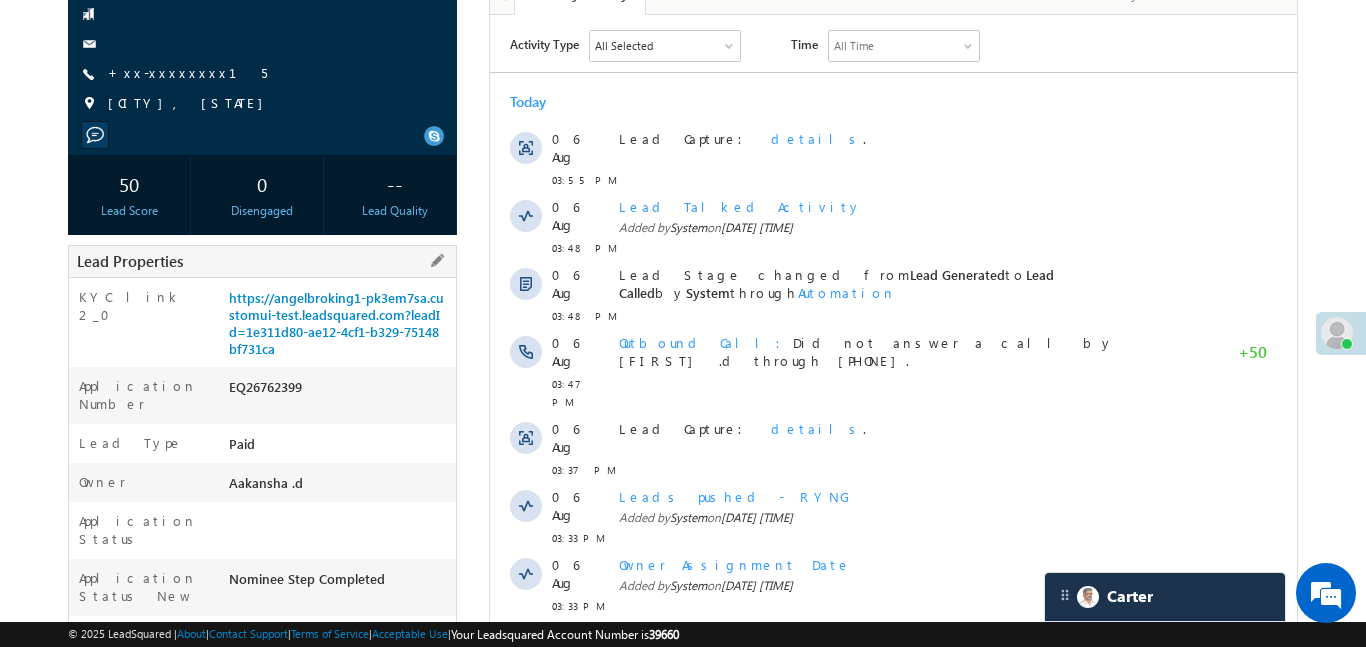 click on "https://angelbroking1-pk3em7sa.customui-test.leadsquared.com?leadId=1e311d80-ae12-4cf1-b329-75148bf731ca" at bounding box center (340, 327) 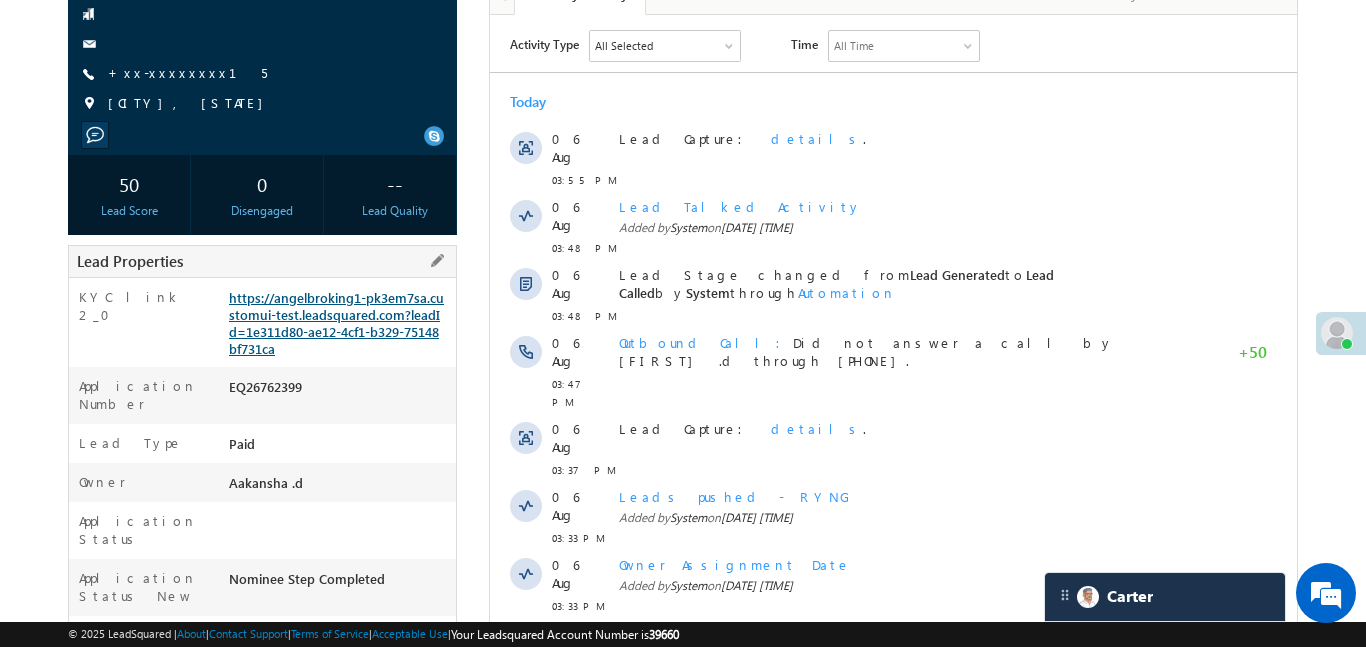 click on "https://angelbroking1-pk3em7sa.customui-test.leadsquared.com?leadId=1e311d80-ae12-4cf1-b329-75148bf731ca" at bounding box center (336, 323) 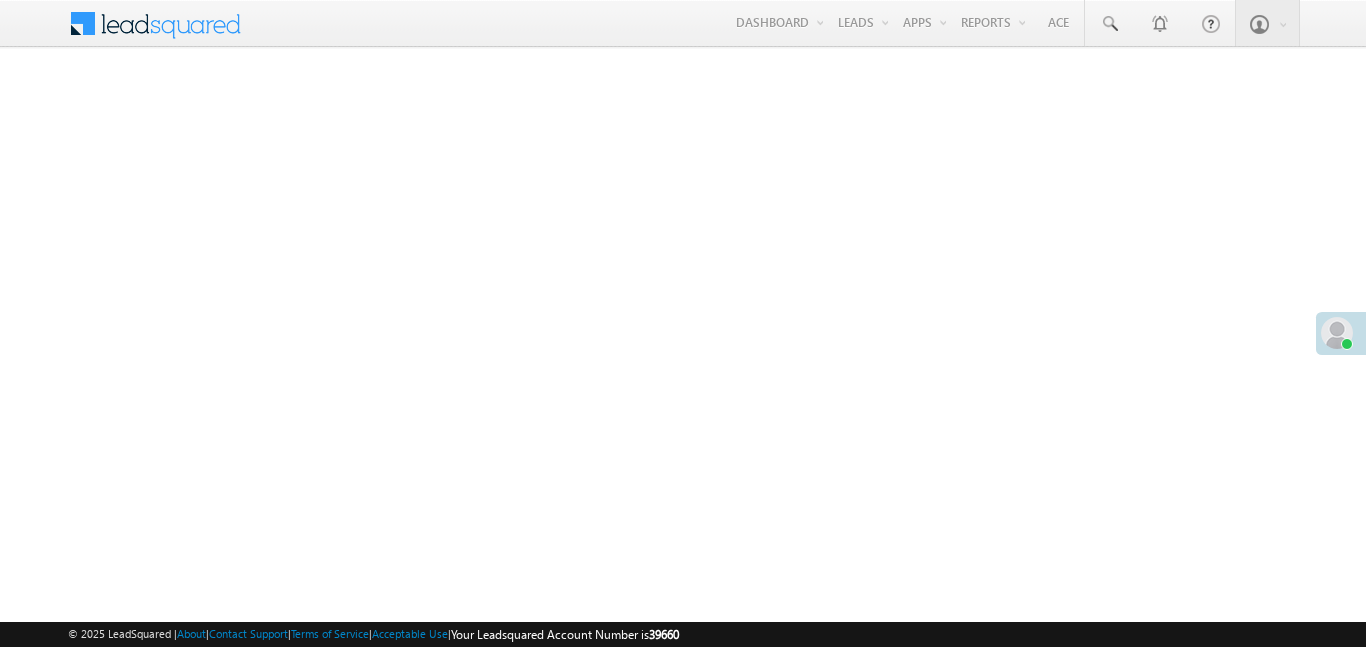 scroll, scrollTop: 0, scrollLeft: 0, axis: both 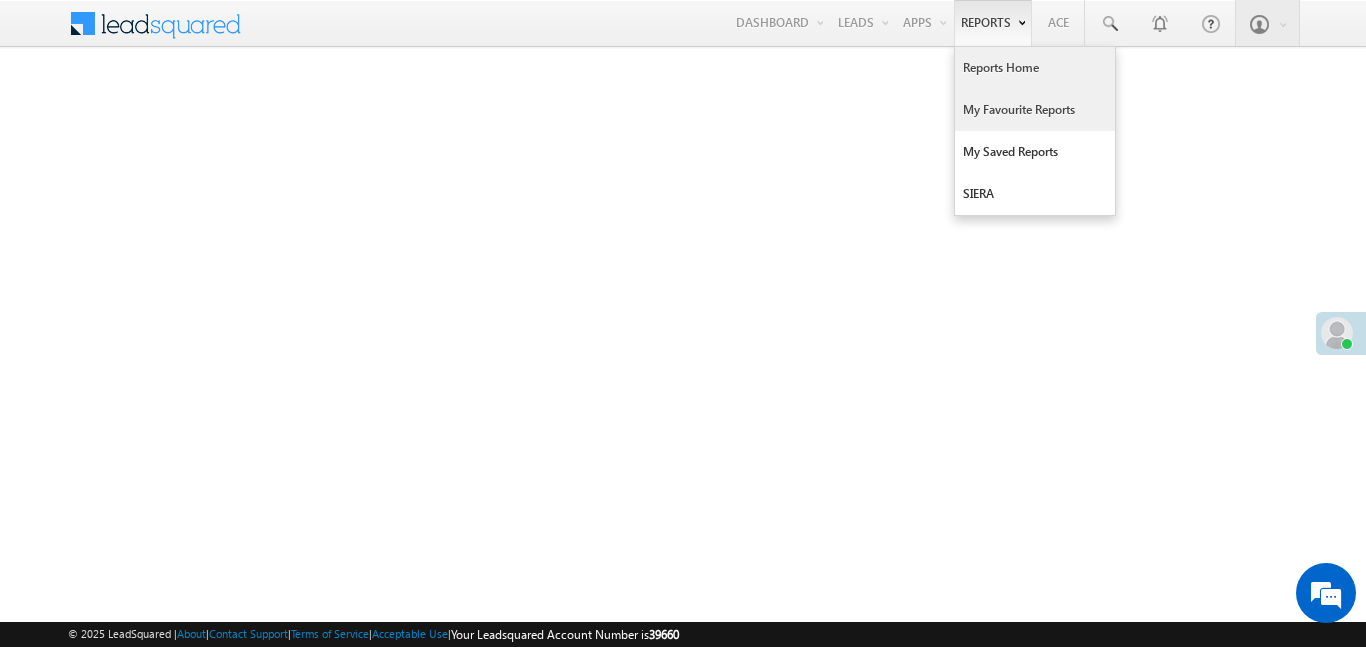 click on "My Favourite Reports" at bounding box center (1035, 110) 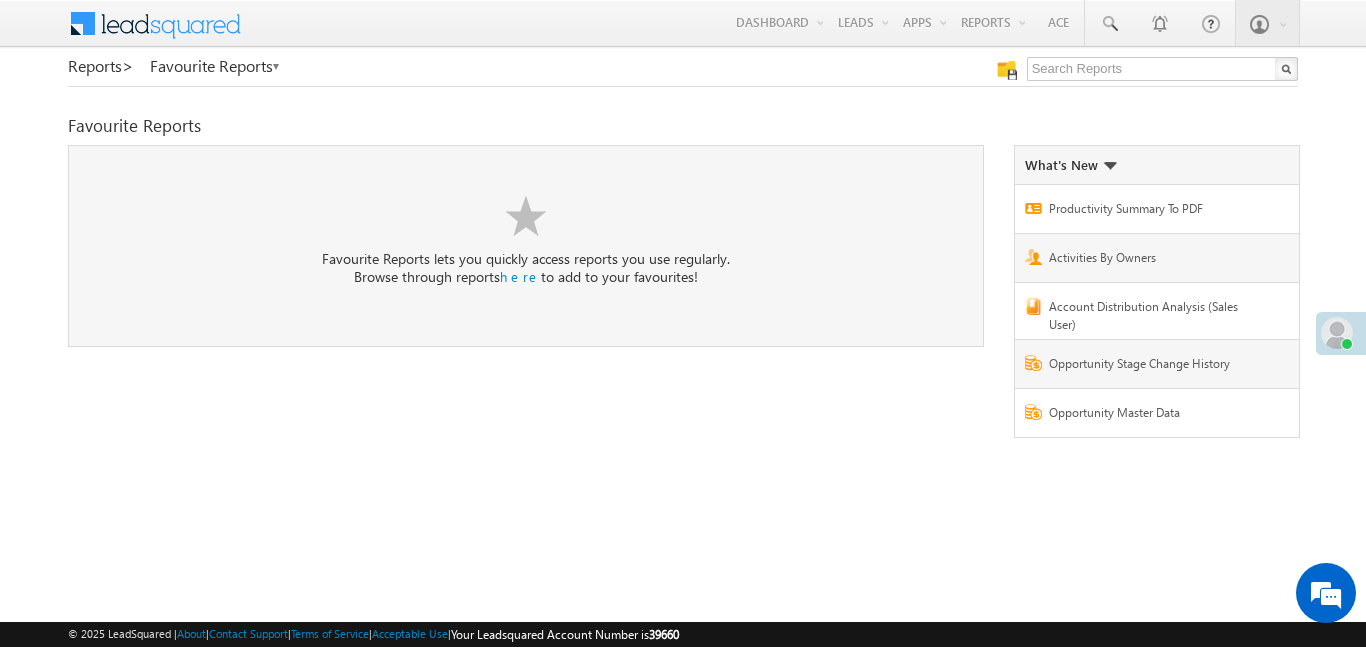scroll, scrollTop: 0, scrollLeft: 0, axis: both 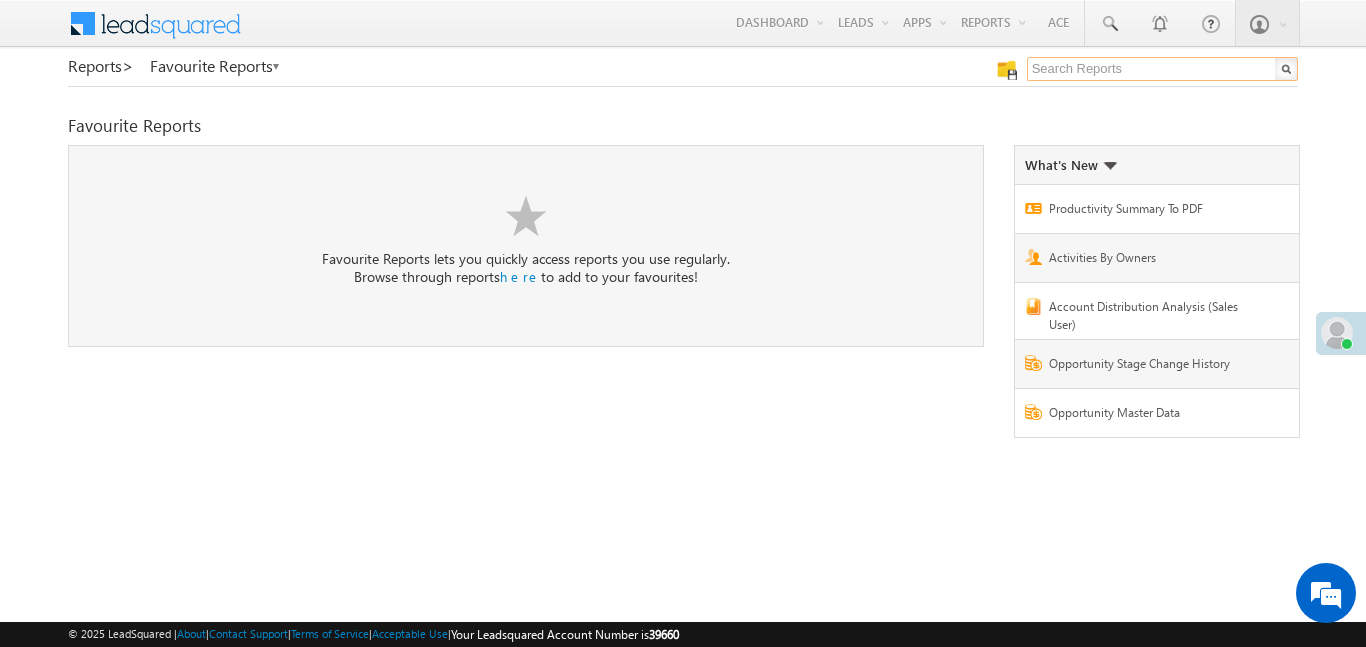 click at bounding box center (1162, 69) 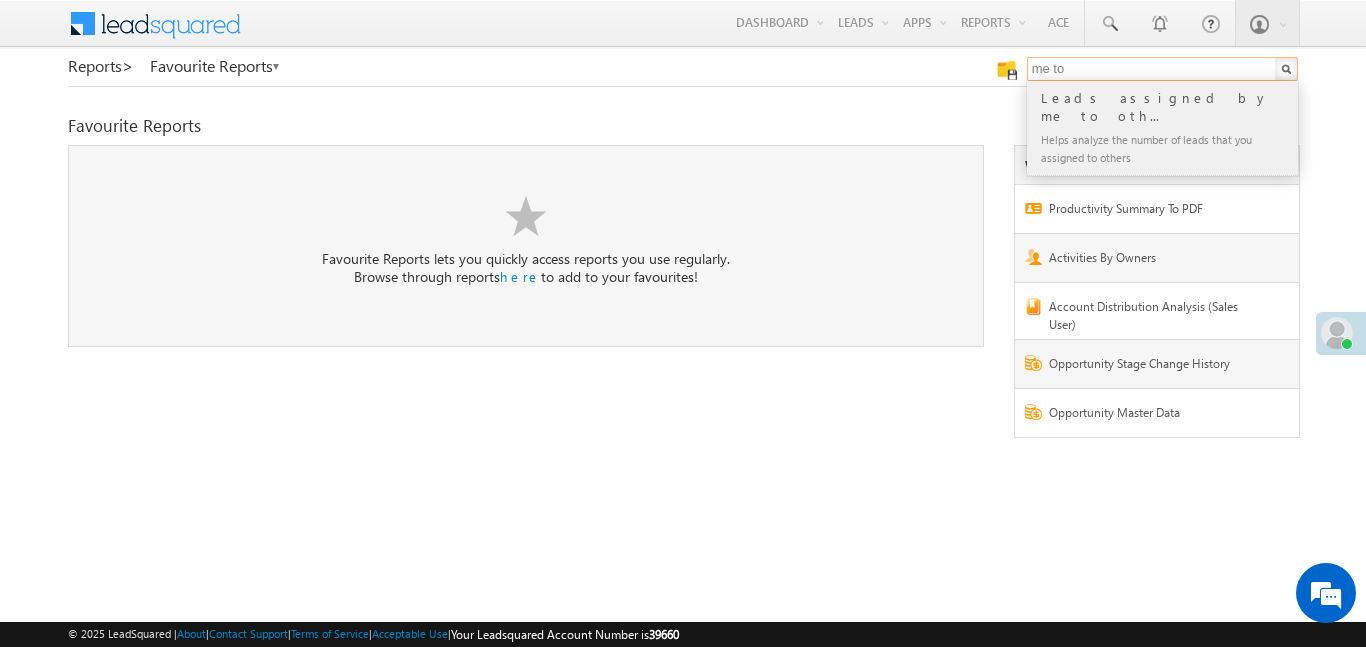 type on "me to" 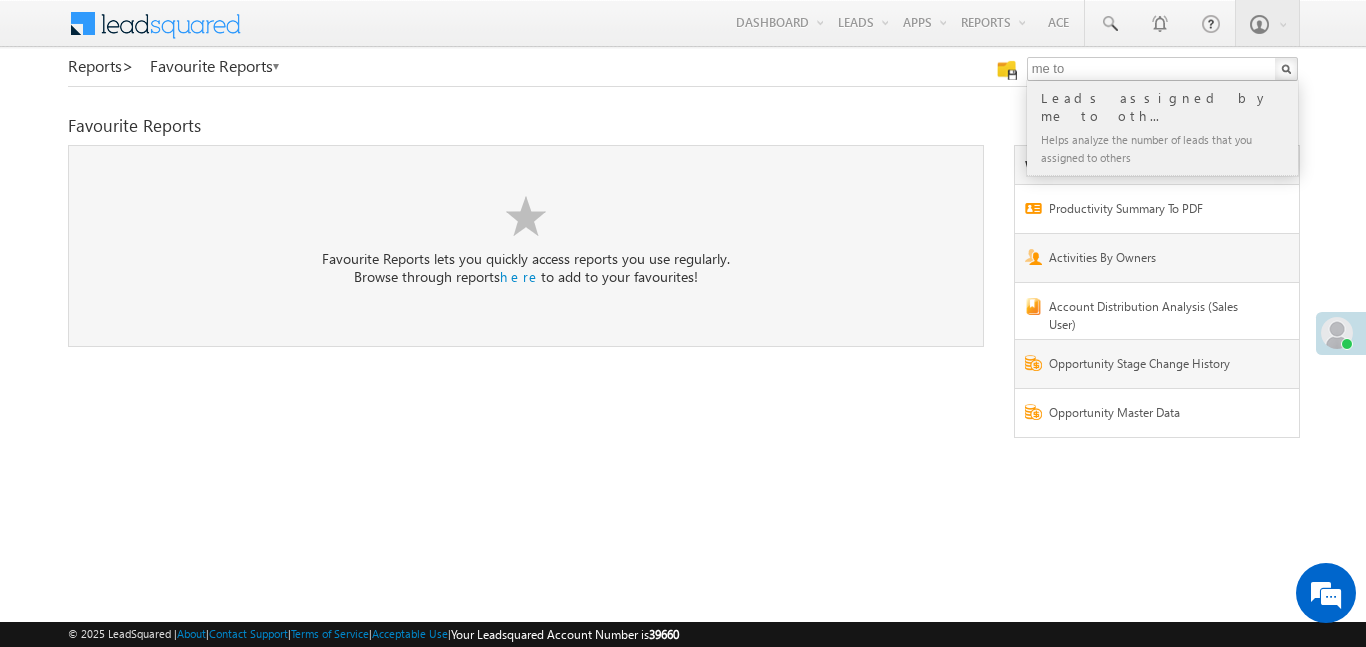 click on "Leads assigned by me to oth..." at bounding box center [1171, 107] 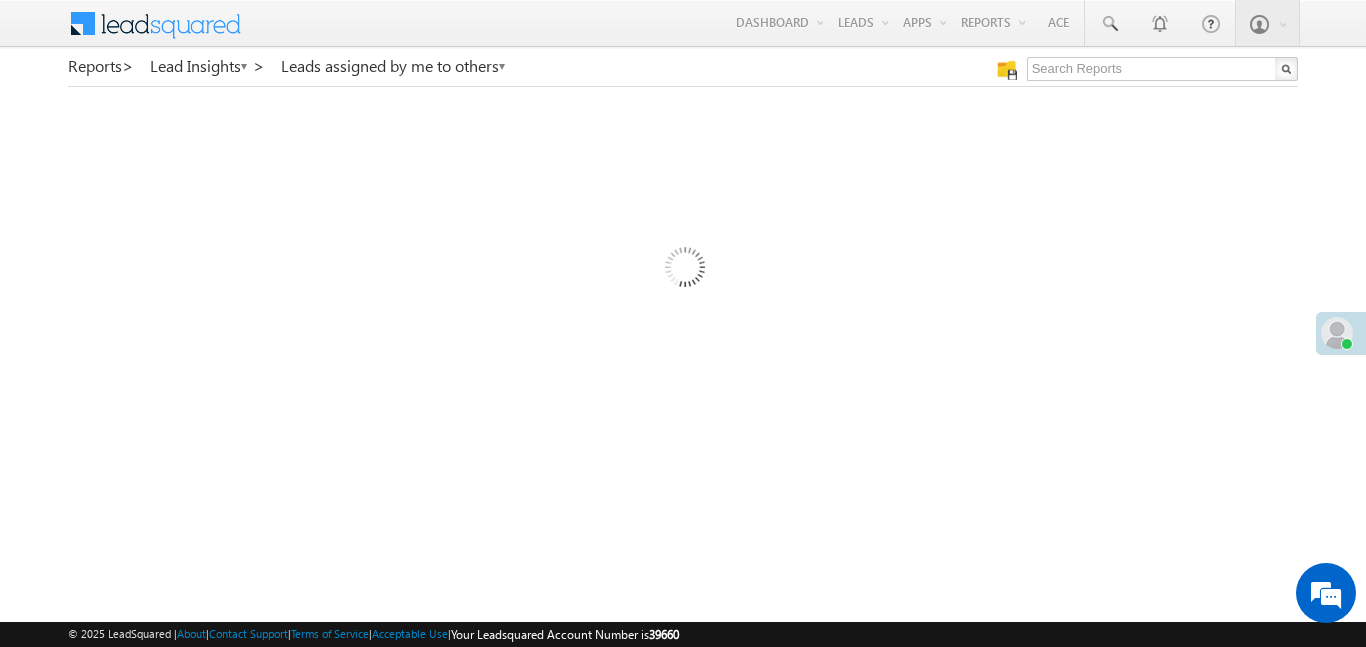 scroll, scrollTop: 0, scrollLeft: 0, axis: both 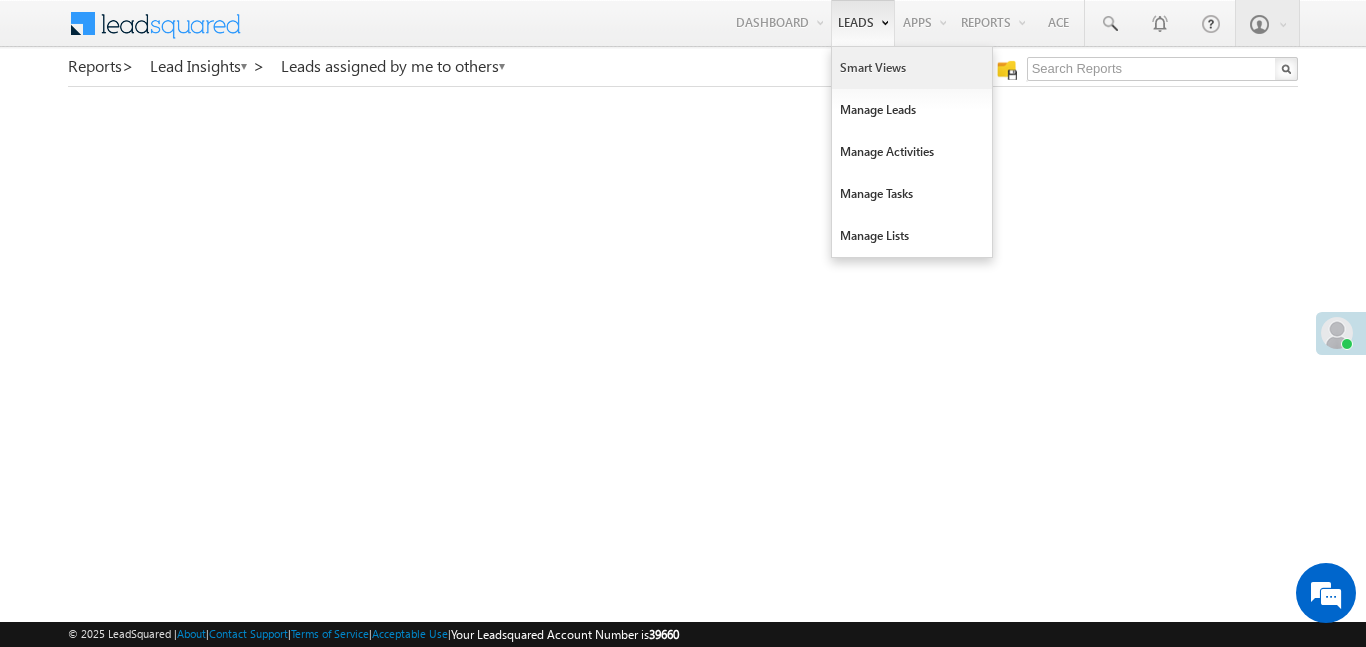 click on "Smart Views" at bounding box center (912, 68) 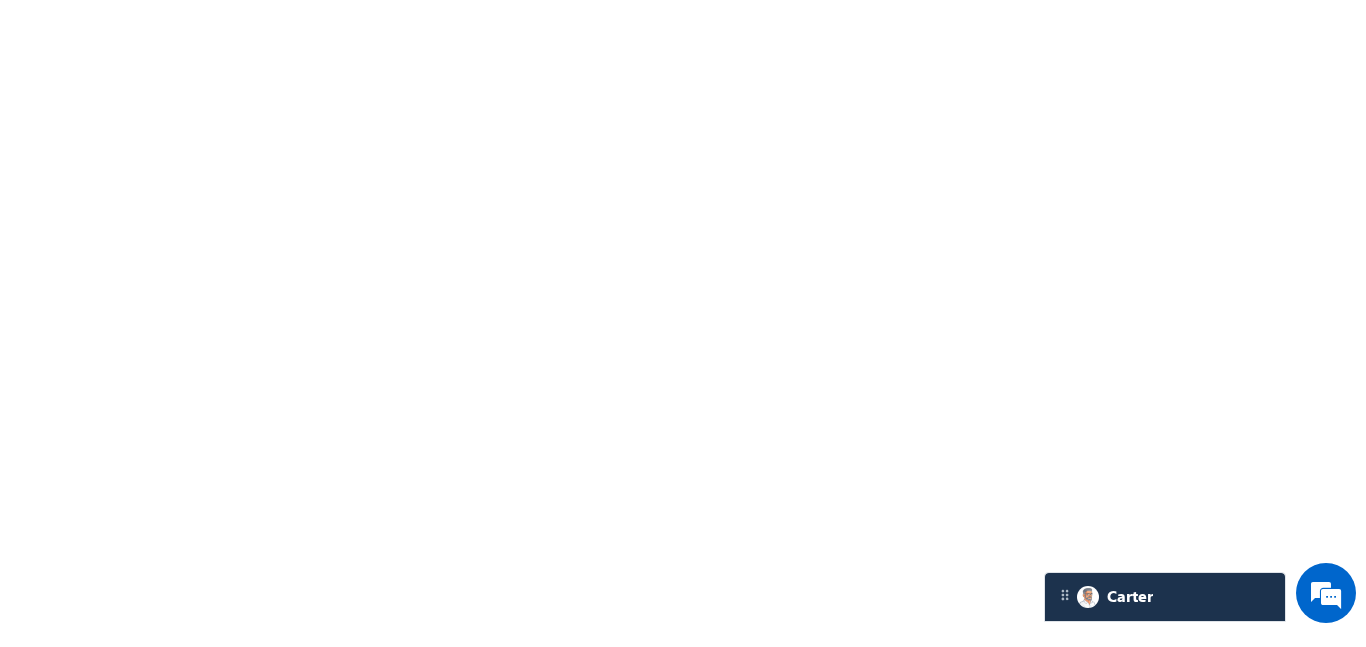scroll, scrollTop: 0, scrollLeft: 0, axis: both 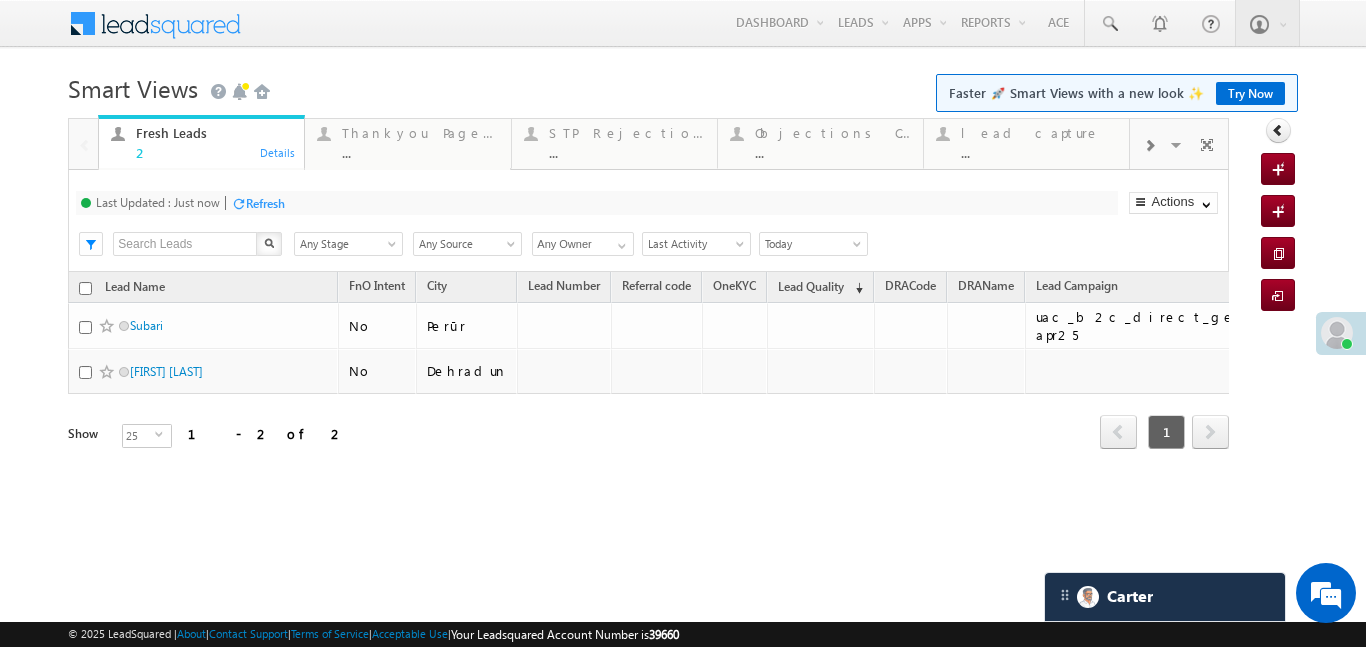 click at bounding box center (1149, 146) 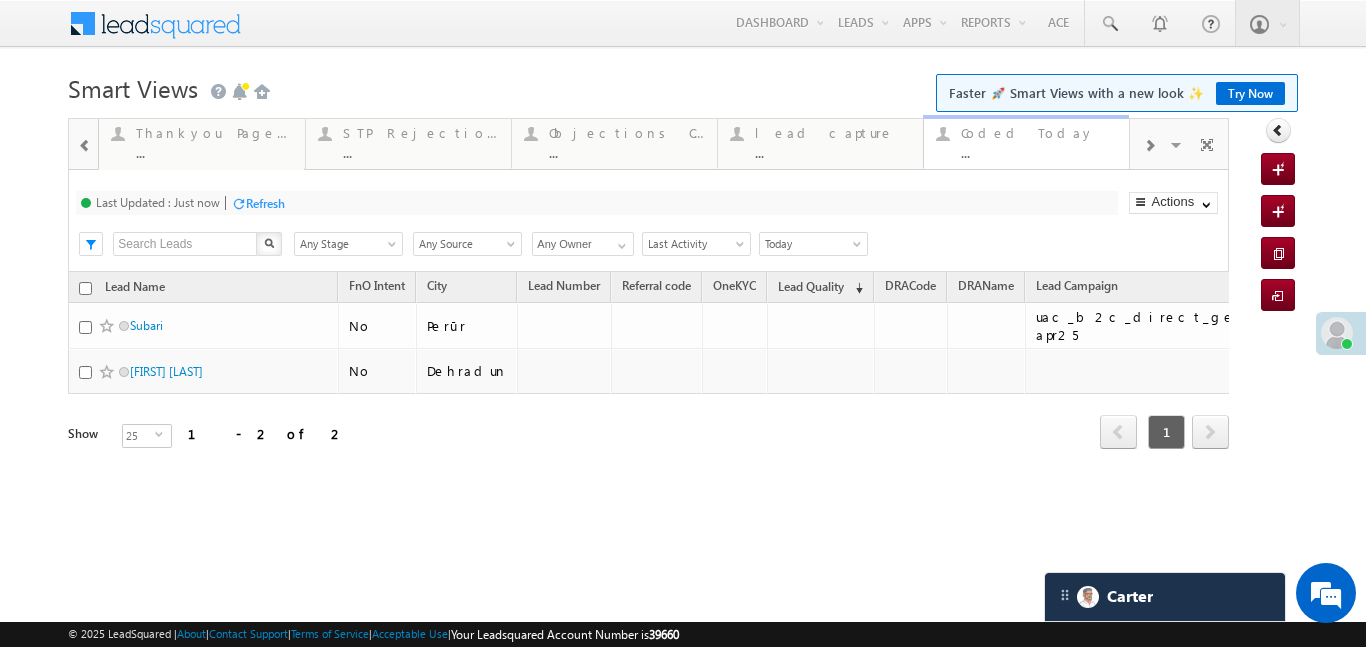 click on "Coded Today" at bounding box center (1039, 133) 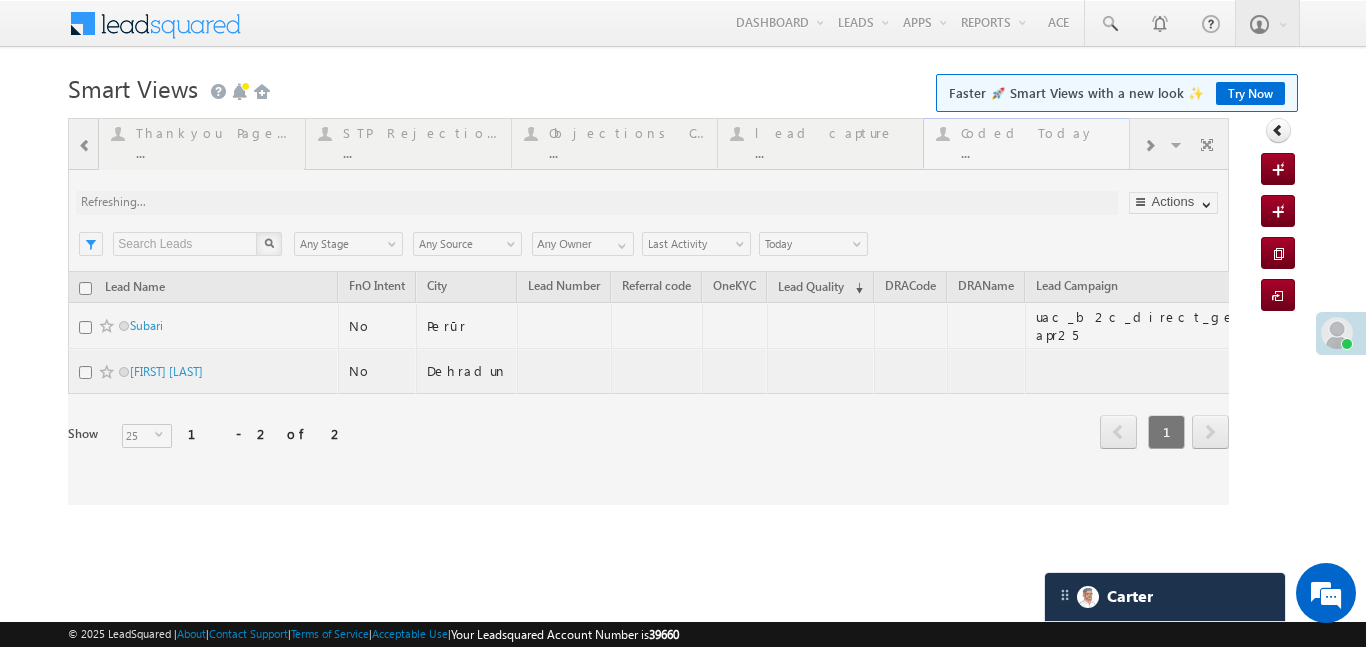 click at bounding box center (648, 311) 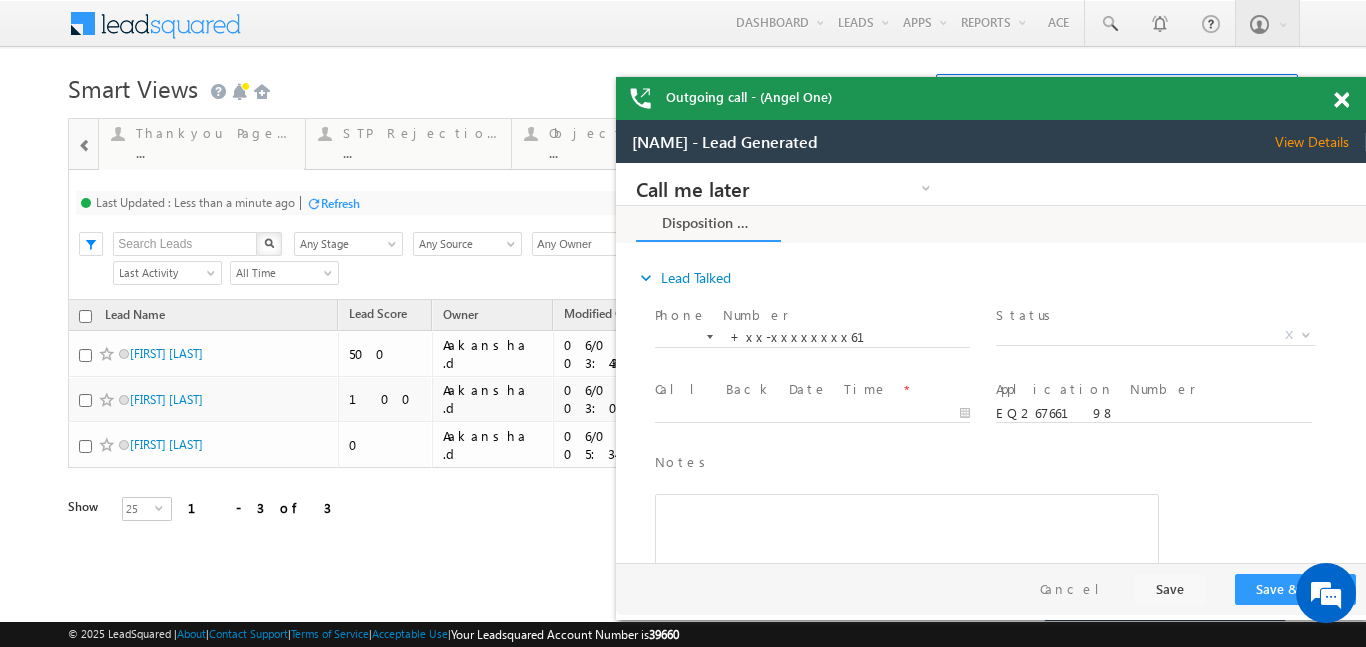 scroll, scrollTop: 0, scrollLeft: 0, axis: both 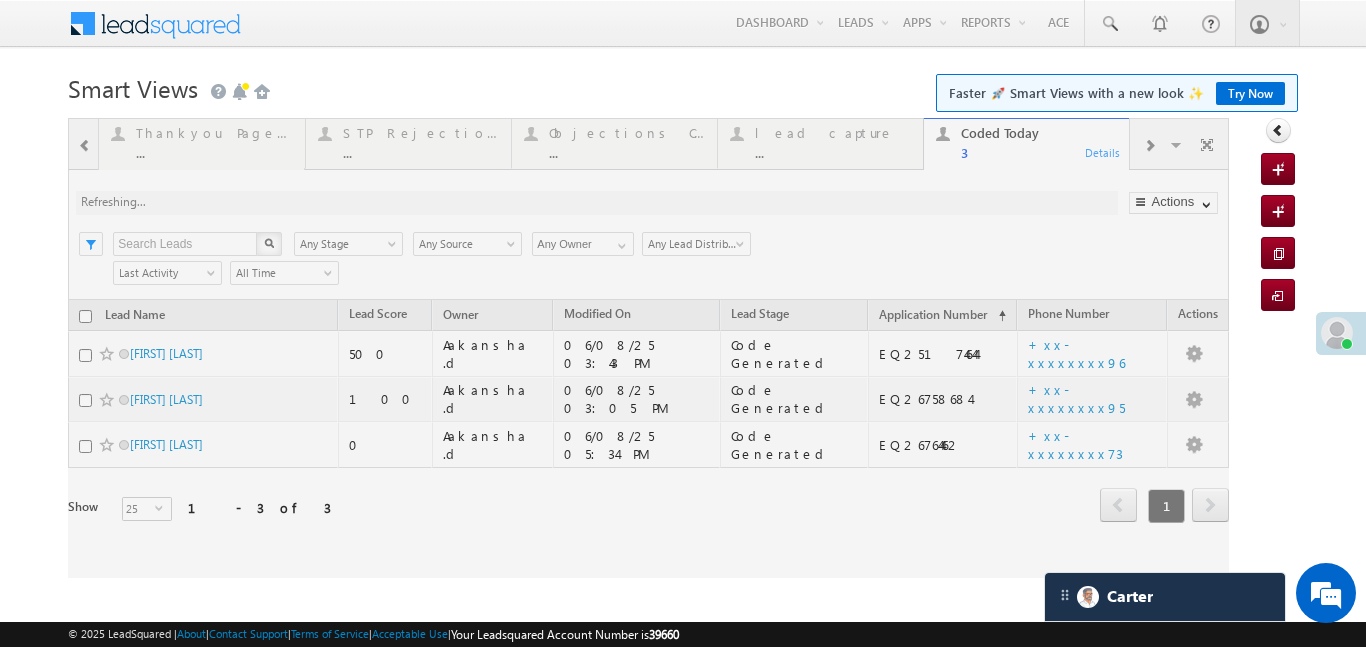 click at bounding box center [648, 348] 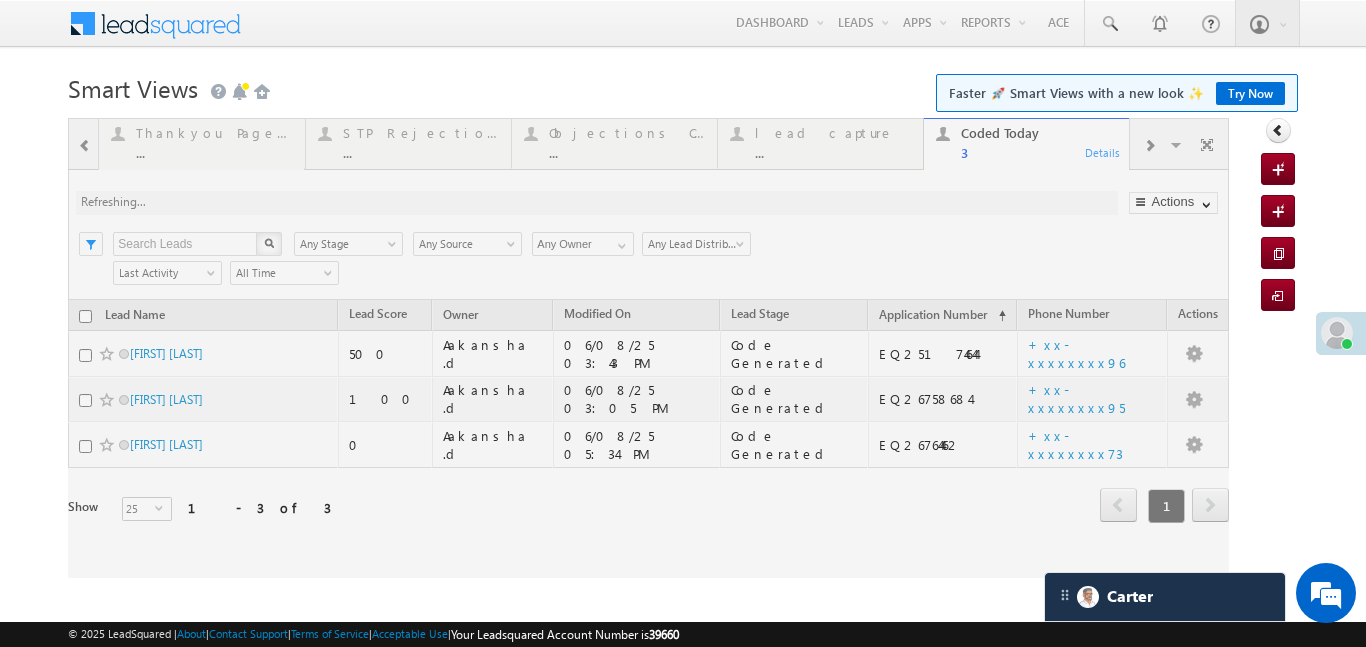 click at bounding box center (648, 348) 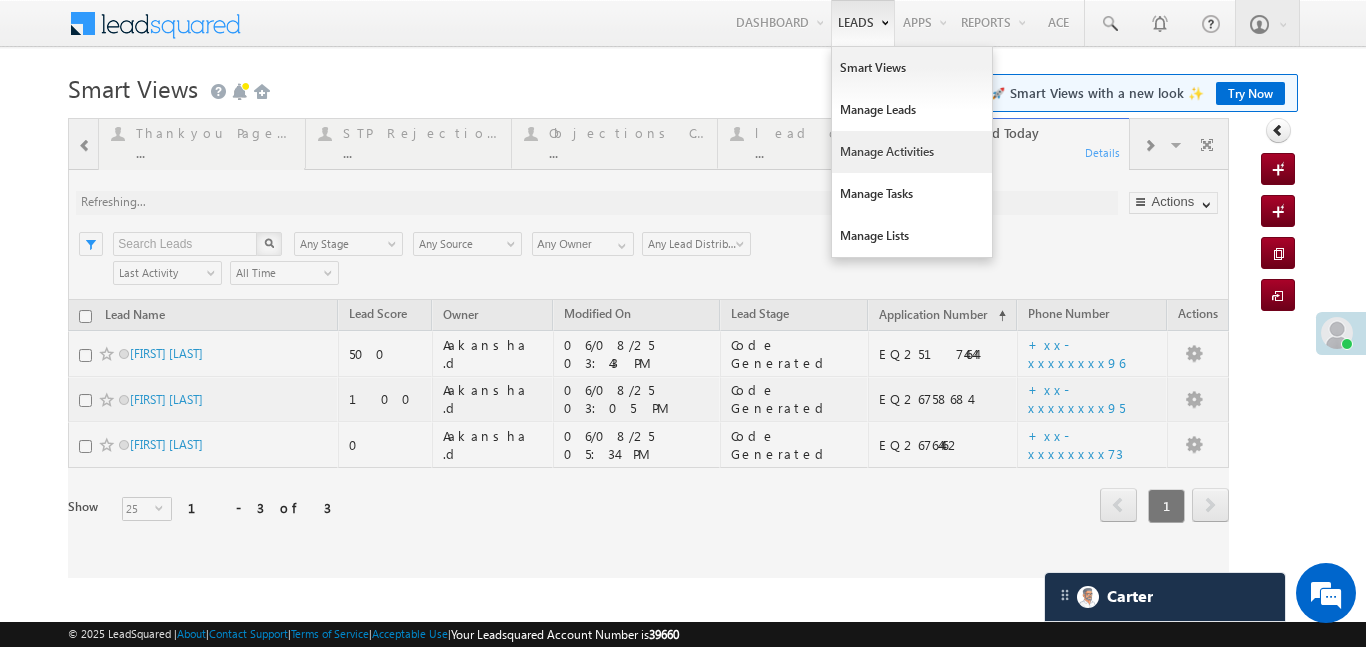 click on "Manage Activities" at bounding box center (912, 152) 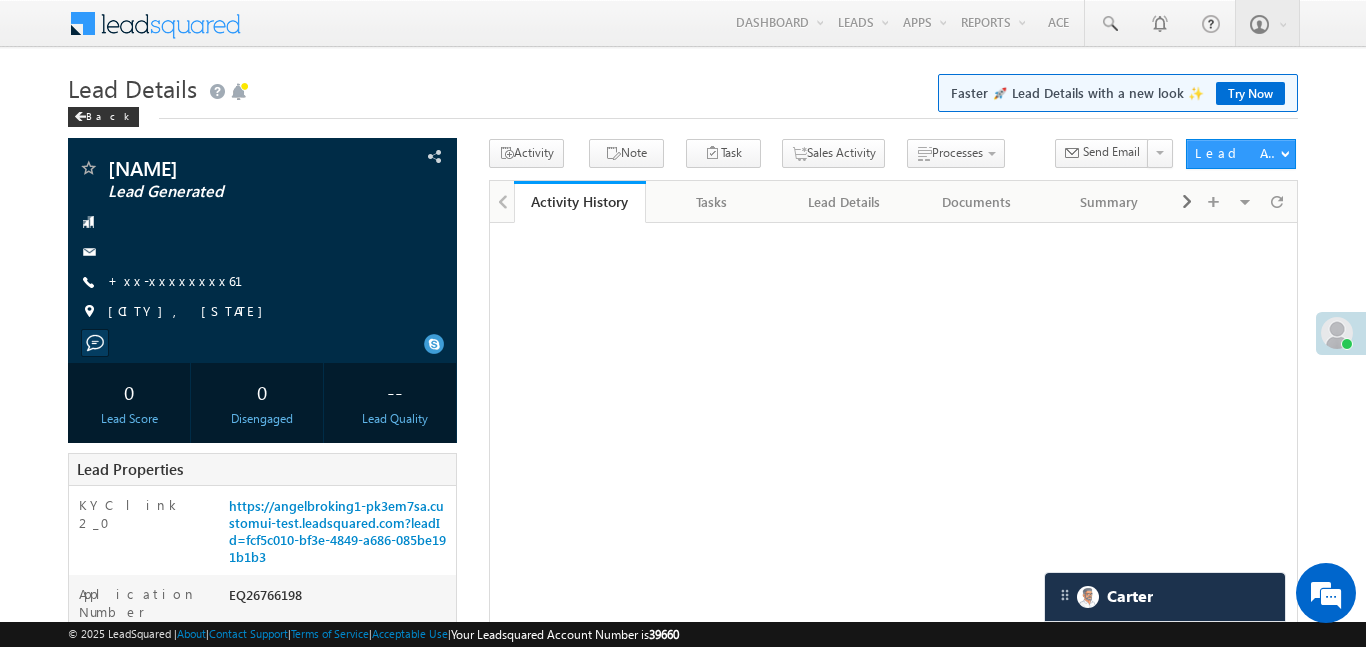 scroll, scrollTop: 0, scrollLeft: 0, axis: both 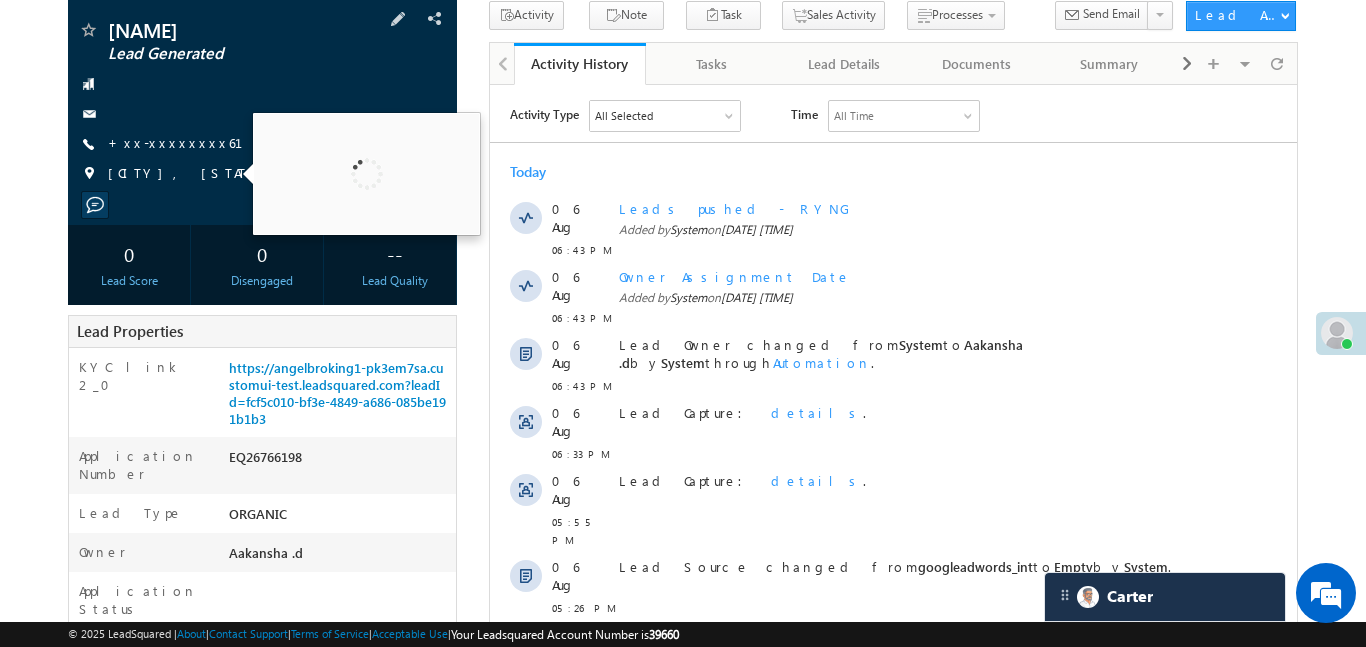 click at bounding box center (262, 114) 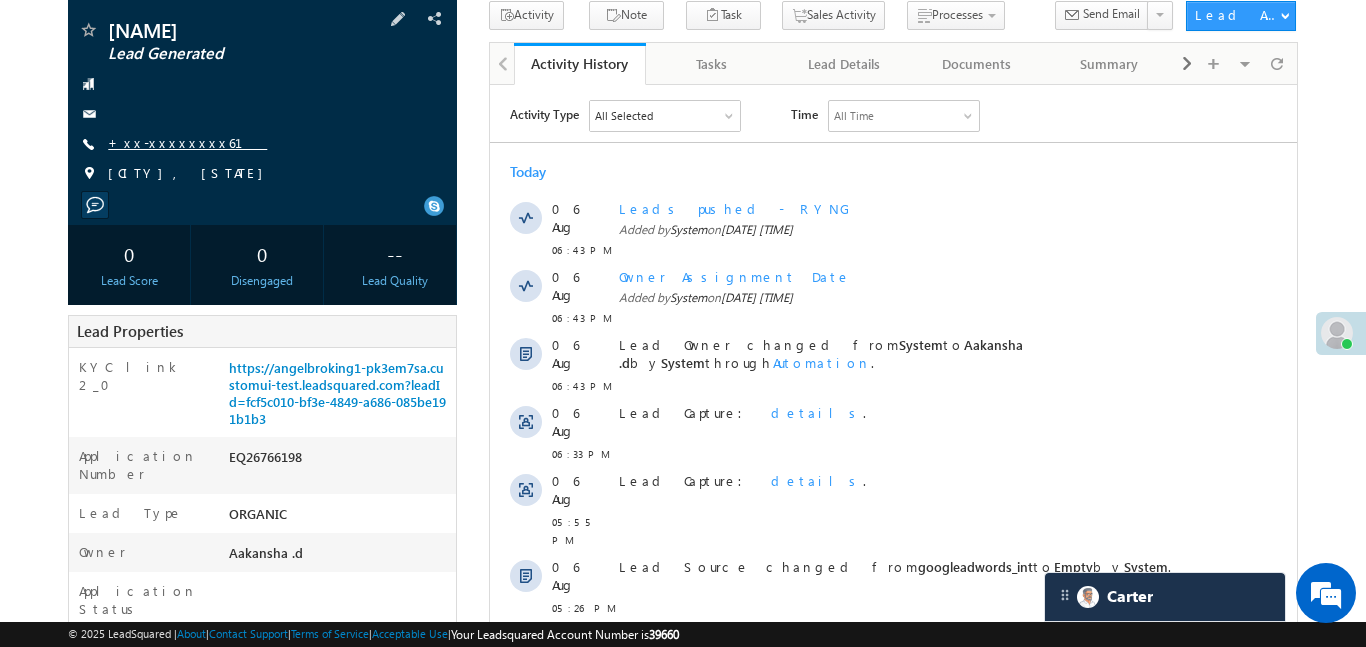 click on "+xx-xxxxxxxx61" at bounding box center (187, 142) 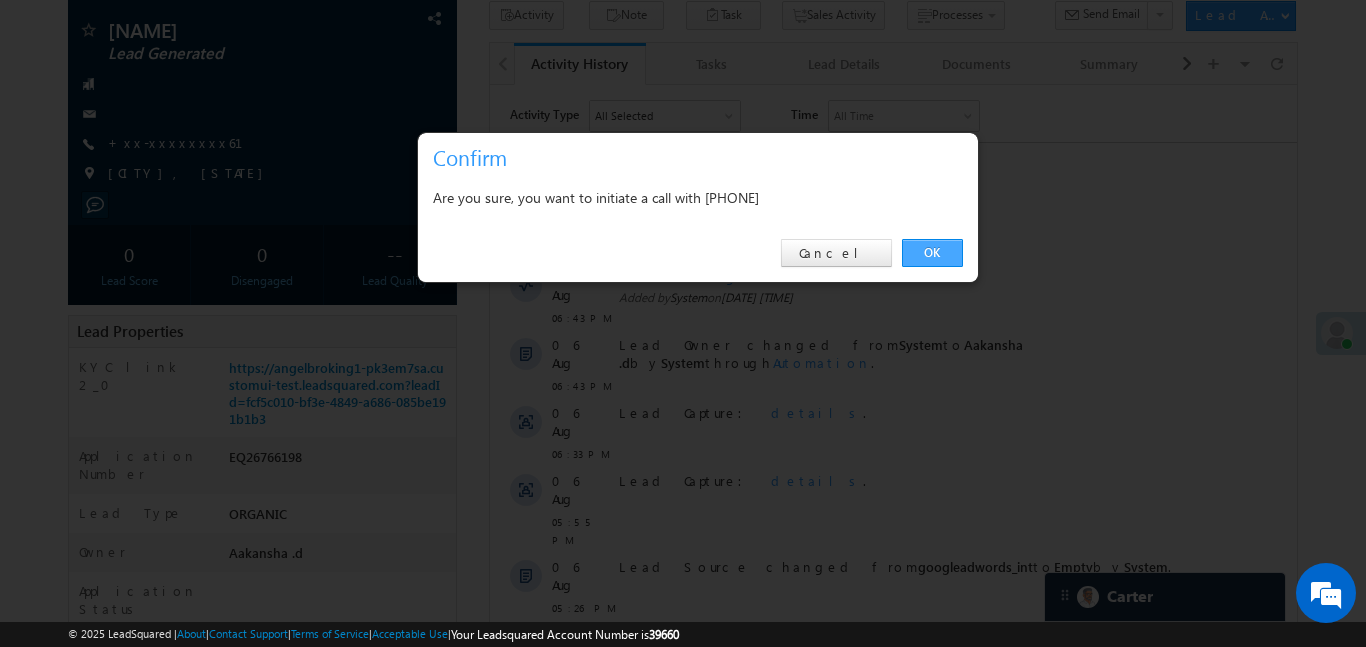 drag, startPoint x: 950, startPoint y: 252, endPoint x: 303, endPoint y: 168, distance: 652.43005 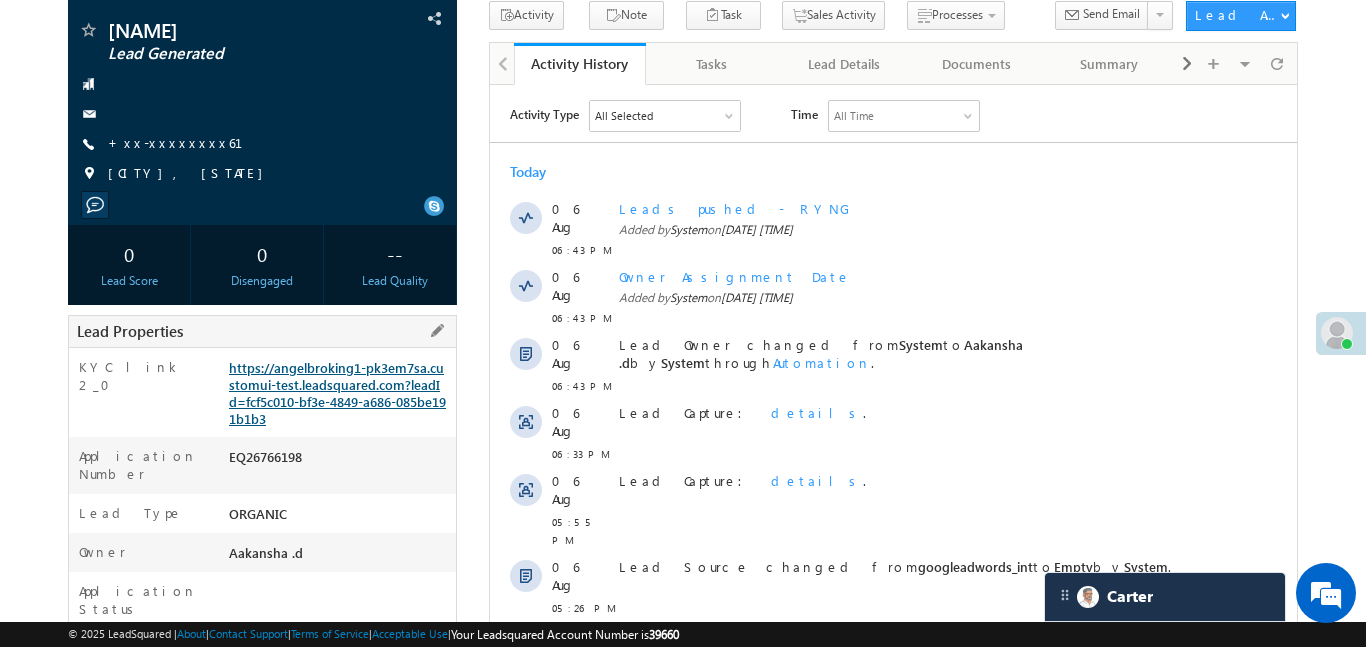click on "https://angelbroking1-pk3em7sa.customui-test.leadsquared.com?leadId=fcf5c010-bf3e-4849-a686-085be191b1b3" at bounding box center [337, 393] 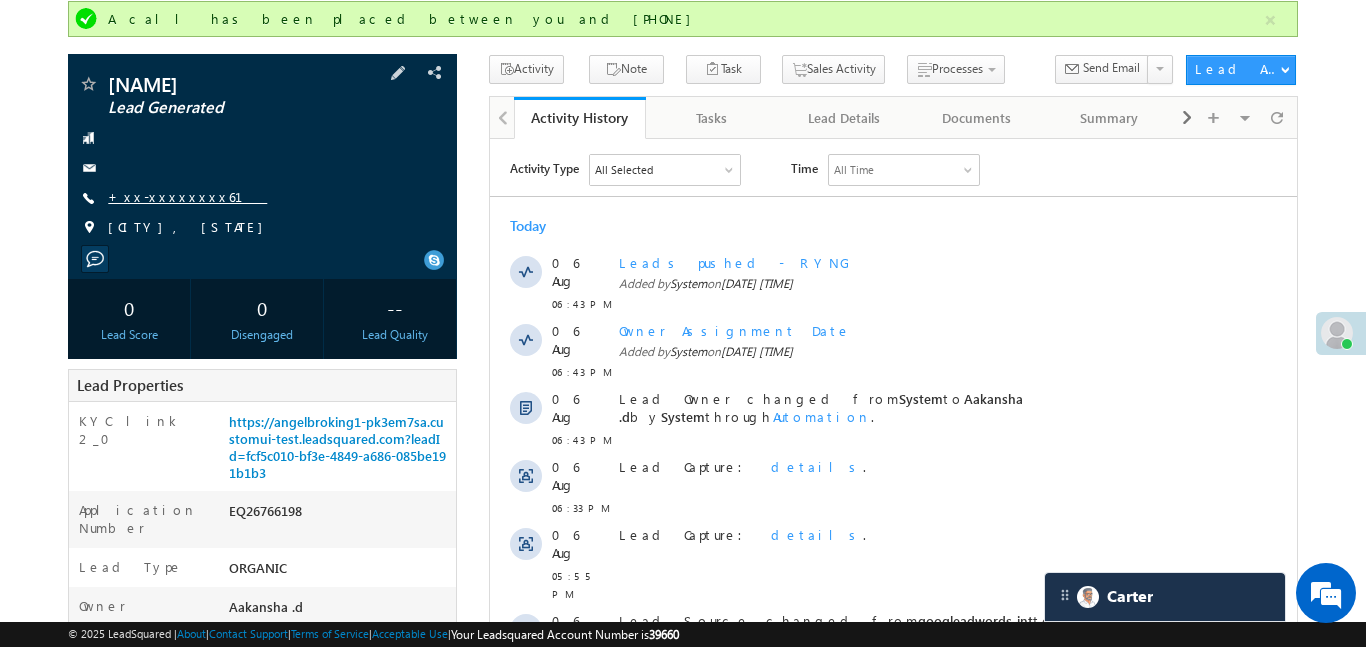 click on "+xx-xxxxxxxx61" at bounding box center (187, 196) 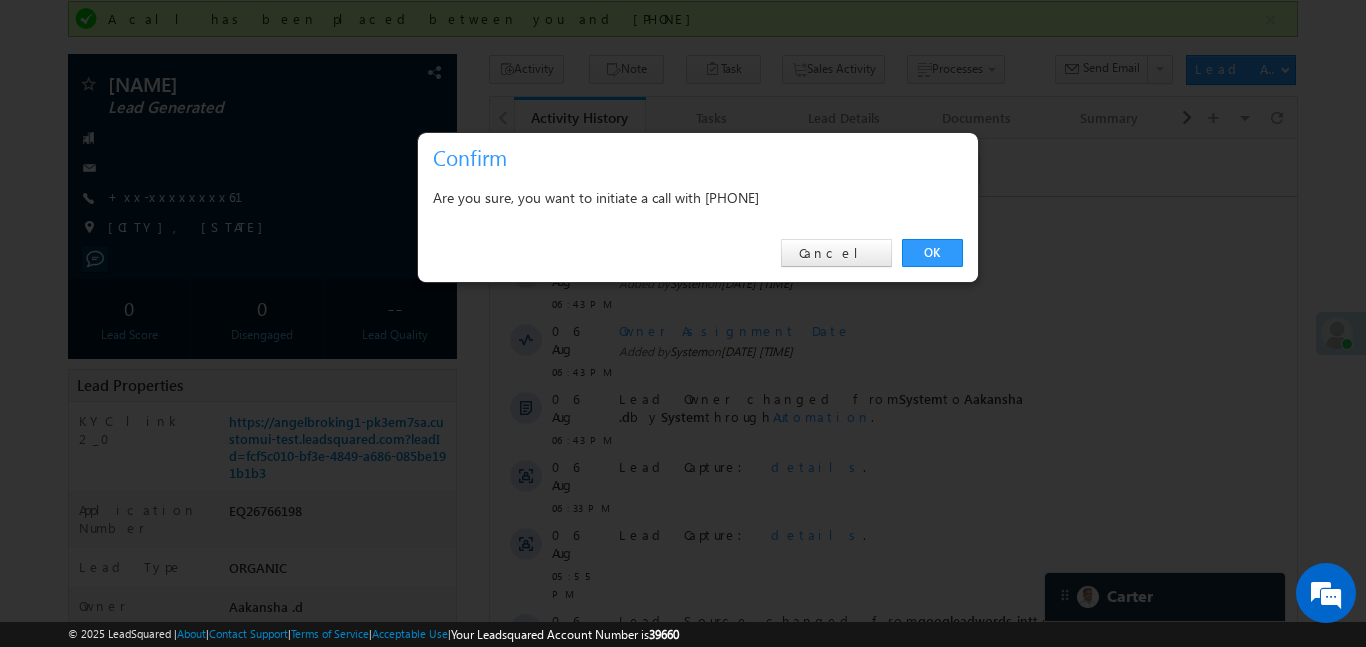 click on "OK Cancel" at bounding box center (698, 253) 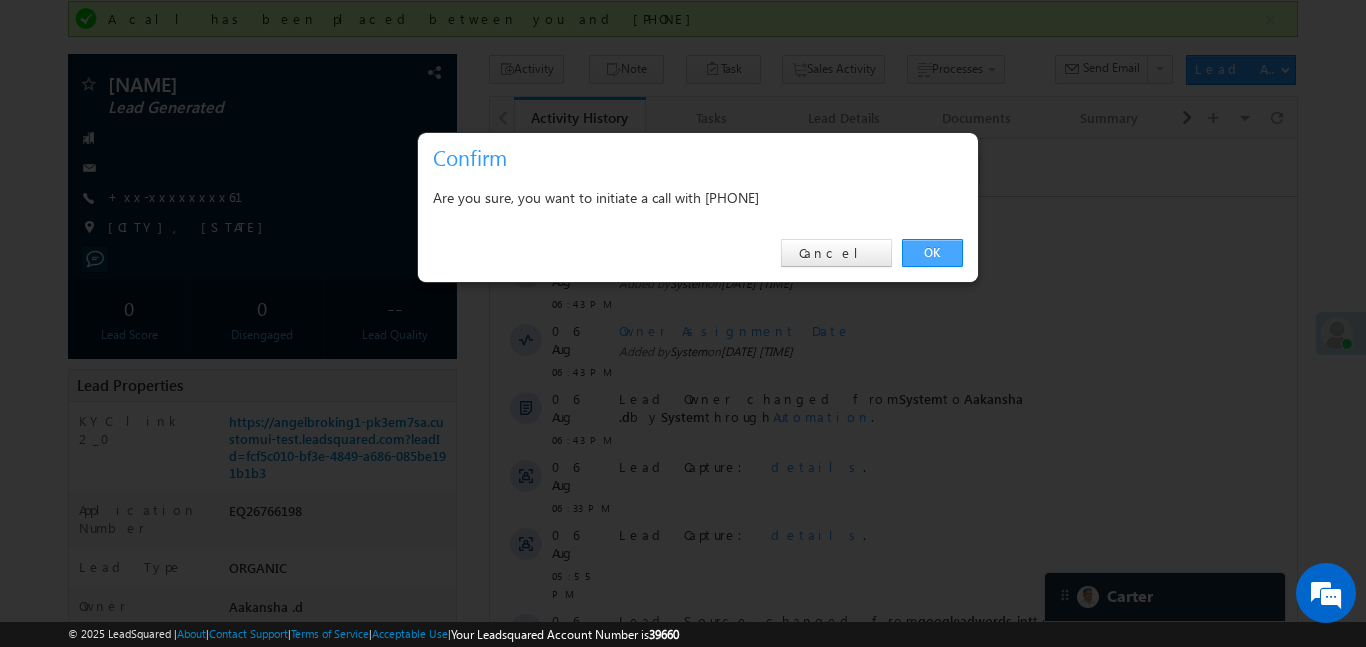 click on "OK Cancel" at bounding box center [698, 253] 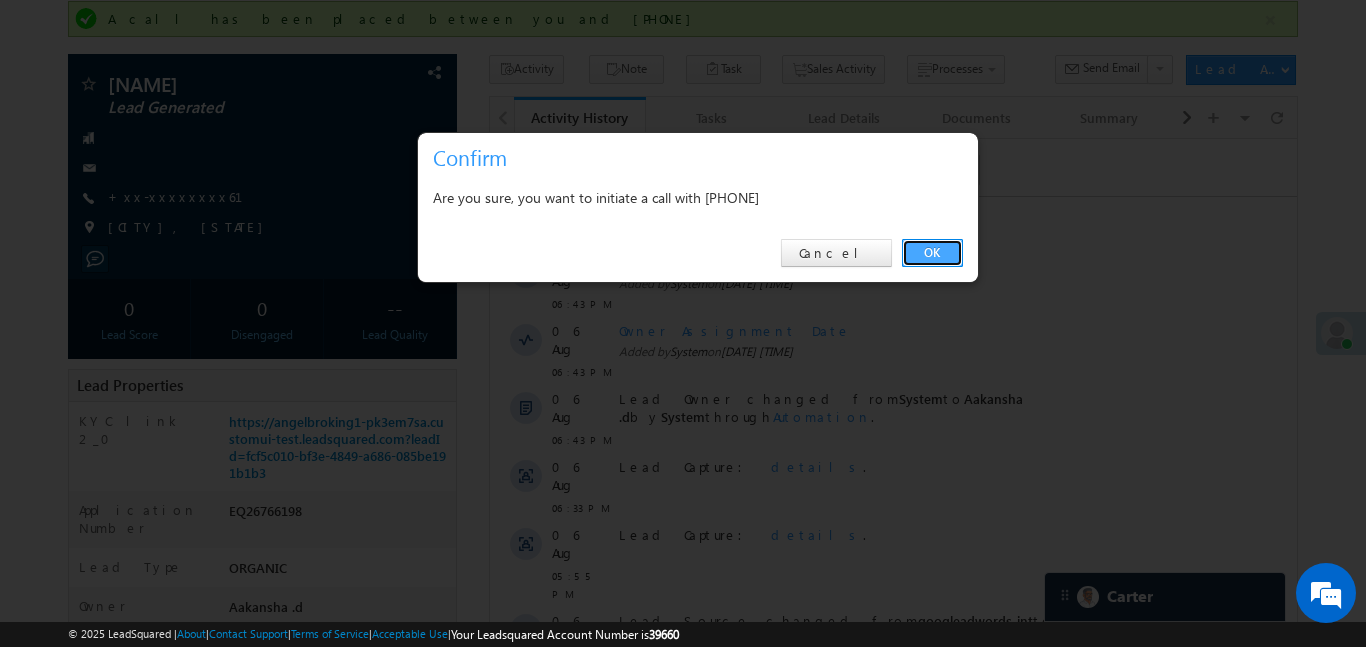 click on "OK" at bounding box center (932, 253) 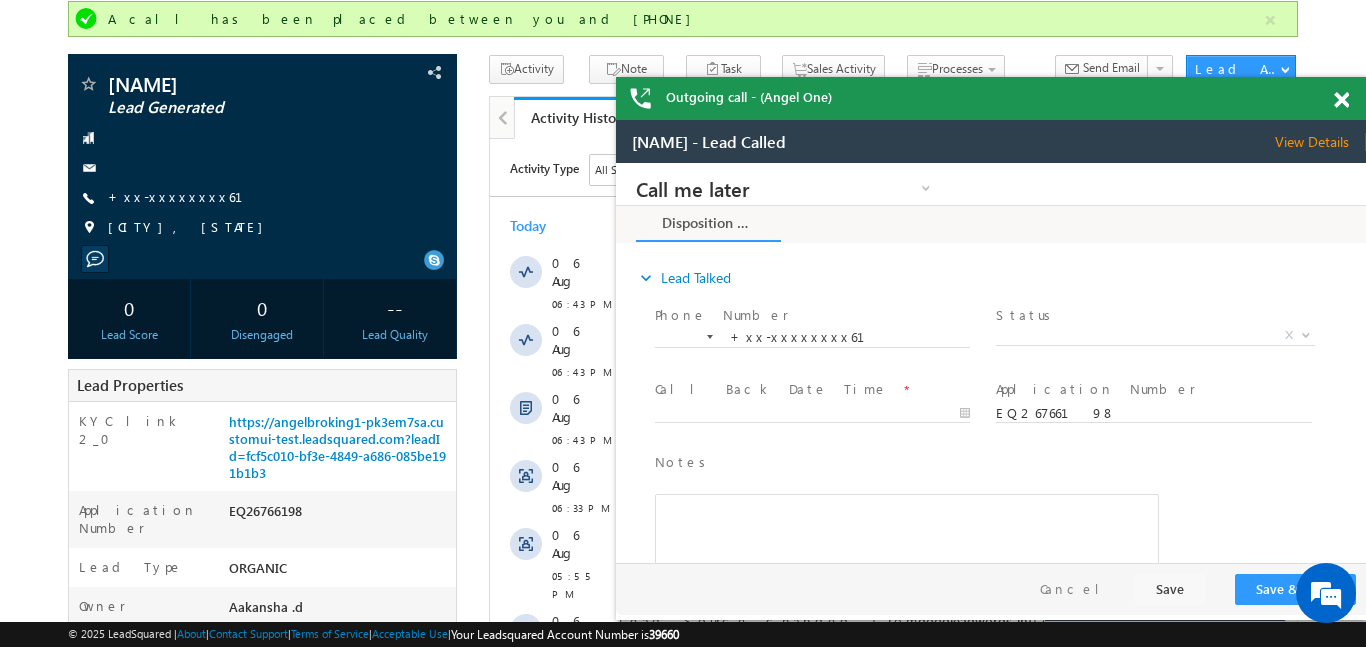 scroll, scrollTop: 0, scrollLeft: 0, axis: both 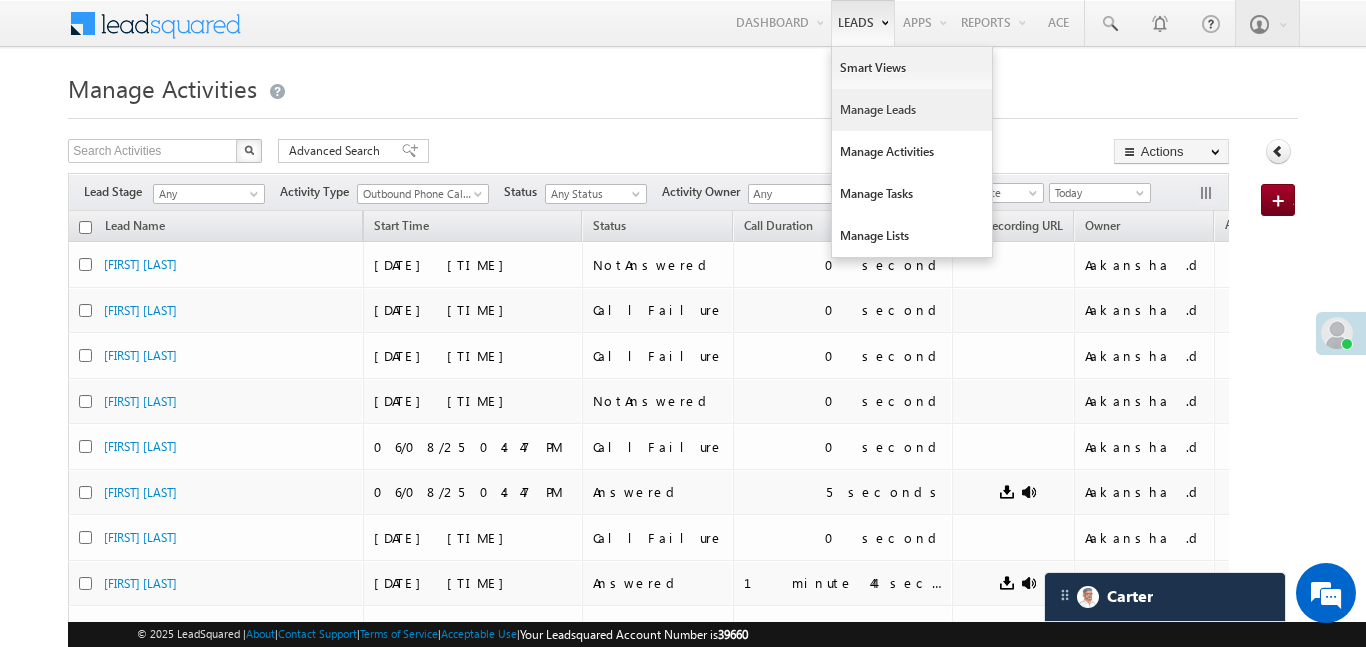 click on "Manage Leads" at bounding box center [912, 110] 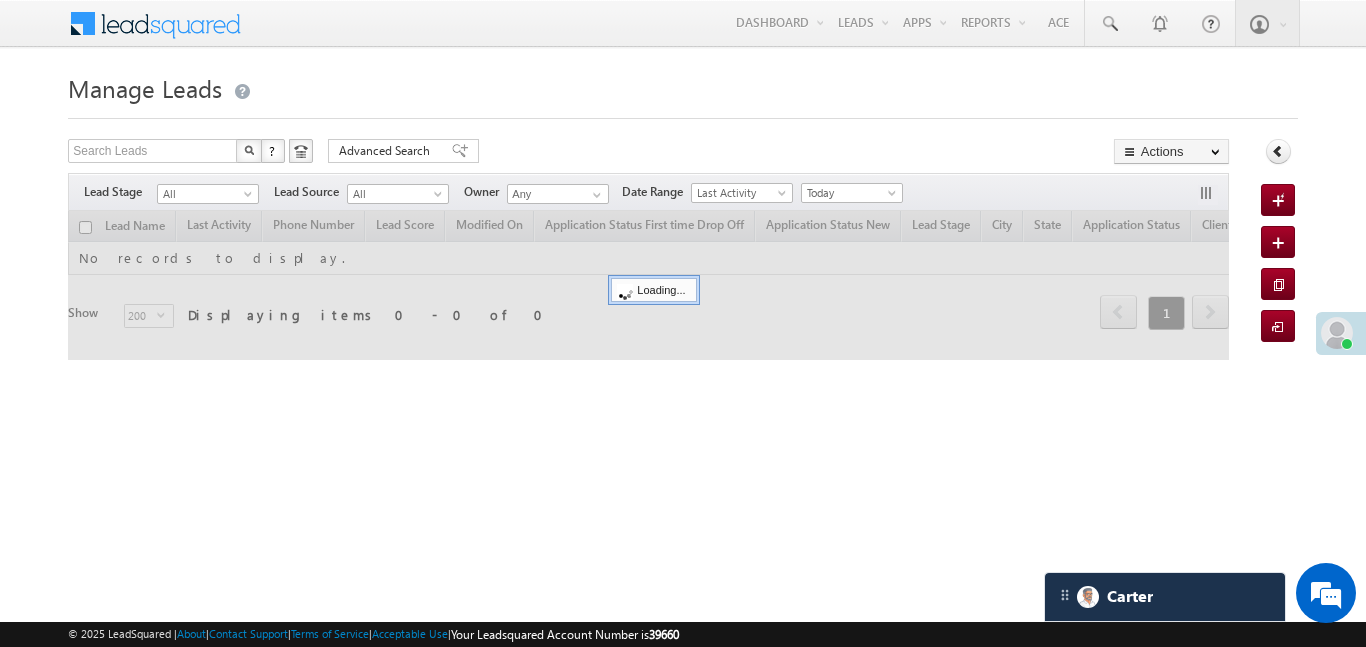 scroll, scrollTop: 0, scrollLeft: 0, axis: both 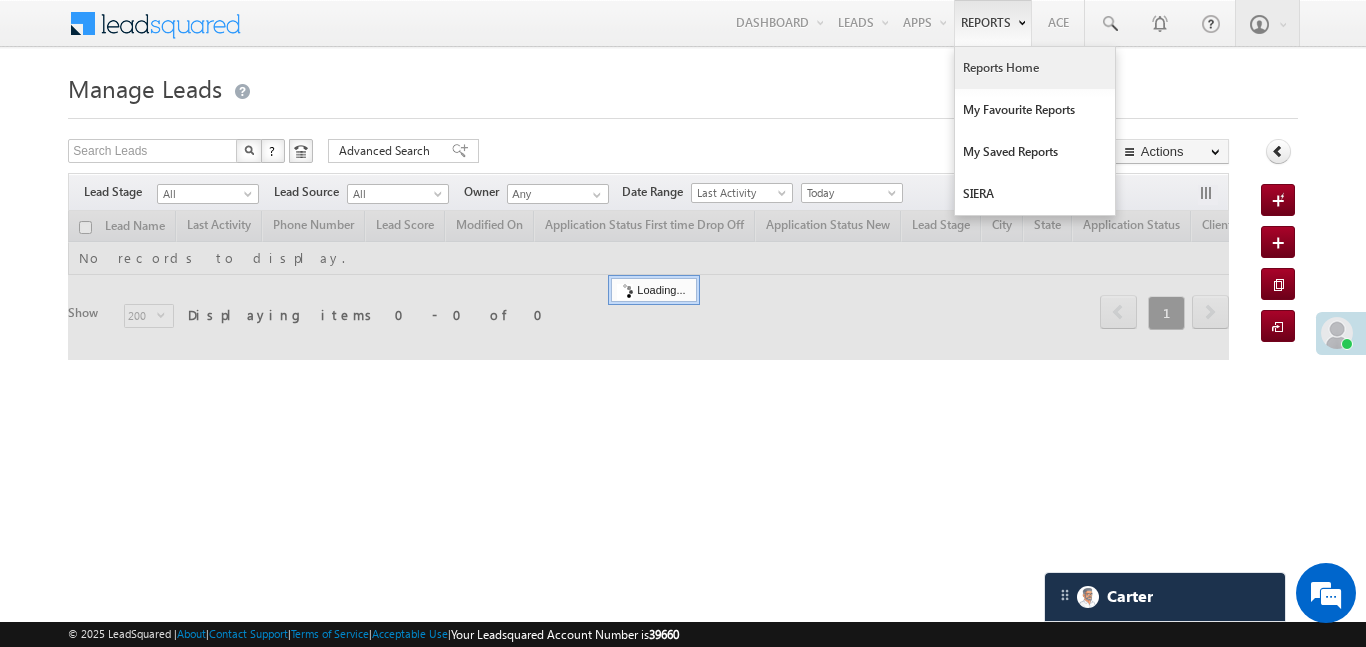 click on "Reports Home" at bounding box center (1035, 68) 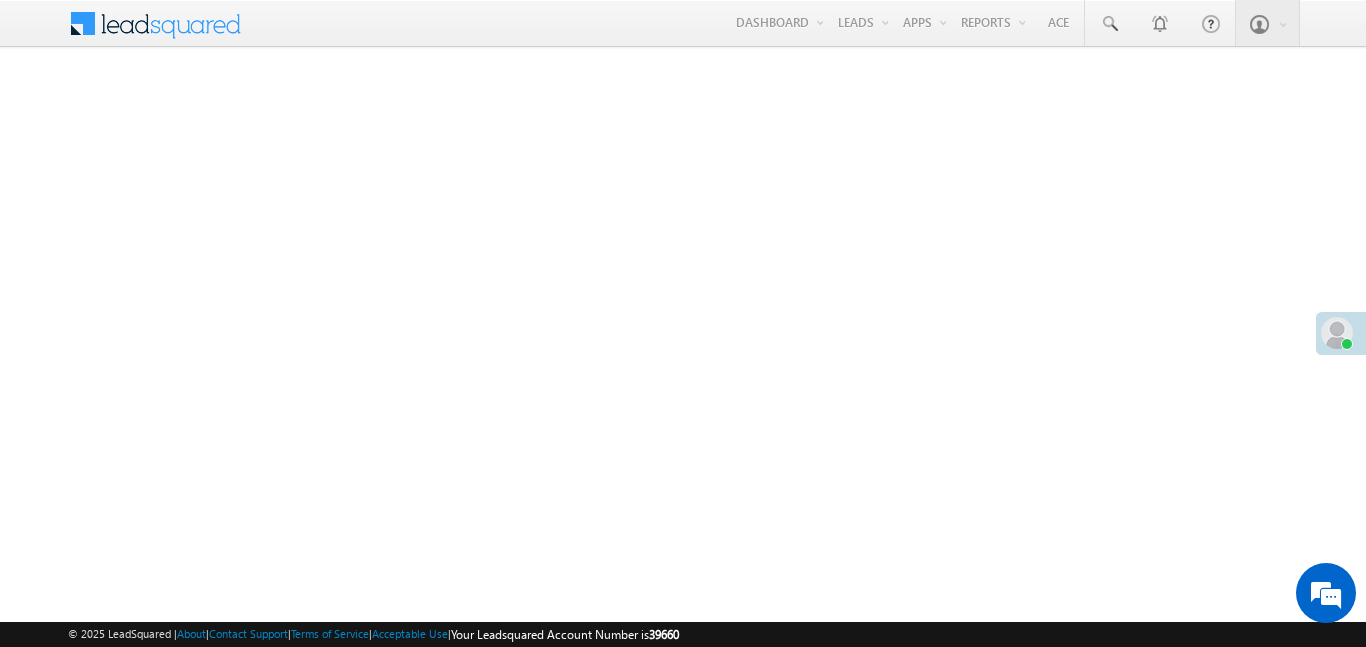 scroll, scrollTop: 0, scrollLeft: 0, axis: both 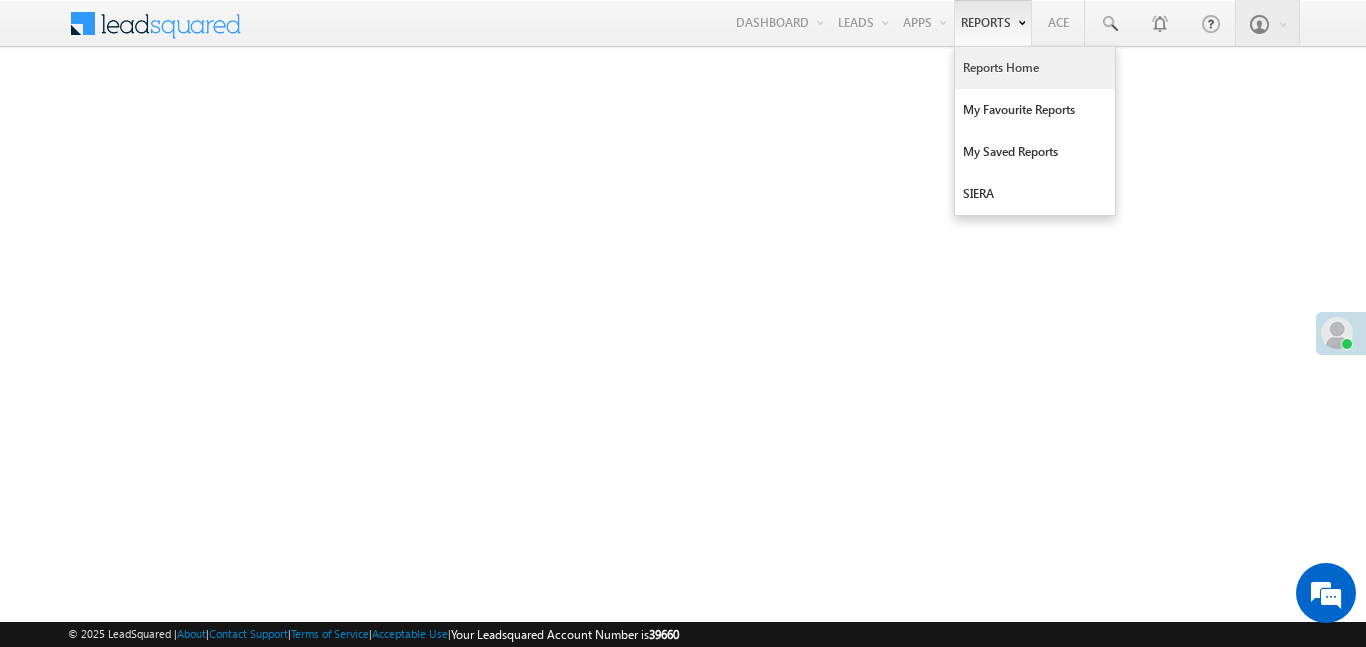 click on "Reports Home" at bounding box center [1035, 68] 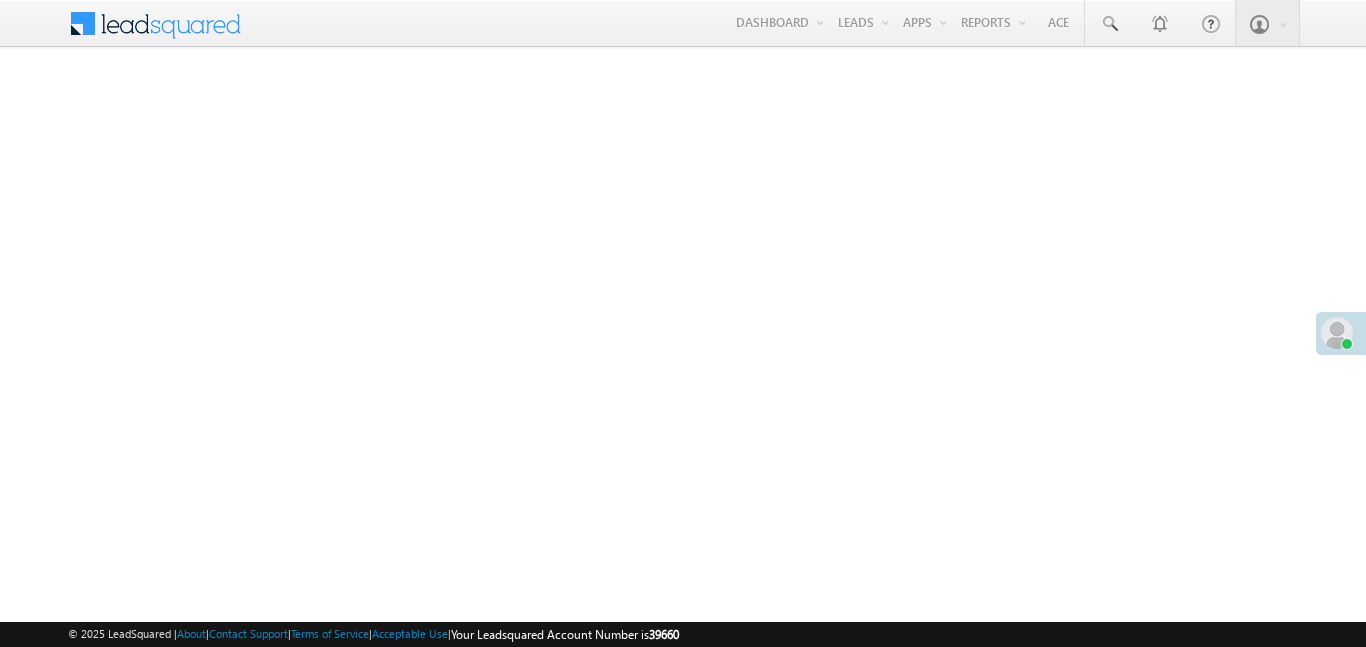 scroll, scrollTop: 0, scrollLeft: 0, axis: both 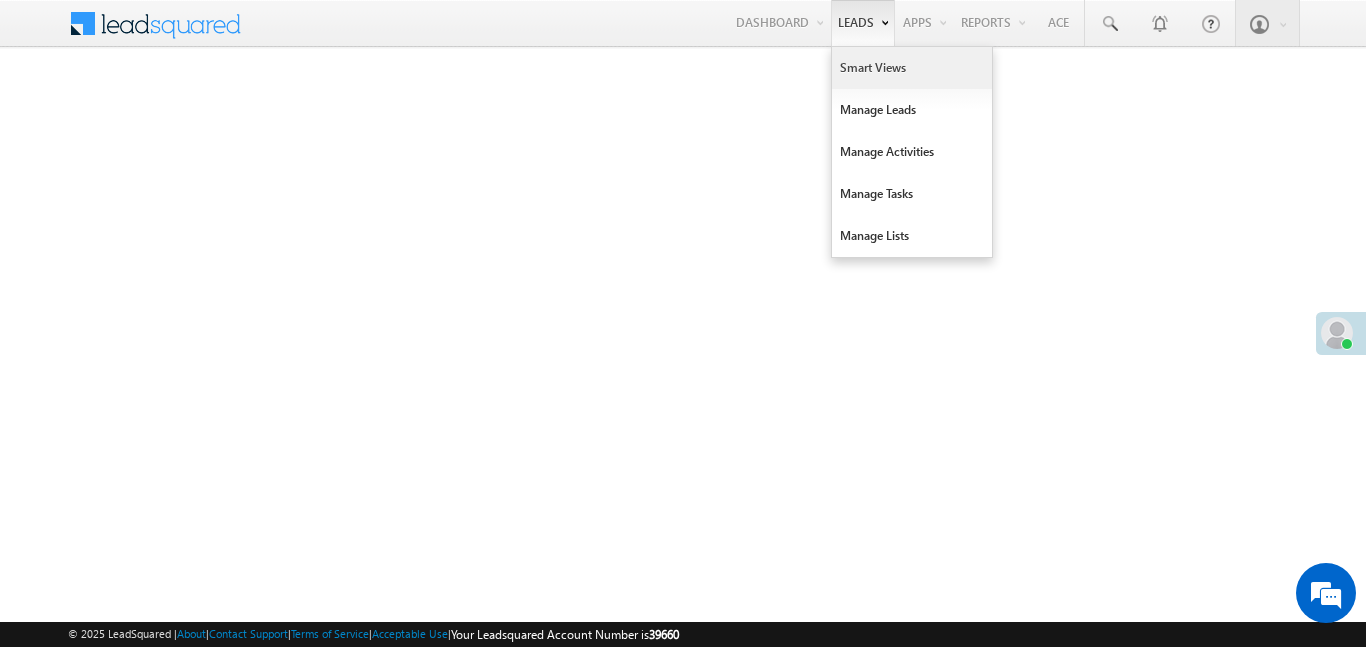 click on "Smart Views" at bounding box center (912, 68) 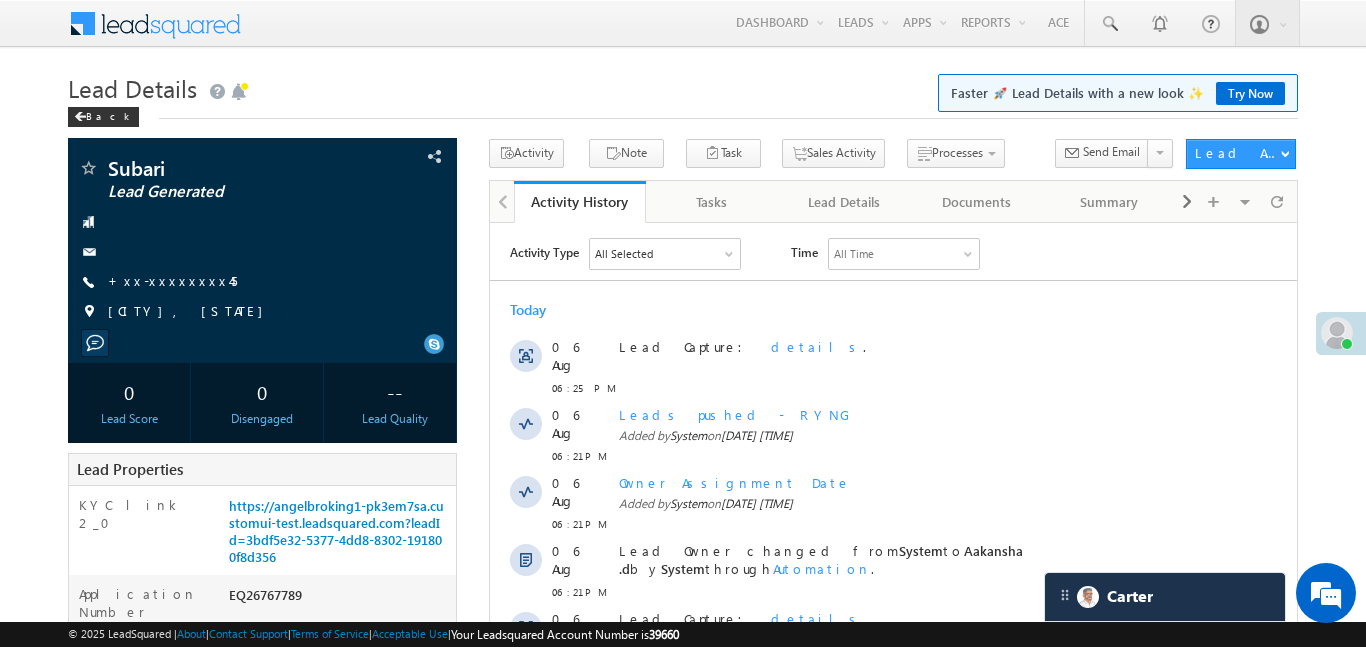 scroll, scrollTop: 0, scrollLeft: 0, axis: both 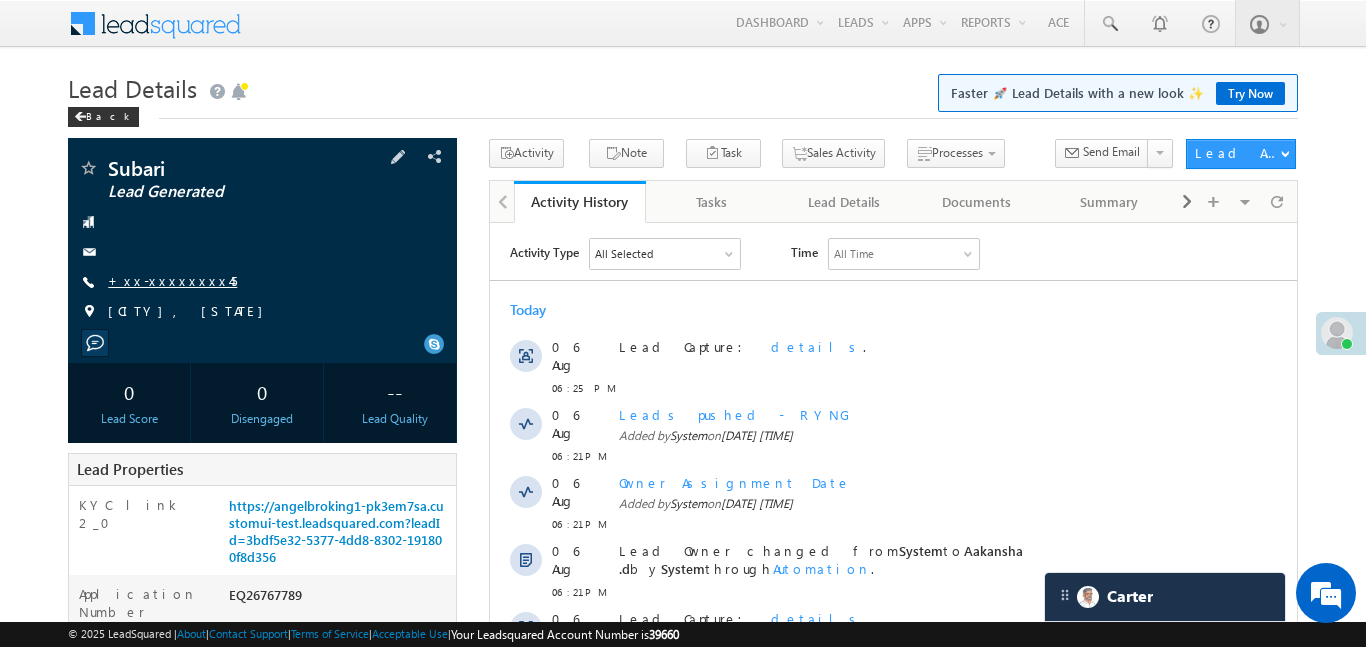 click on "+xx-xxxxxxxx45" at bounding box center (172, 280) 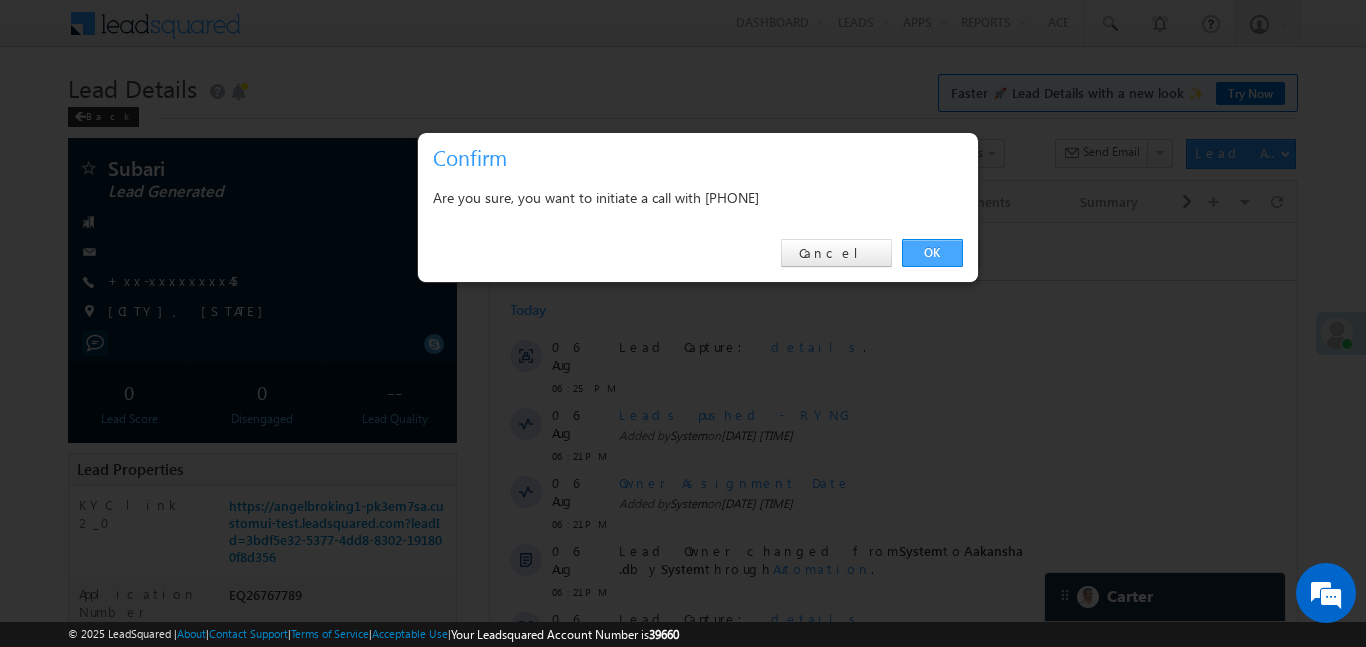 click on "OK" at bounding box center [932, 253] 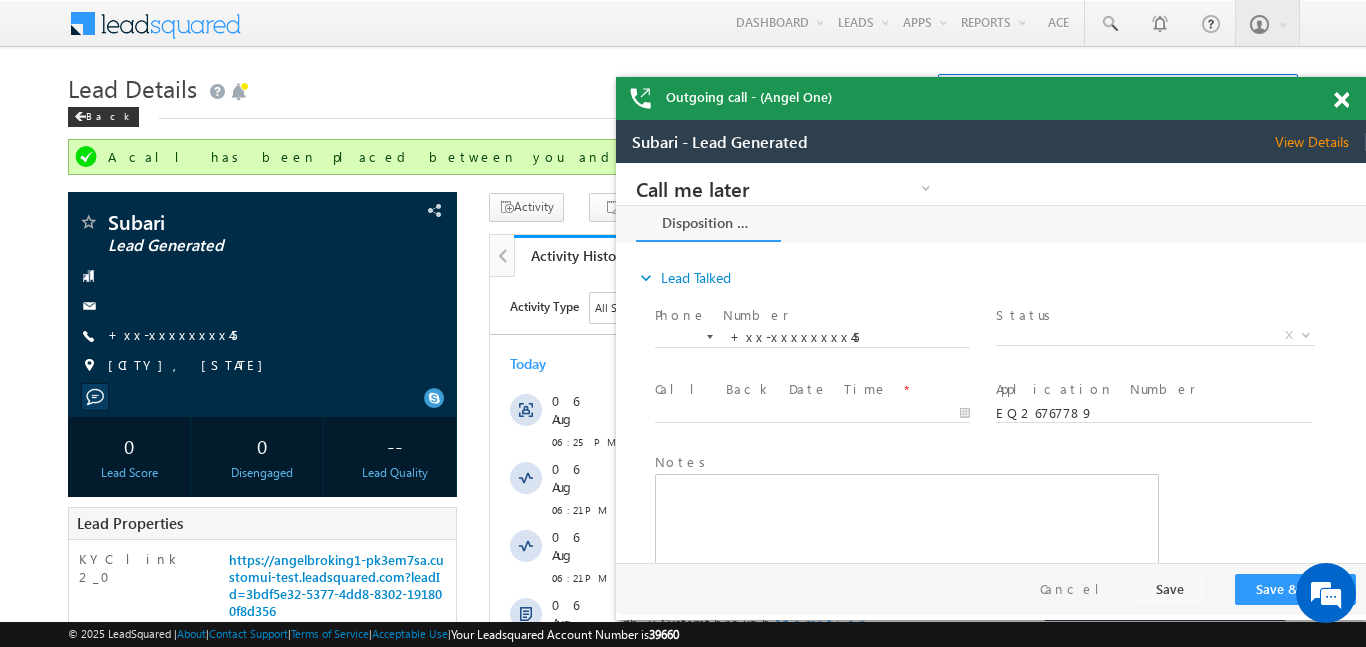 scroll, scrollTop: 0, scrollLeft: 0, axis: both 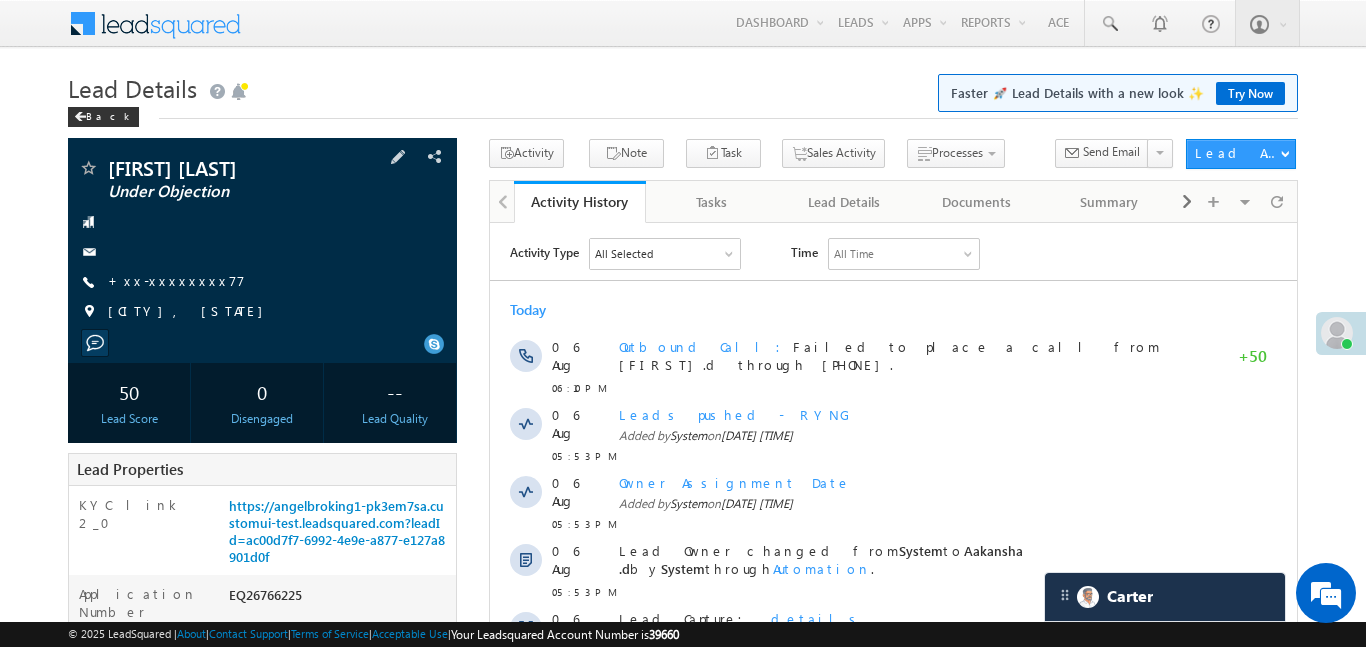 click on "[FIRST] [LAST]
UnderObjection
[PHONE]" at bounding box center (262, 245) 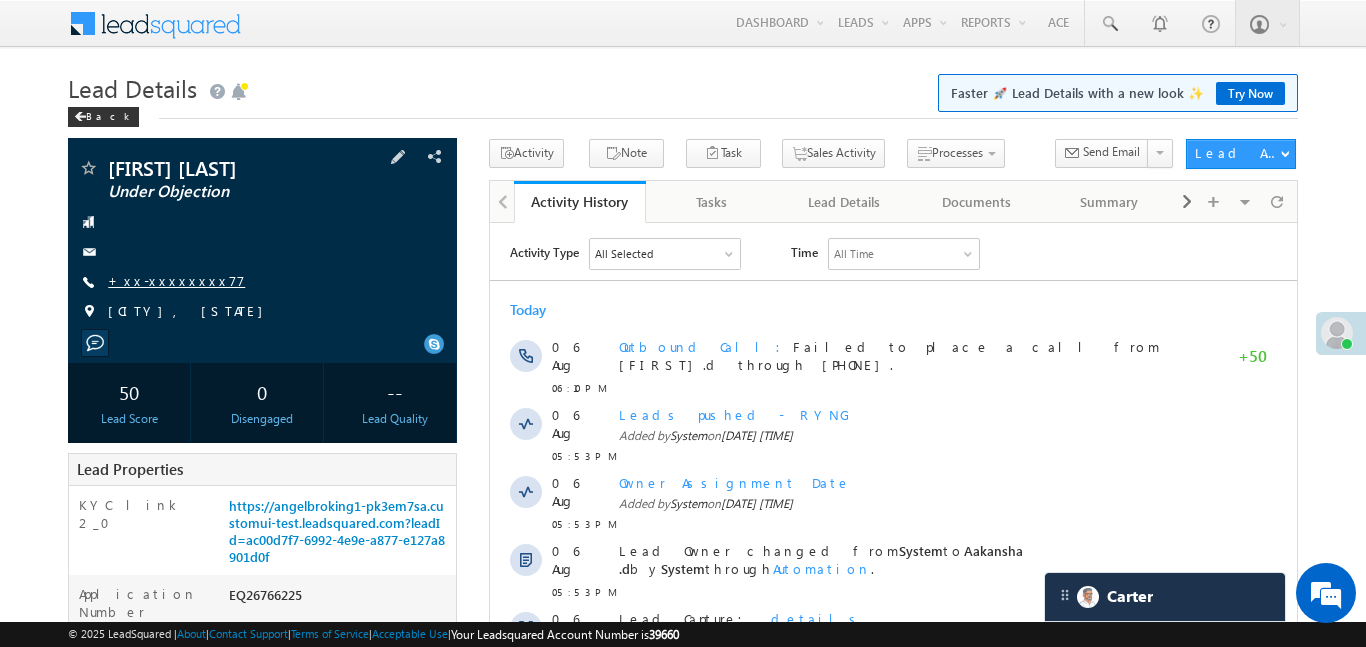 click on "+xx-xxxxxxxx77" at bounding box center [176, 280] 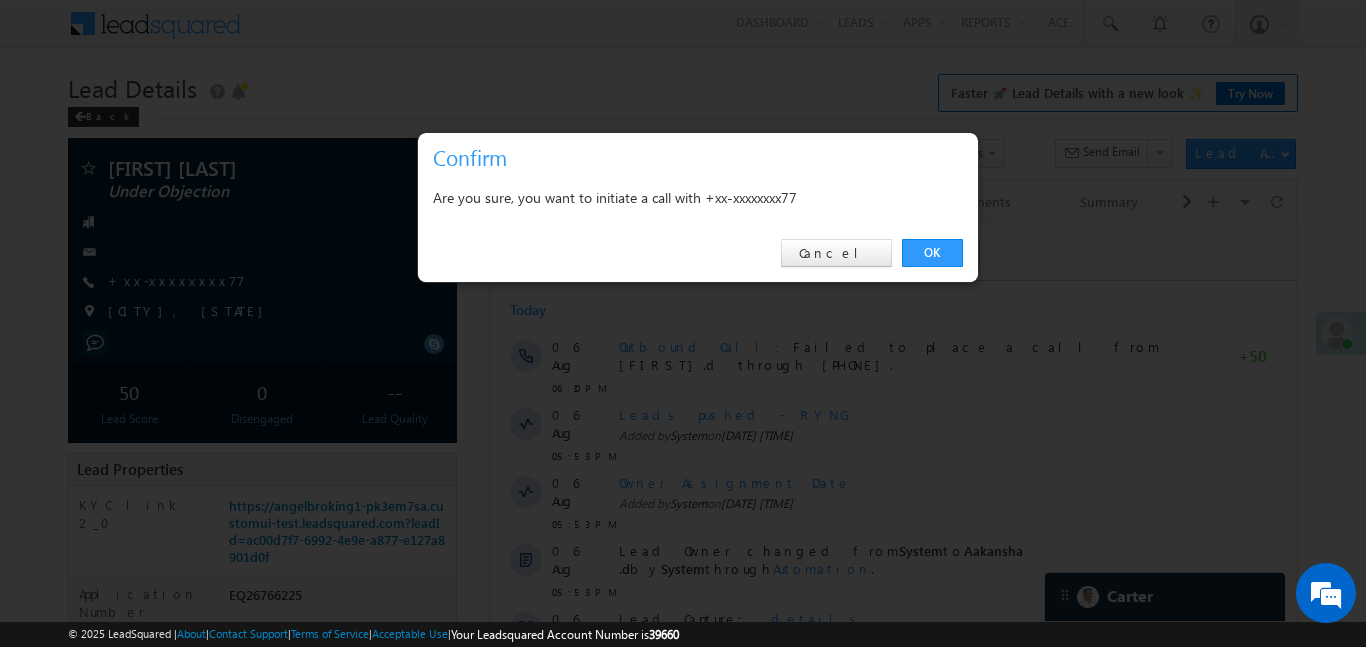 scroll, scrollTop: 8997, scrollLeft: 0, axis: vertical 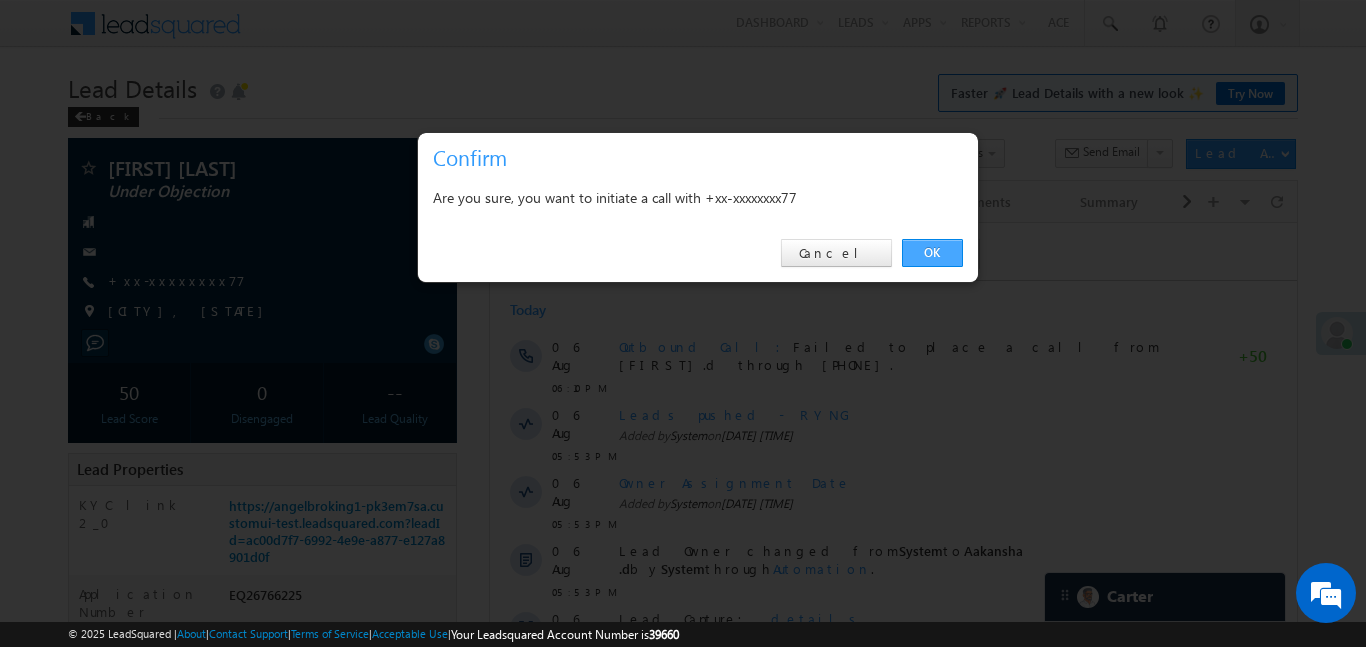click on "OK" at bounding box center (932, 253) 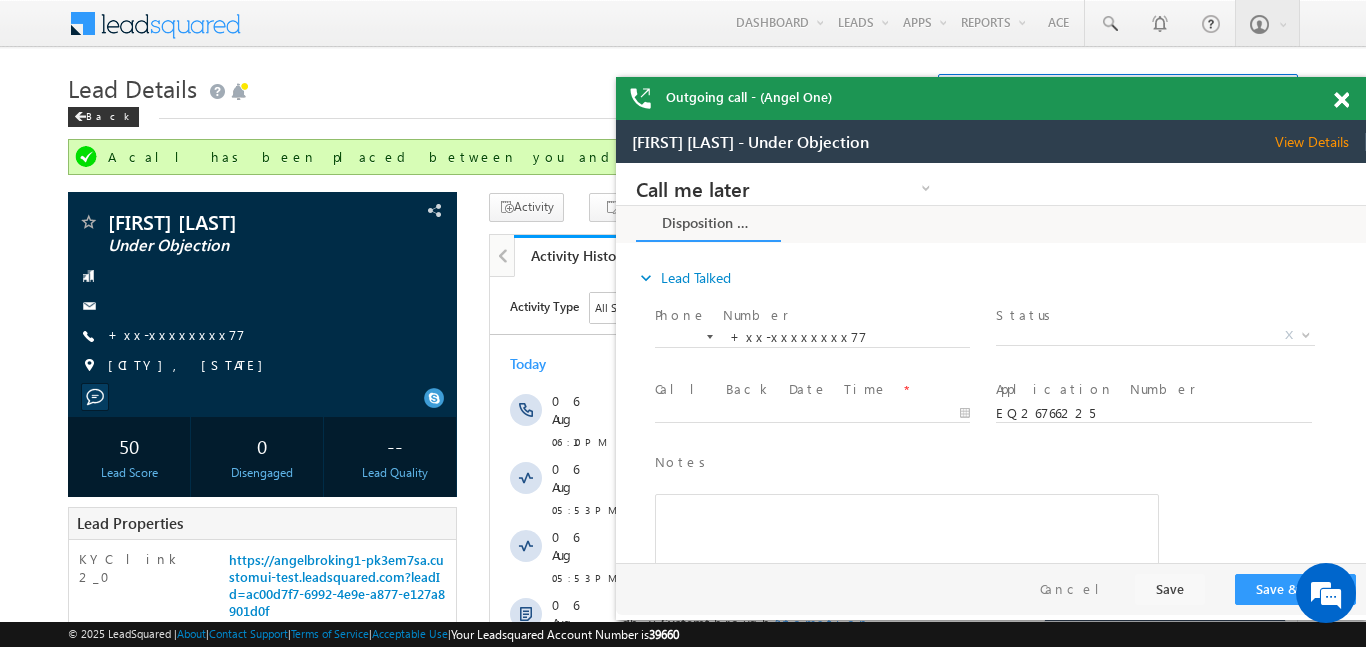 scroll, scrollTop: 0, scrollLeft: 0, axis: both 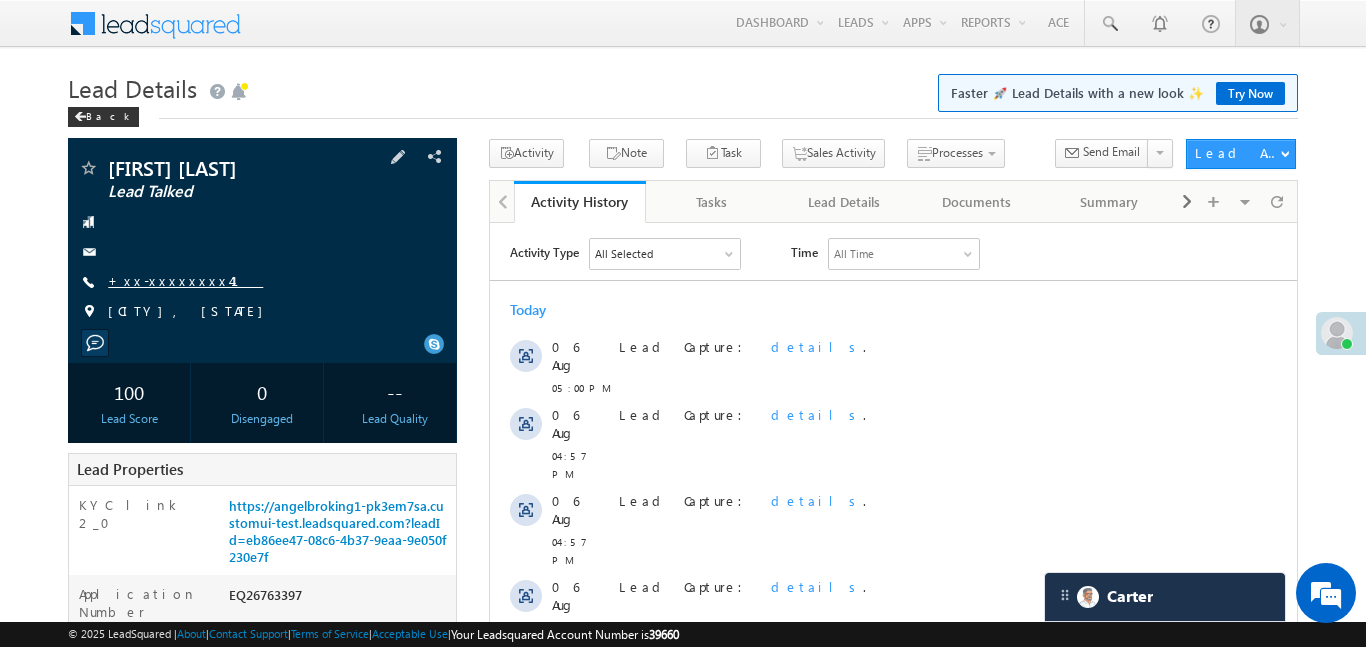 click on "+xx-xxxxxxxx41" at bounding box center [185, 280] 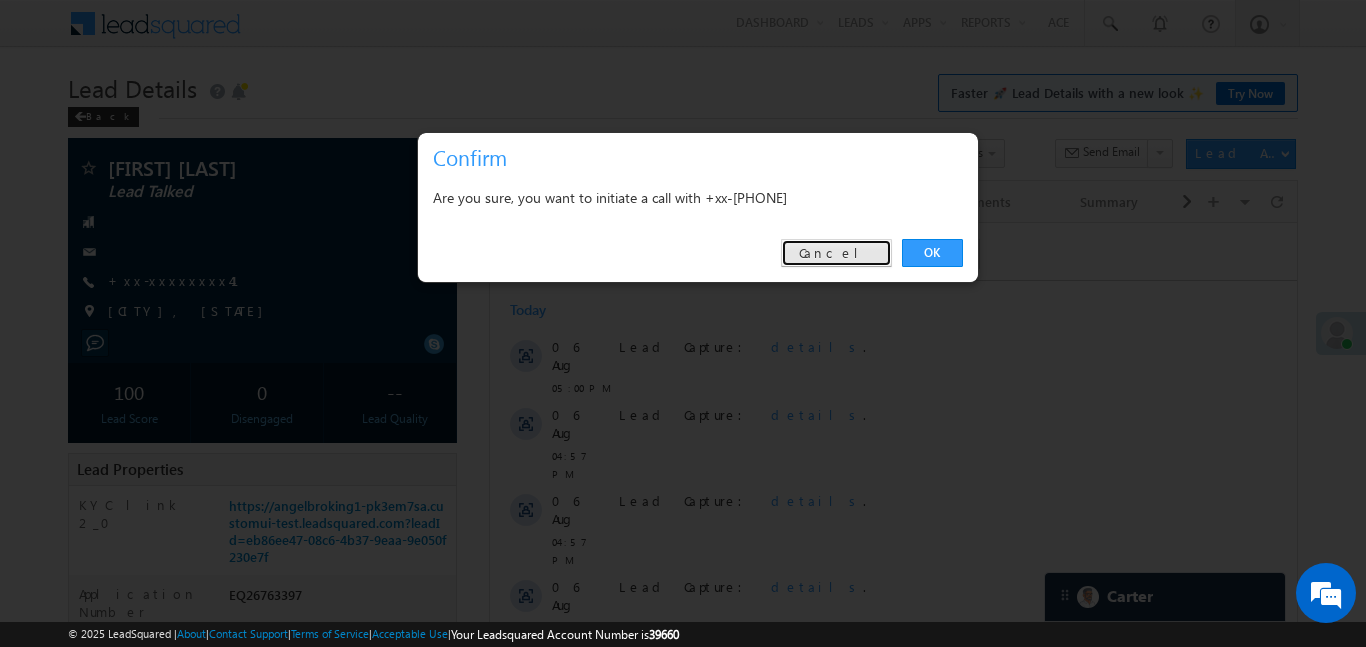 drag, startPoint x: 847, startPoint y: 256, endPoint x: 354, endPoint y: 26, distance: 544.01196 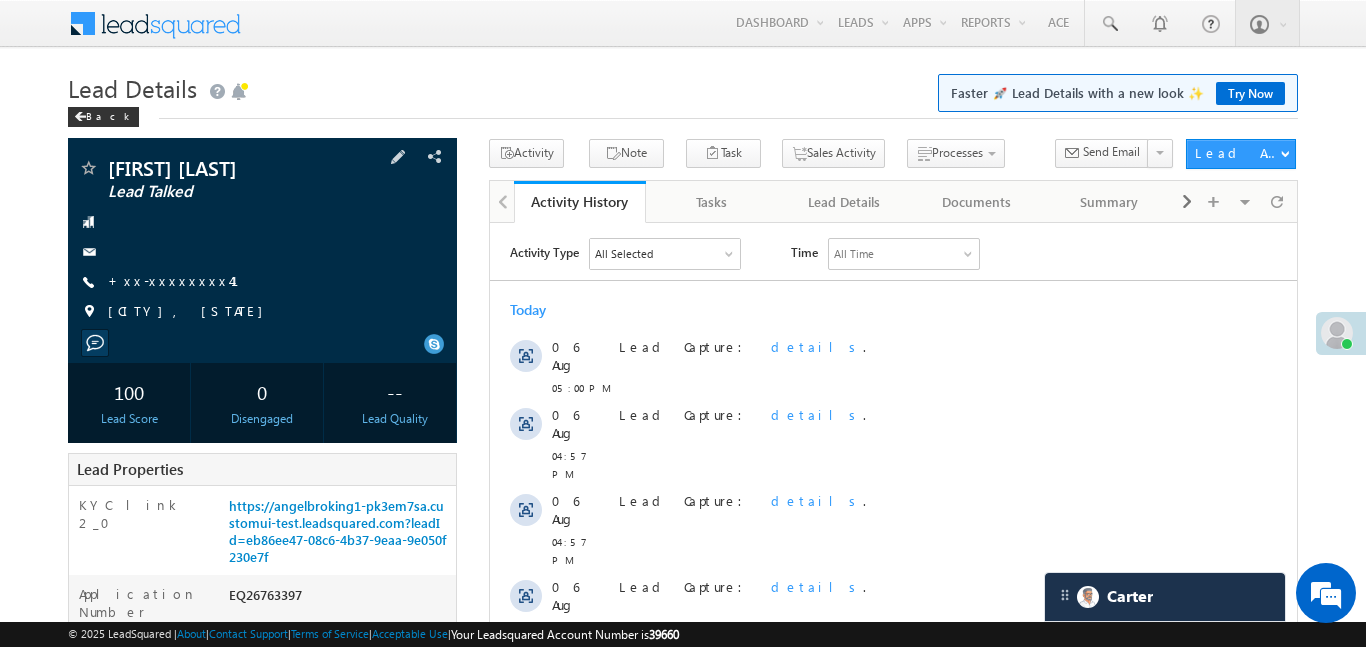 scroll, scrollTop: 0, scrollLeft: 0, axis: both 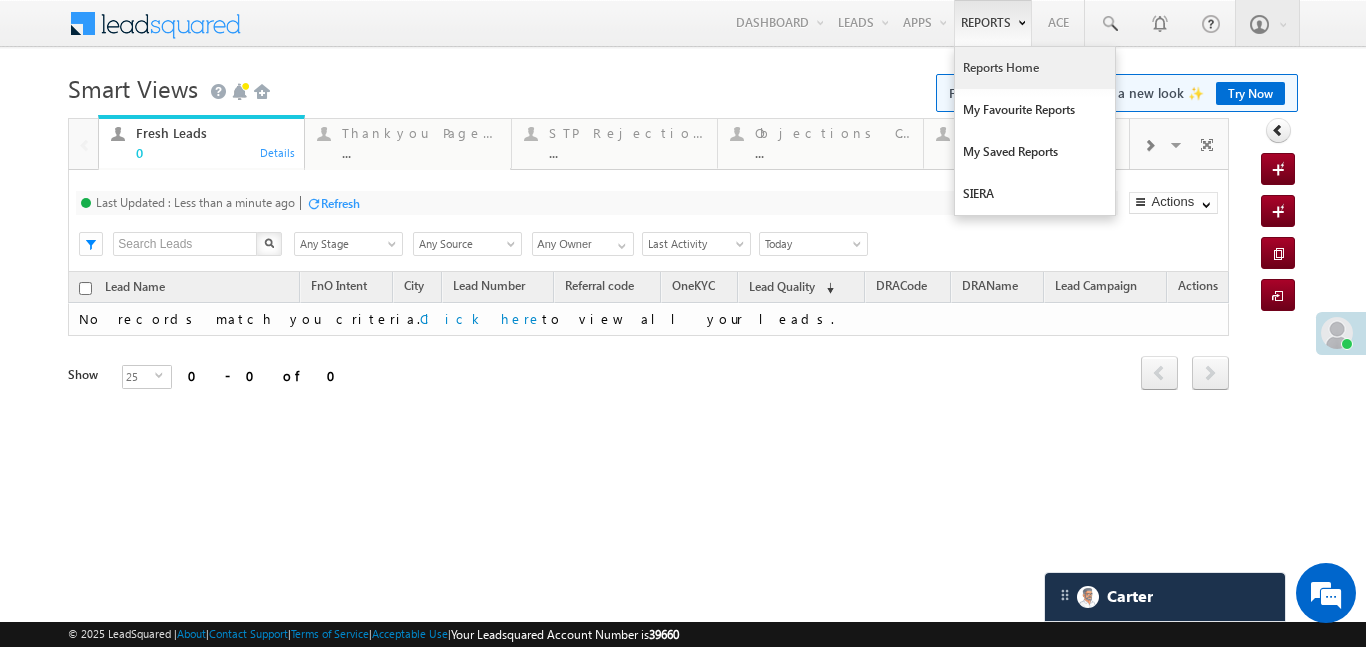 click on "Reports Home" at bounding box center [1035, 68] 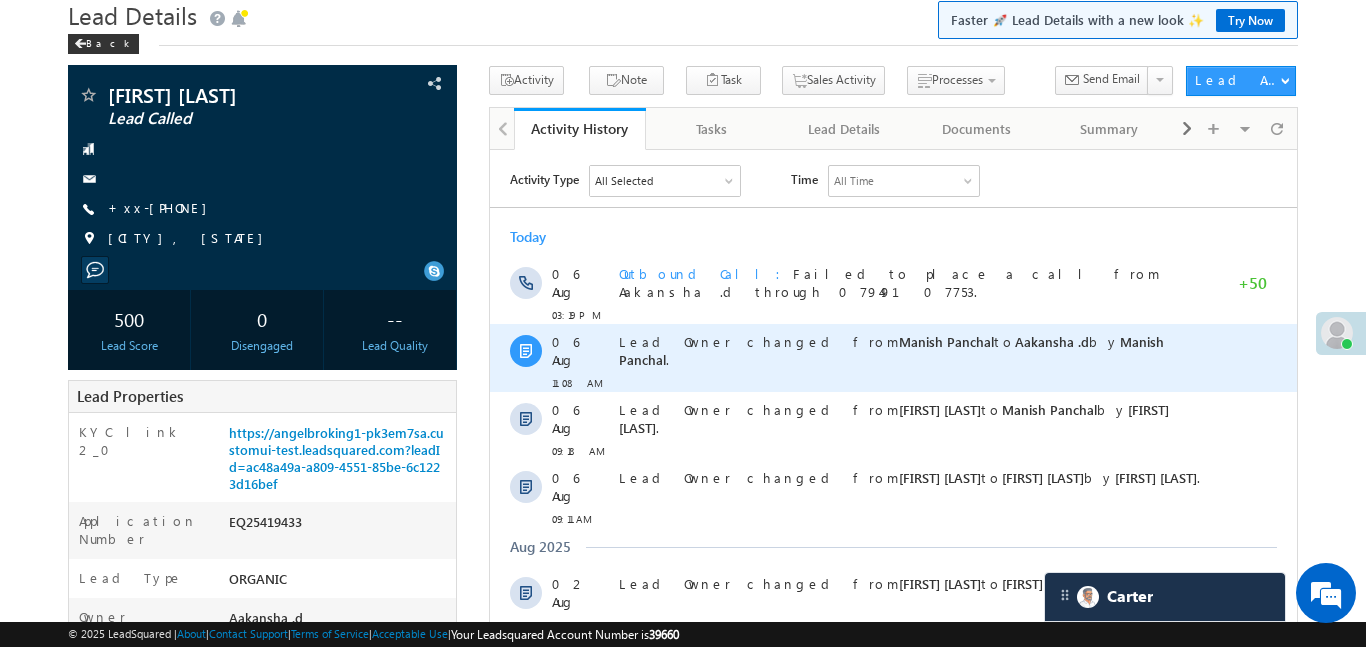 scroll, scrollTop: 109, scrollLeft: 0, axis: vertical 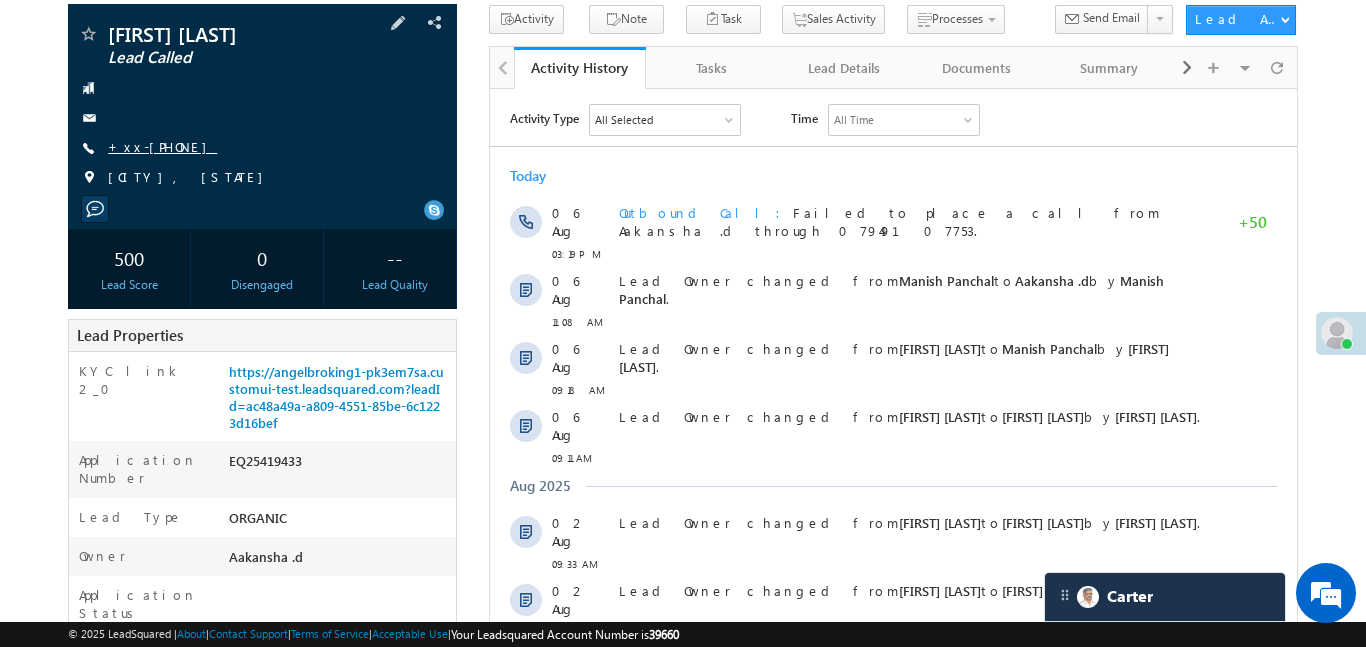 click on "+xx-[PHONE]" at bounding box center [162, 146] 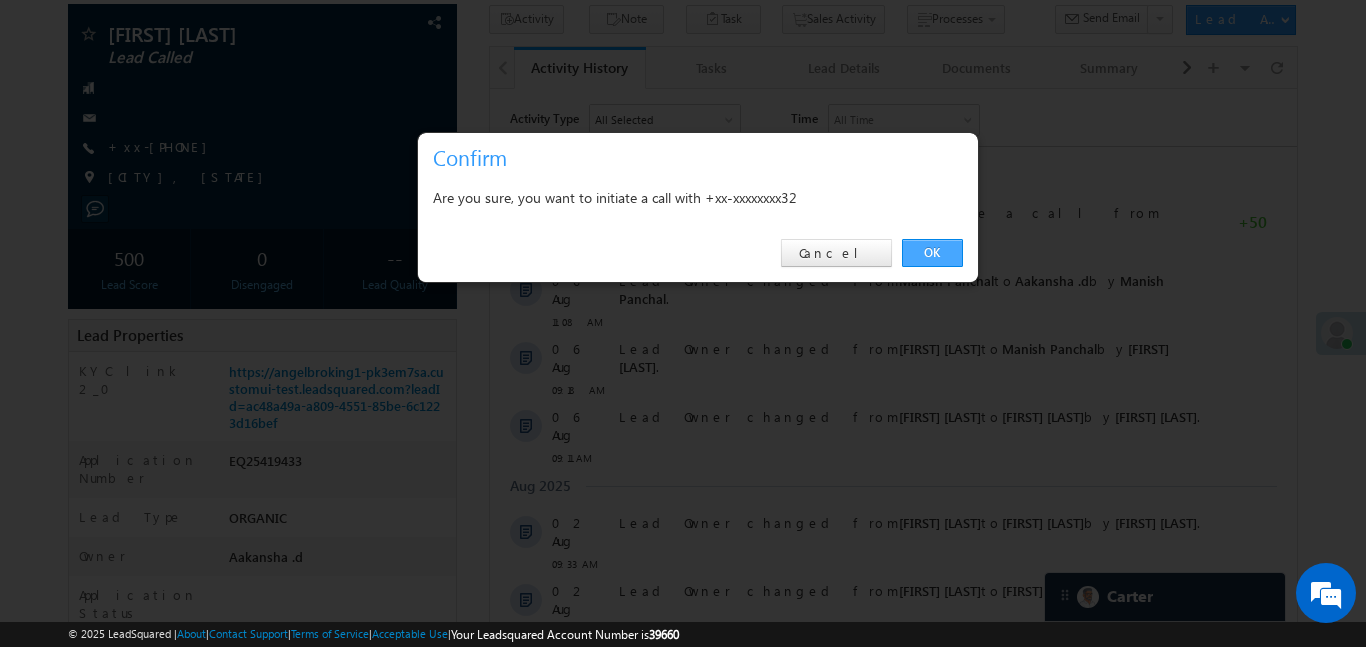 click on "OK" at bounding box center [932, 253] 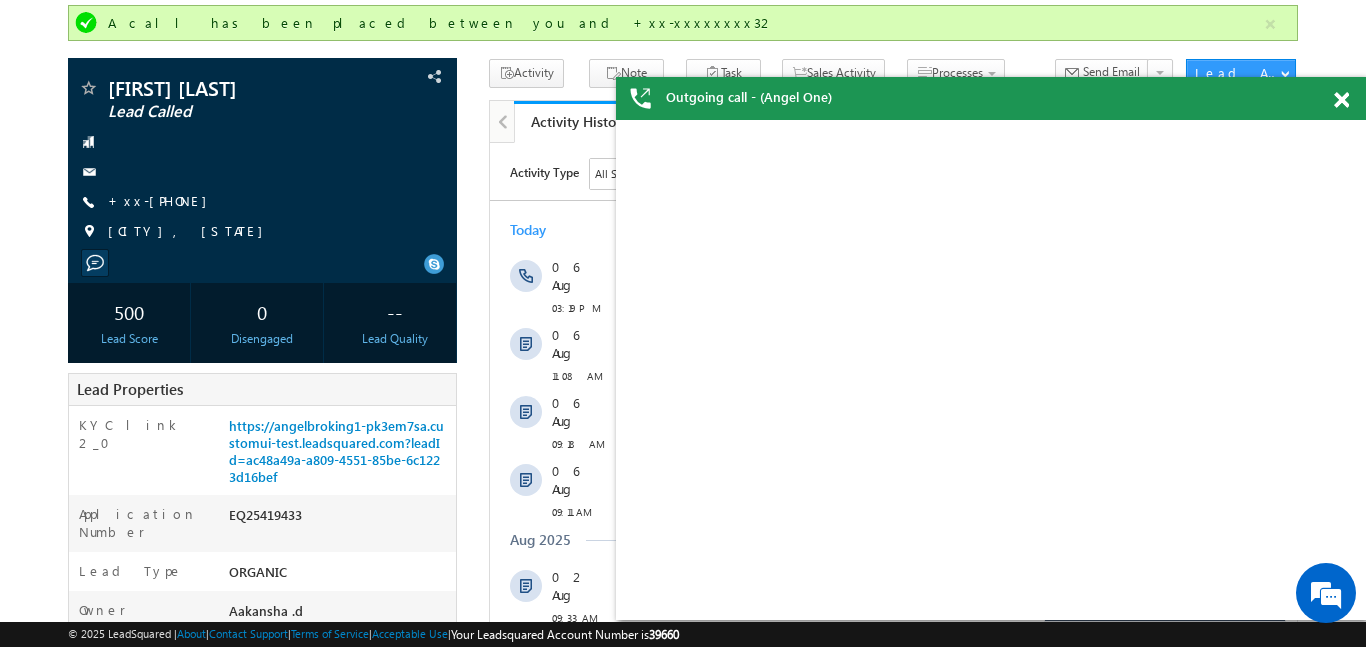 scroll, scrollTop: 0, scrollLeft: 0, axis: both 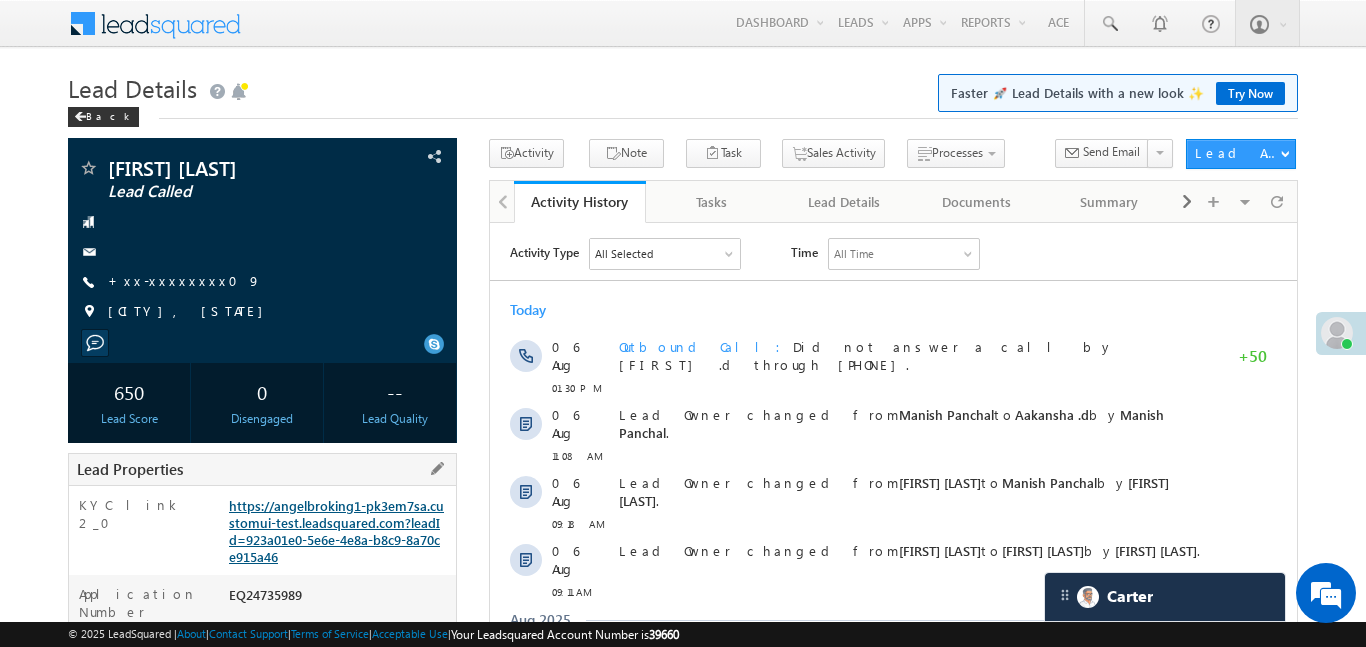 click on "https://angelbroking1-pk3em7sa.customui-test.leadsquared.com?leadId=923a01e0-5e6e-4e8a-b8c9-8a70ce915a46" at bounding box center (336, 531) 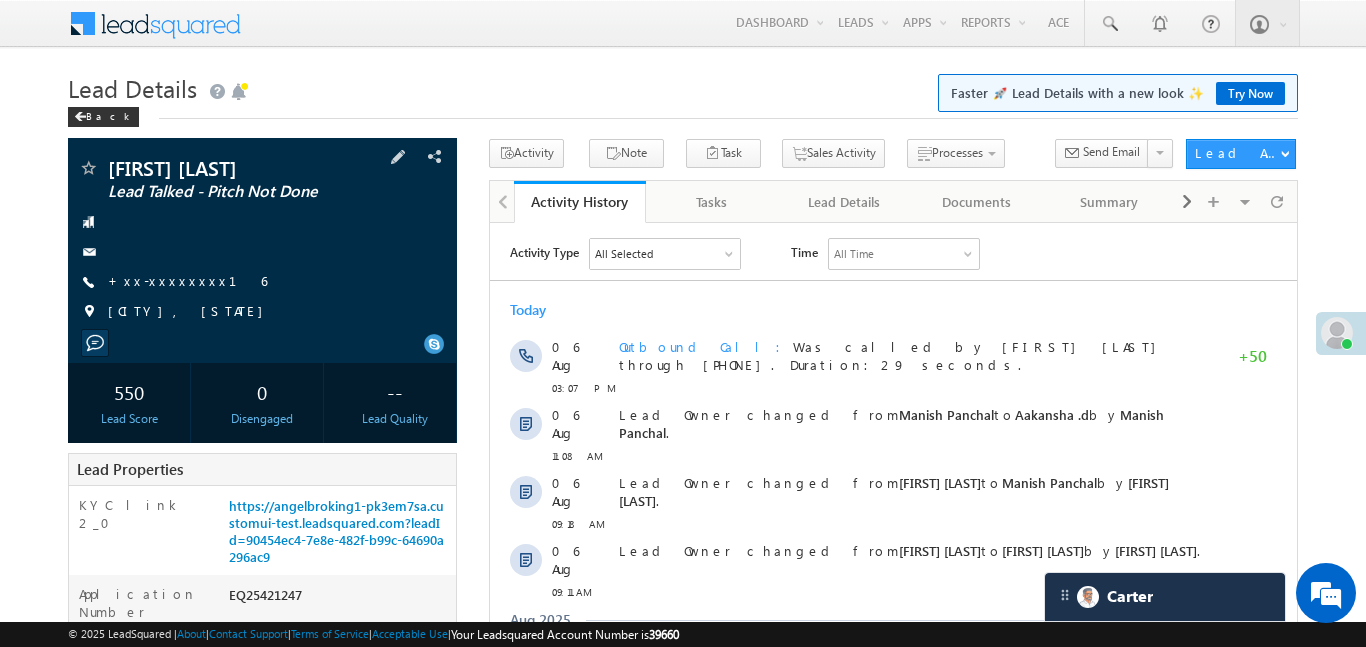 scroll, scrollTop: 0, scrollLeft: 0, axis: both 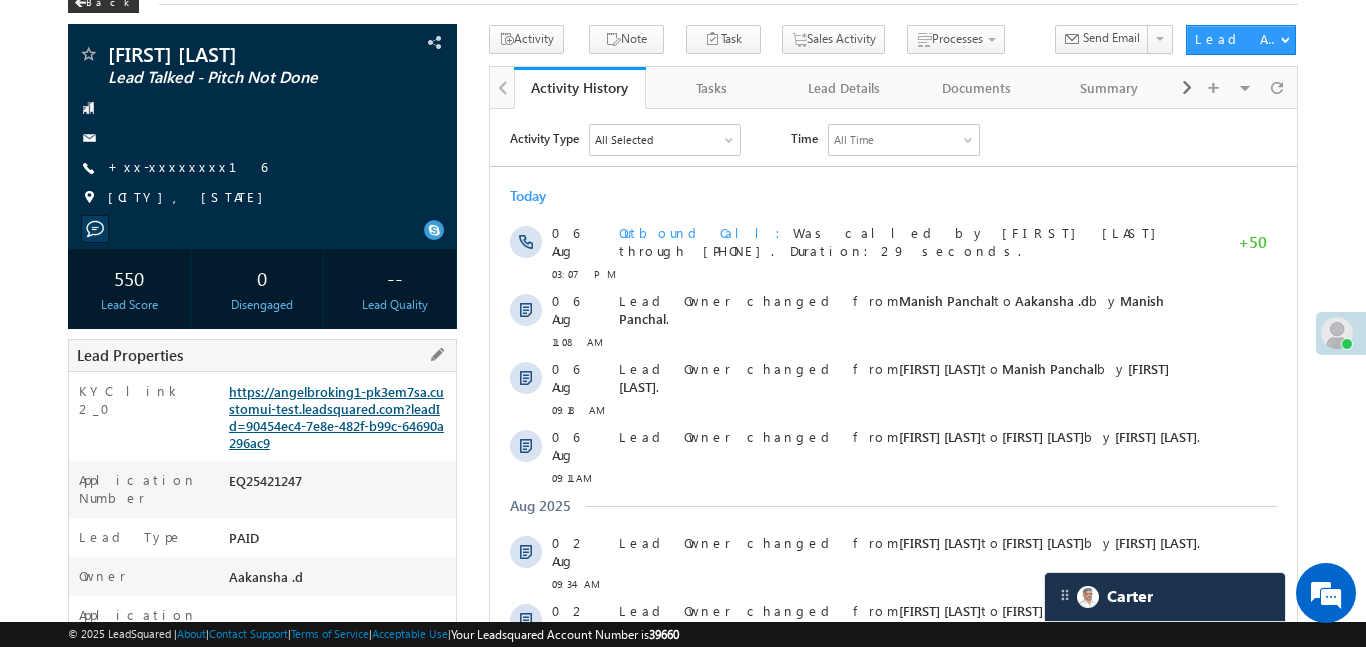 click on "https://angelbroking1-pk3em7sa.customui-test.leadsquared.com?leadId=90454ec4-7e8e-482f-b99c-64690a296ac9" at bounding box center [336, 417] 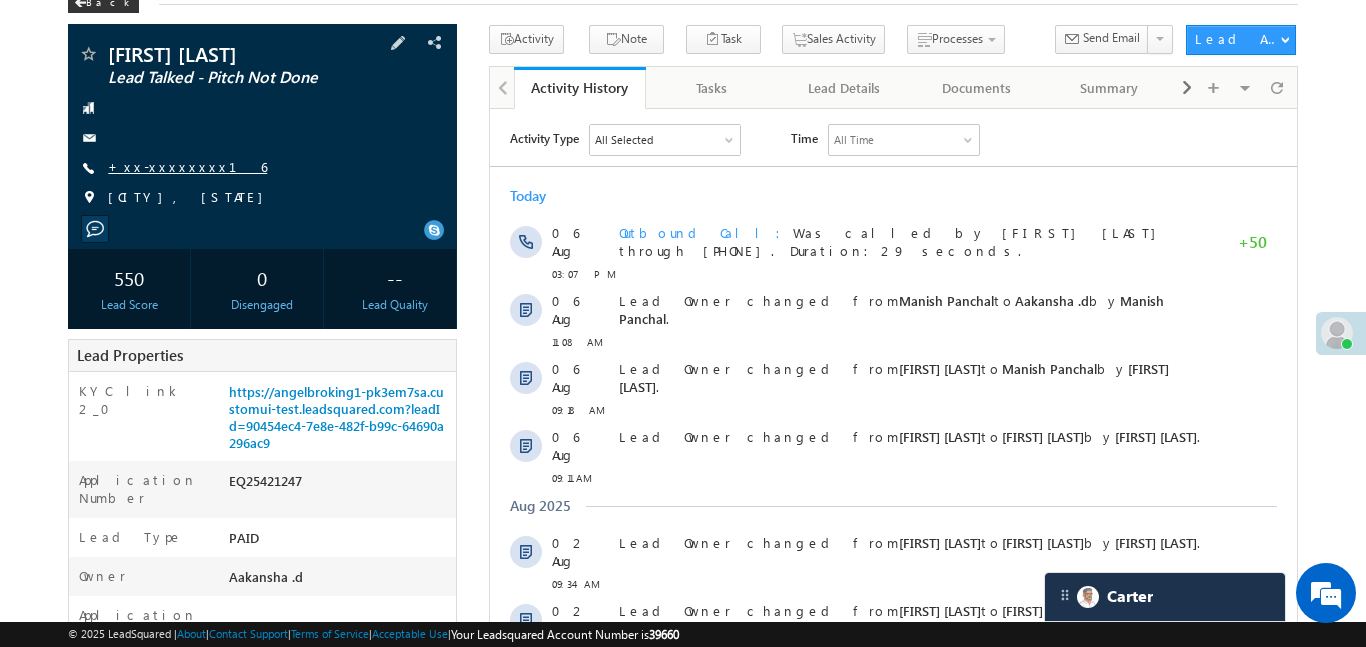 click on "+xx-xxxxxxxx16" at bounding box center [187, 166] 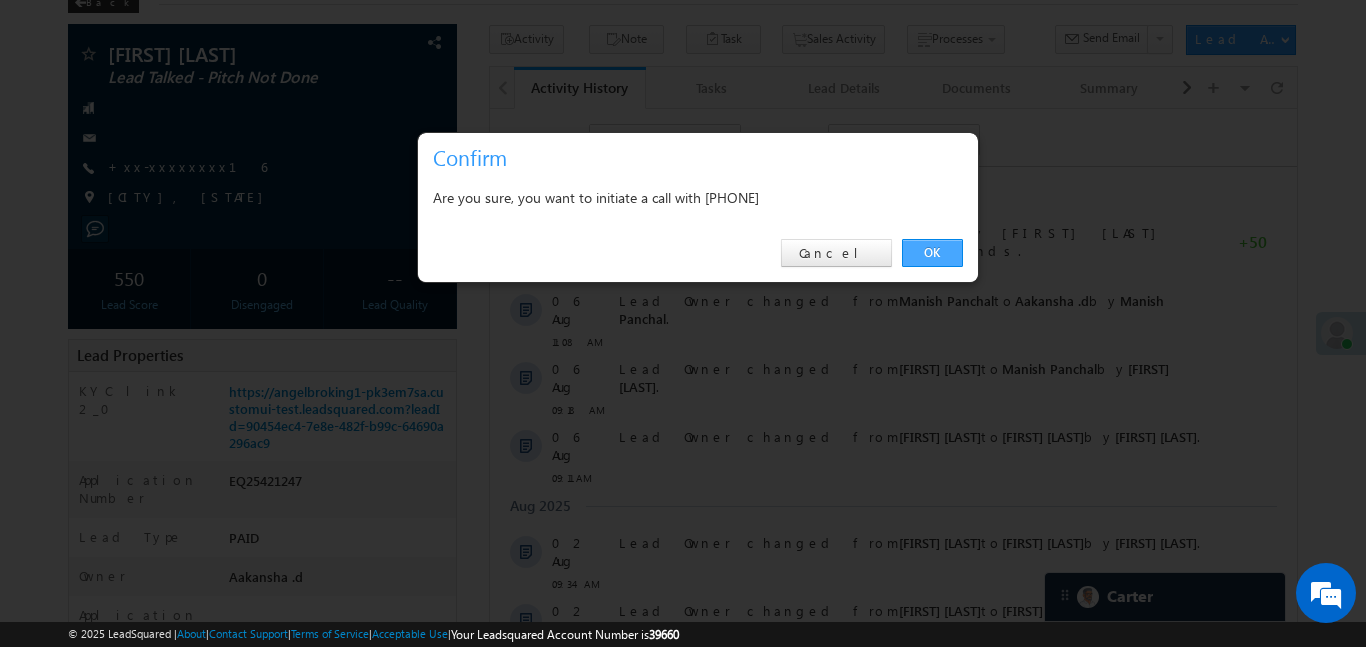 drag, startPoint x: 930, startPoint y: 254, endPoint x: 47, endPoint y: 4, distance: 917.70856 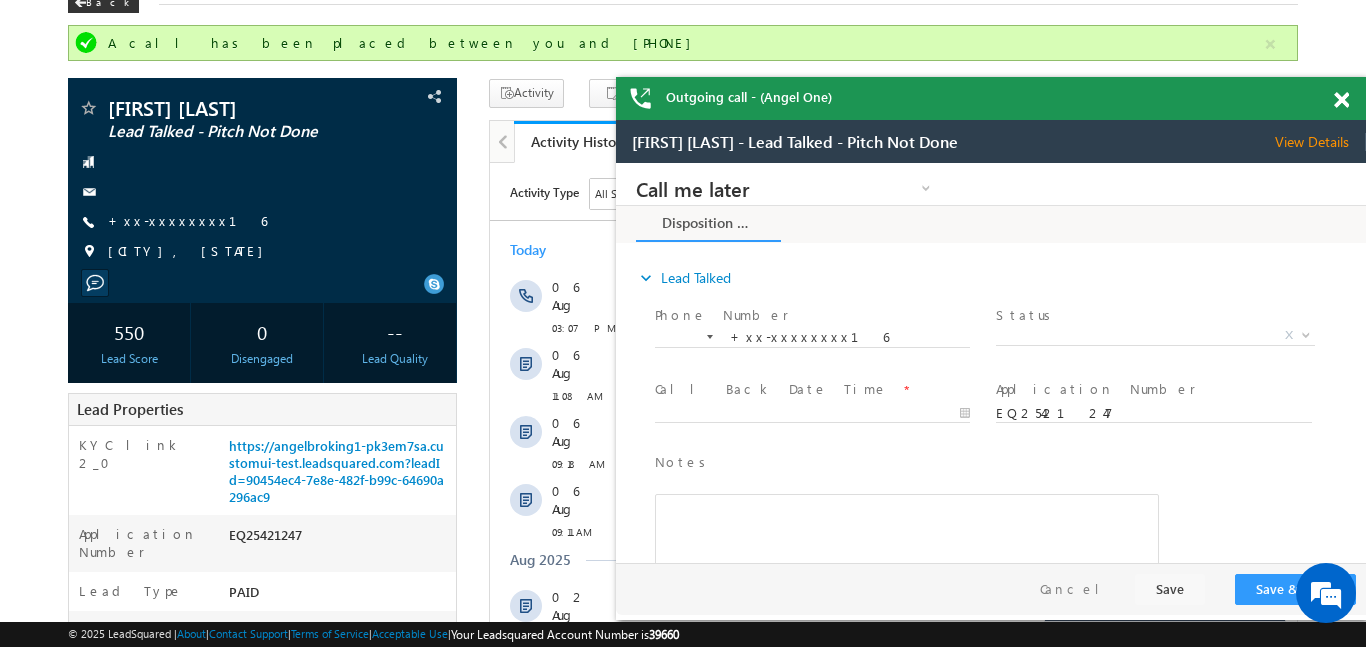 scroll, scrollTop: 0, scrollLeft: 0, axis: both 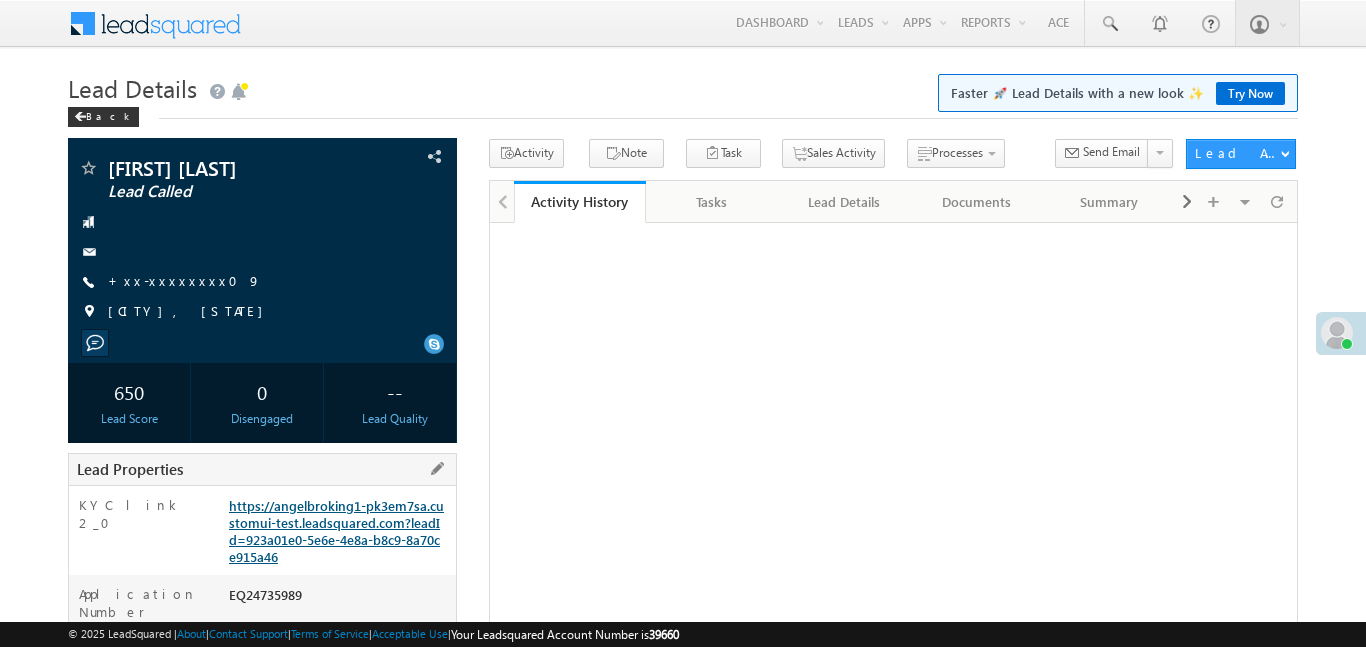 click on "https://angelbroking1-pk3em7sa.customui-test.leadsquared.com?leadId=923a01e0-5e6e-4e8a-b8c9-8a70ce915a46" at bounding box center [336, 531] 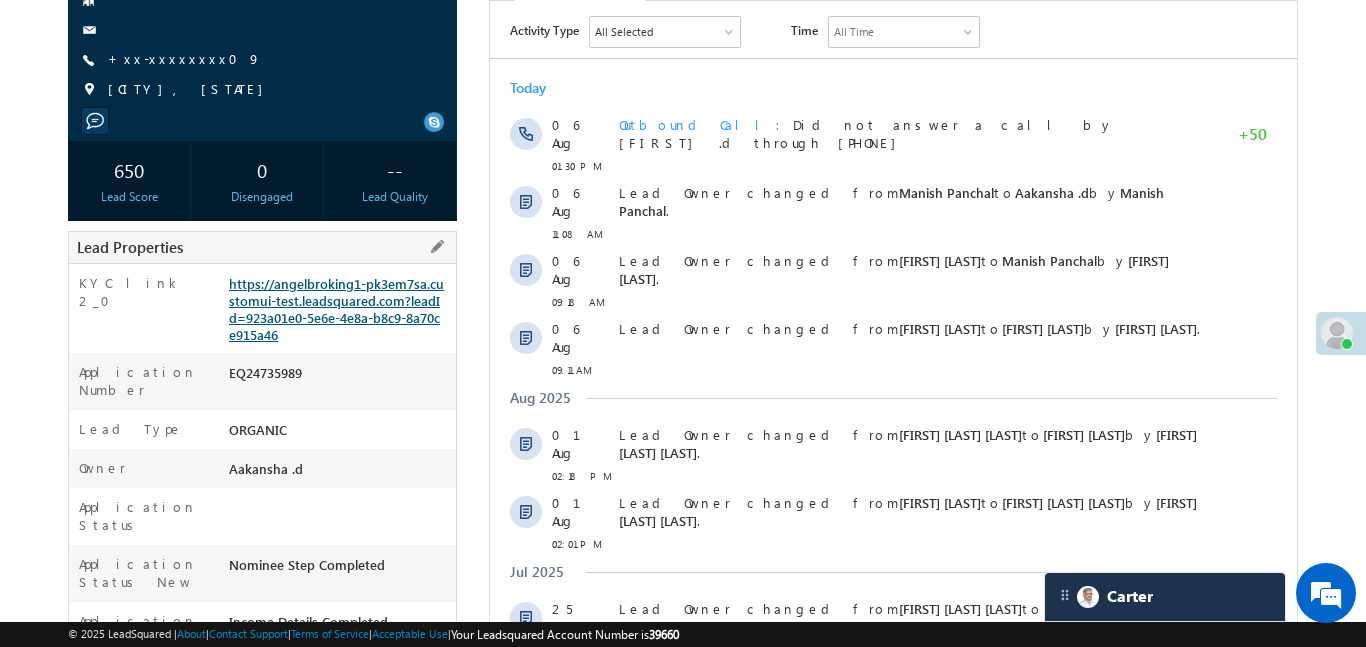 scroll, scrollTop: 222, scrollLeft: 0, axis: vertical 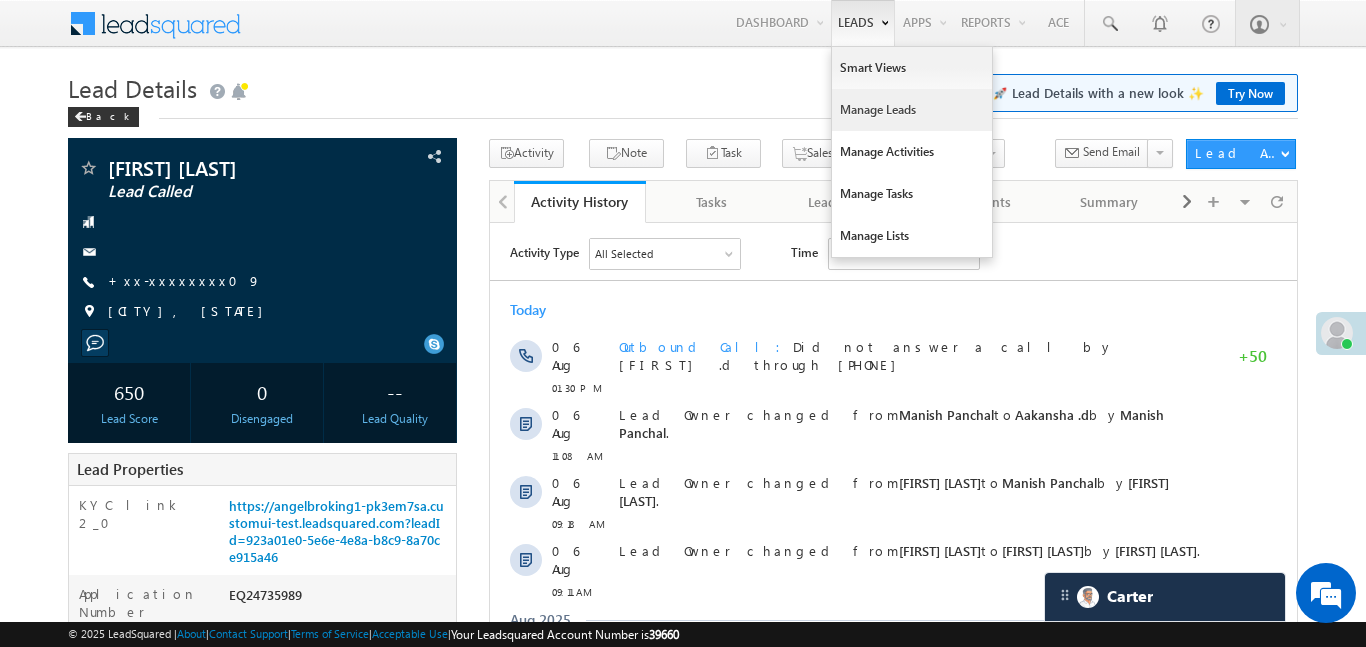 click on "Manage Leads" at bounding box center (912, 110) 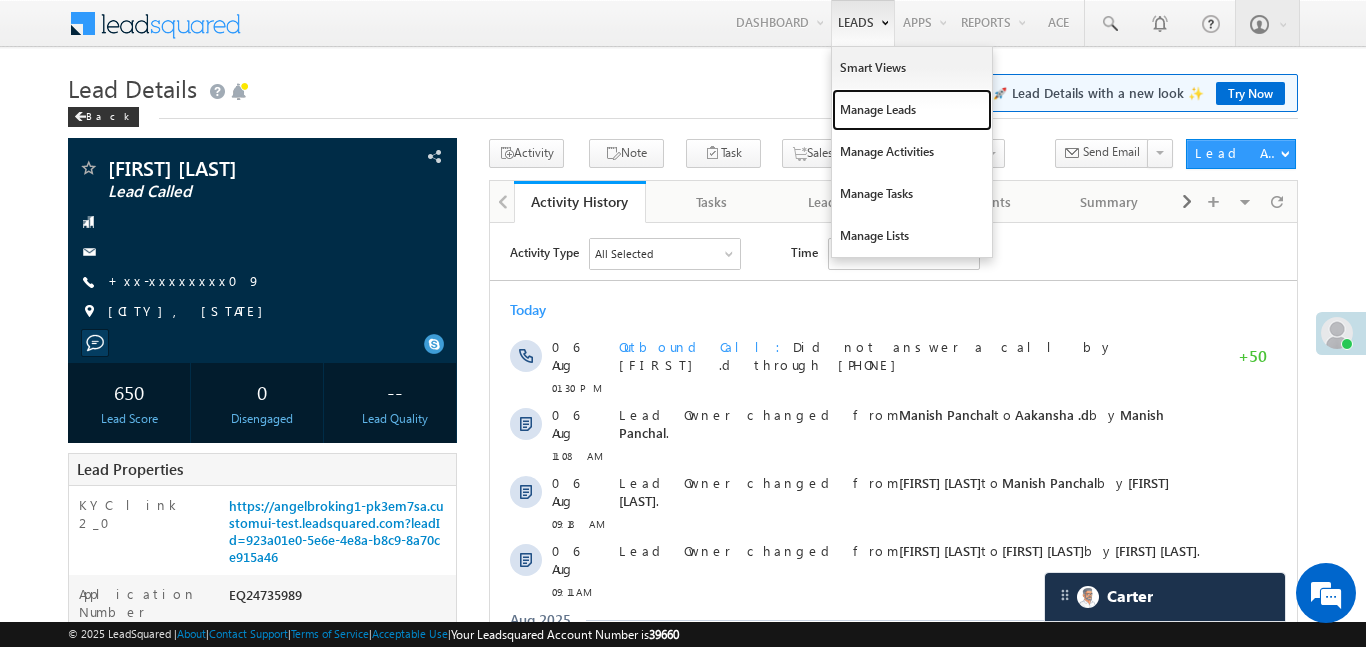drag, startPoint x: 865, startPoint y: 127, endPoint x: 866, endPoint y: 23, distance: 104.00481 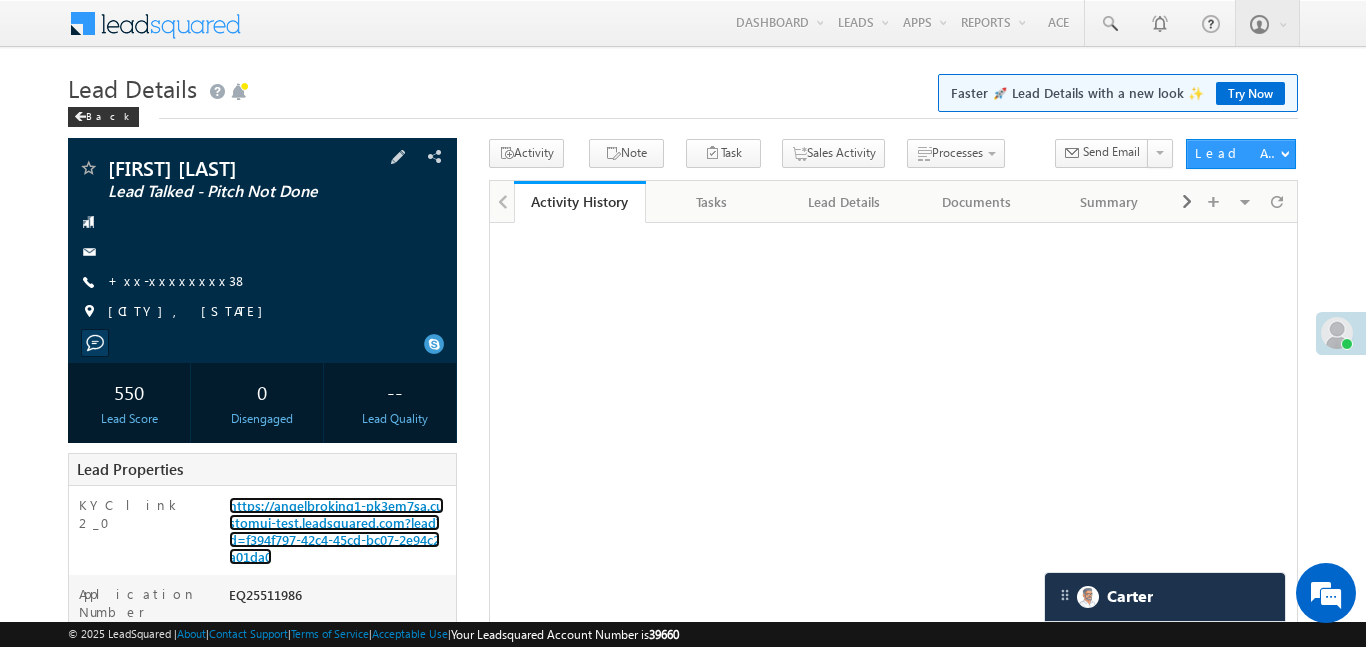 scroll, scrollTop: 0, scrollLeft: 0, axis: both 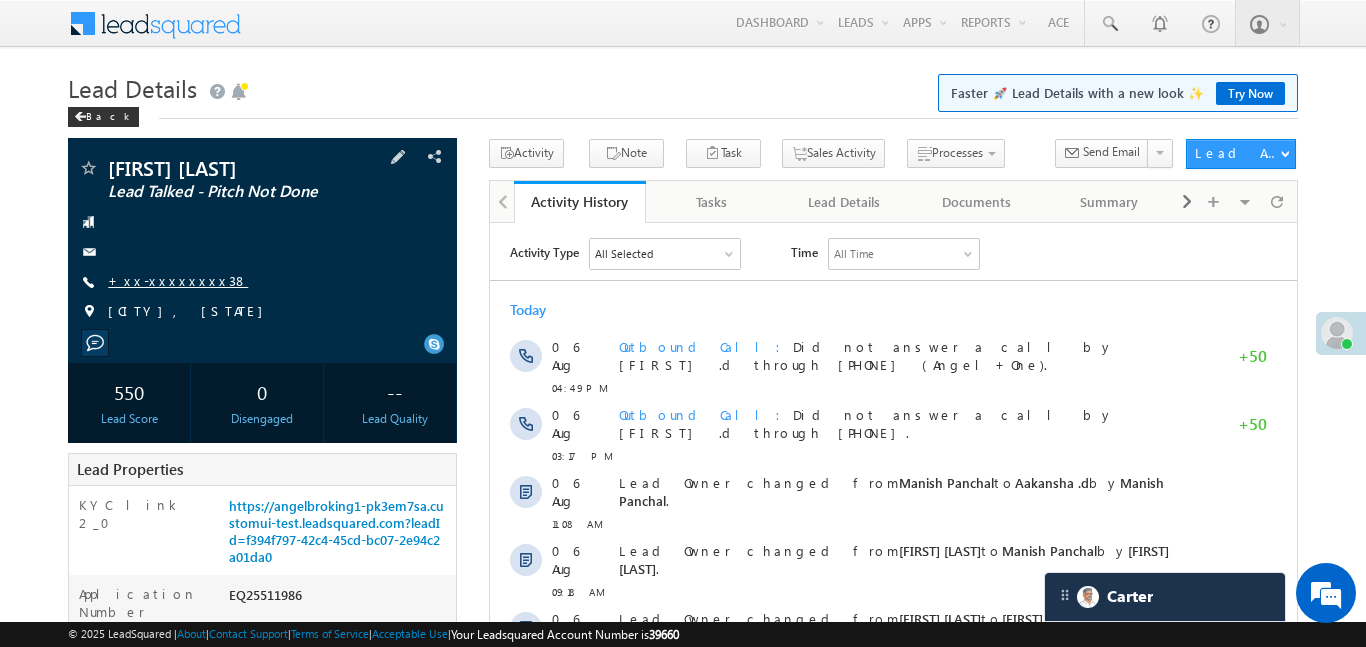 click on "+xx-xxxxxxxx38" at bounding box center (178, 280) 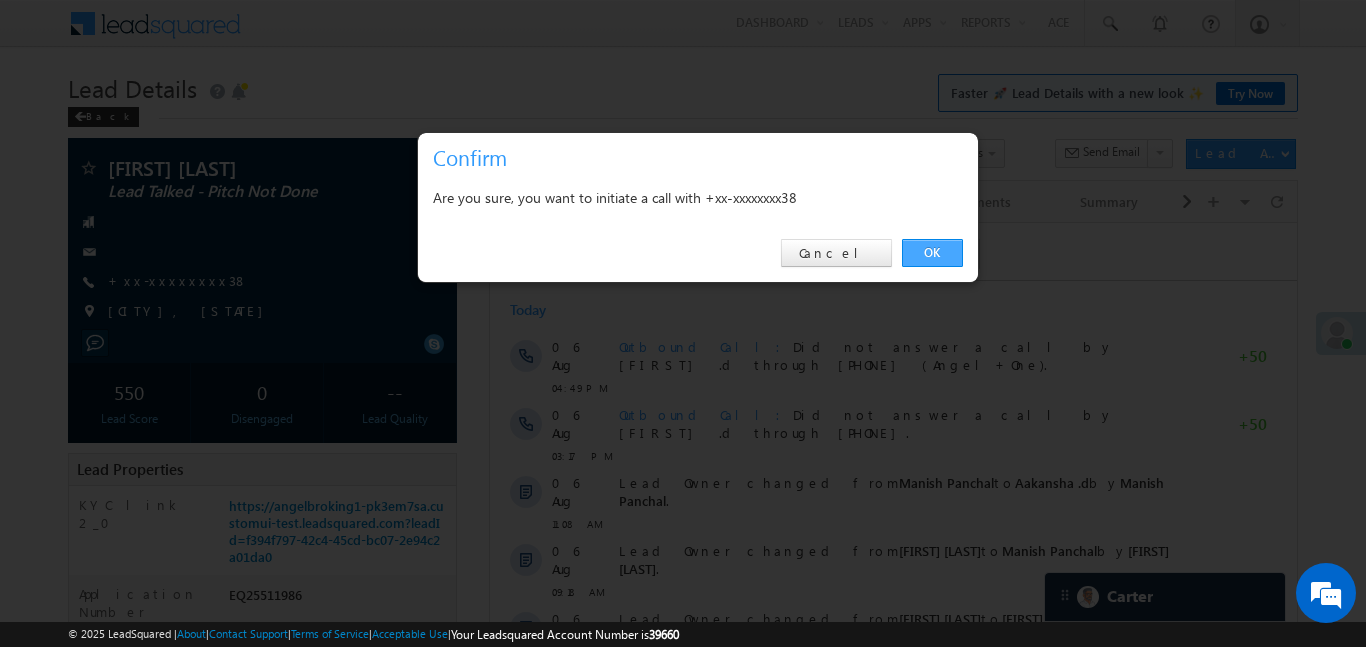 click on "OK" at bounding box center [932, 253] 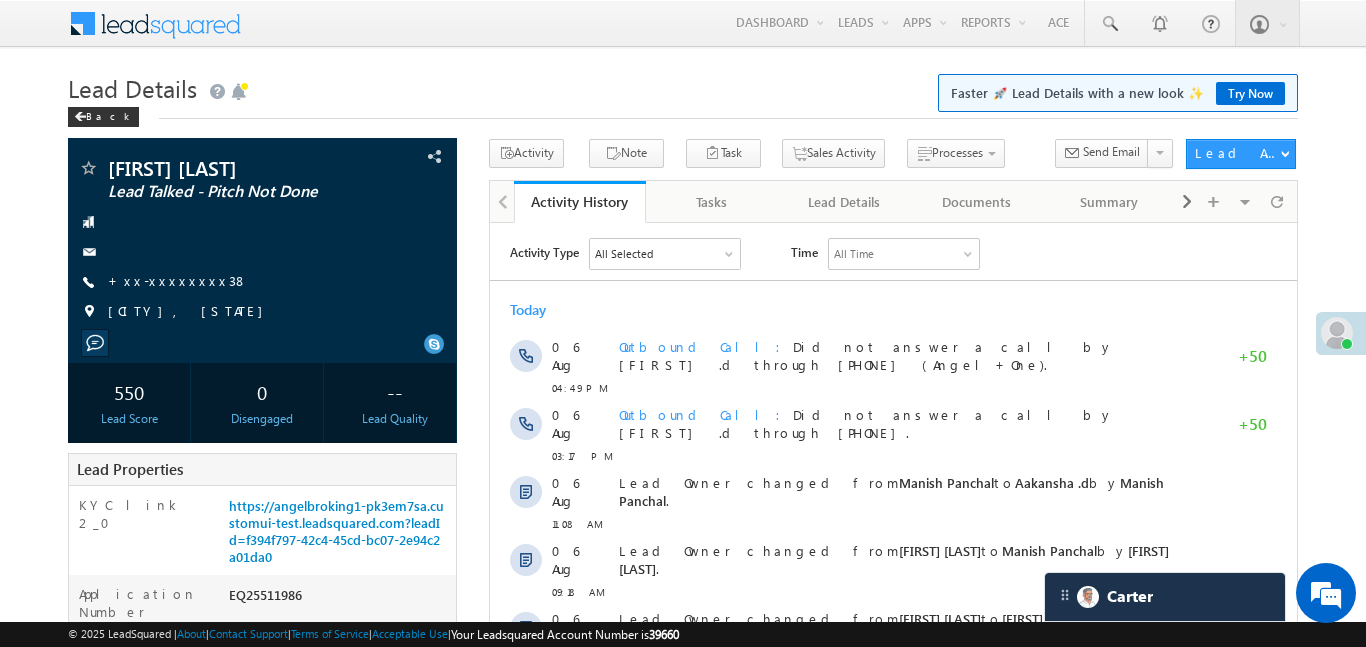 scroll, scrollTop: 766, scrollLeft: 0, axis: vertical 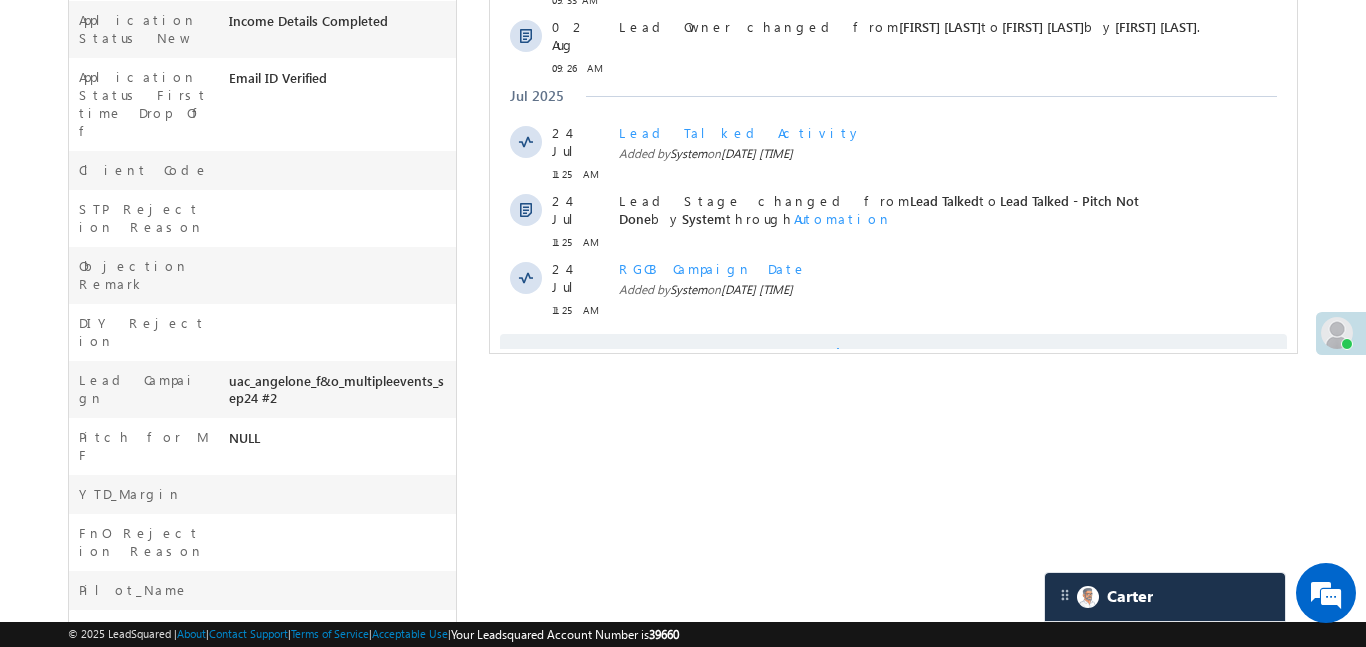 click on "Show More" at bounding box center [892, 354] 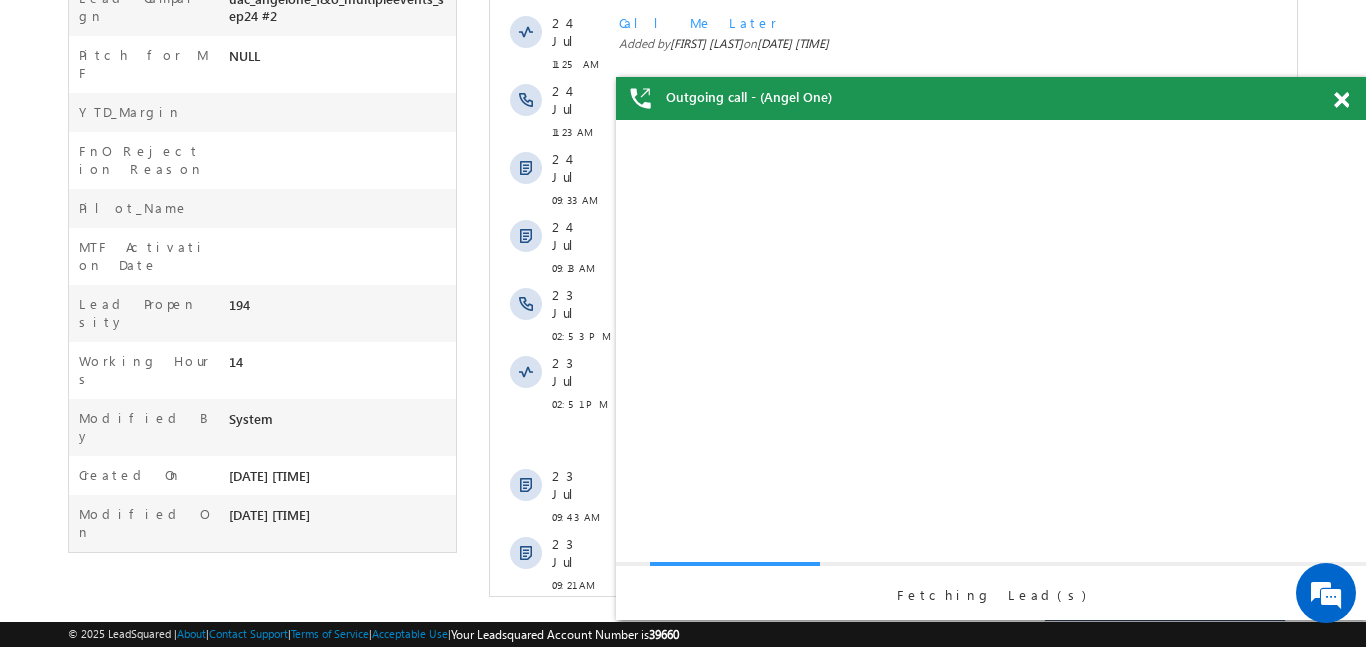 scroll, scrollTop: 0, scrollLeft: 0, axis: both 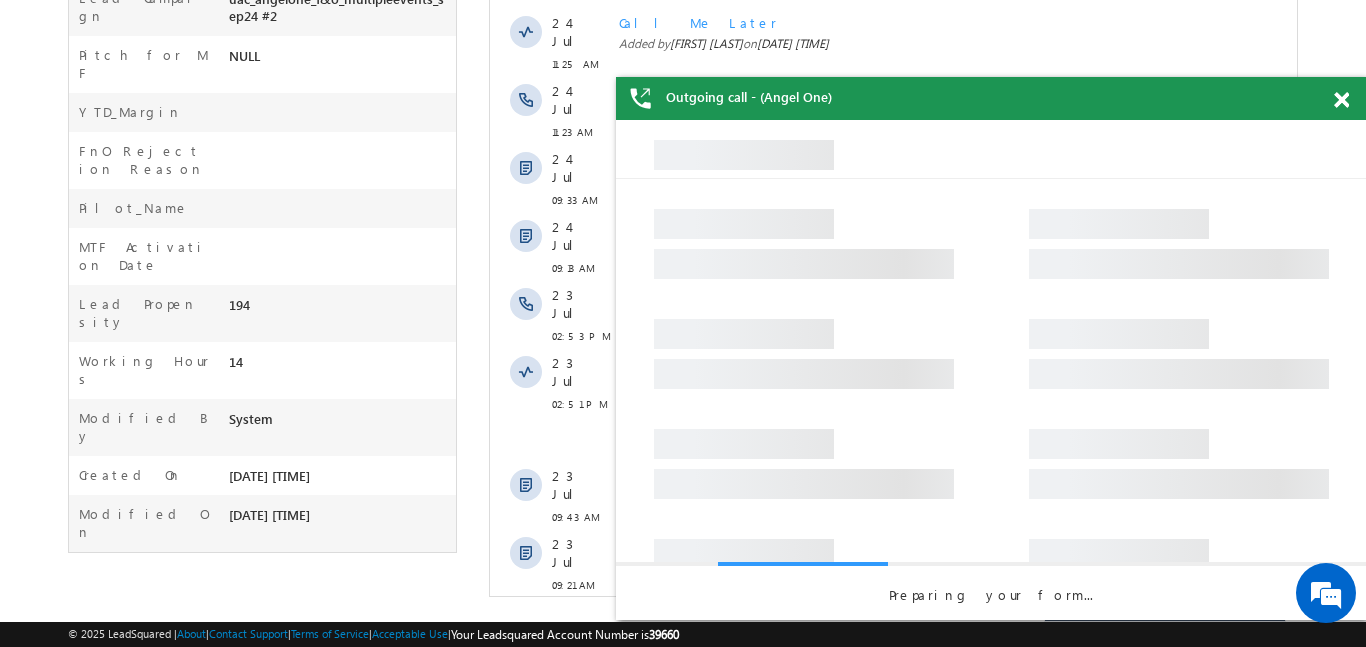 click on "Activity Type
All Selected
Select All Sales Activities 1 Sales Activity Email Activities 18 Email Bounced Email Link Clicked Email Marked Spam Email Opened Inbound Lead through Email Mailing preference link clicked Negative Response to Email Neutral Response to Email Positive Response to Email Resubscribed Subscribed To Newsletter Subscribed To Promotional Emails Unsubscribe Link Clicked Unsubscribed Unsubscribed From Newsletter Unsubscribed From Promotional Emails View in browser link Clicked Email Sent Web Activities 5 Conversion Button Clicked Converted to Lead Form Submitted on Website Page Visited on Website Tracking URL Clicked Lead Capture Activities 1 Lead Capture Phone Call Activities 2 Inbound Phone Call Activity Outbound Phone Call Activity Other Activities 165 3 Hours Redistribution Account Inactive Date Add_Alternate_Number Agreed for Payment App Downloaded jk" at bounding box center (892, -97) 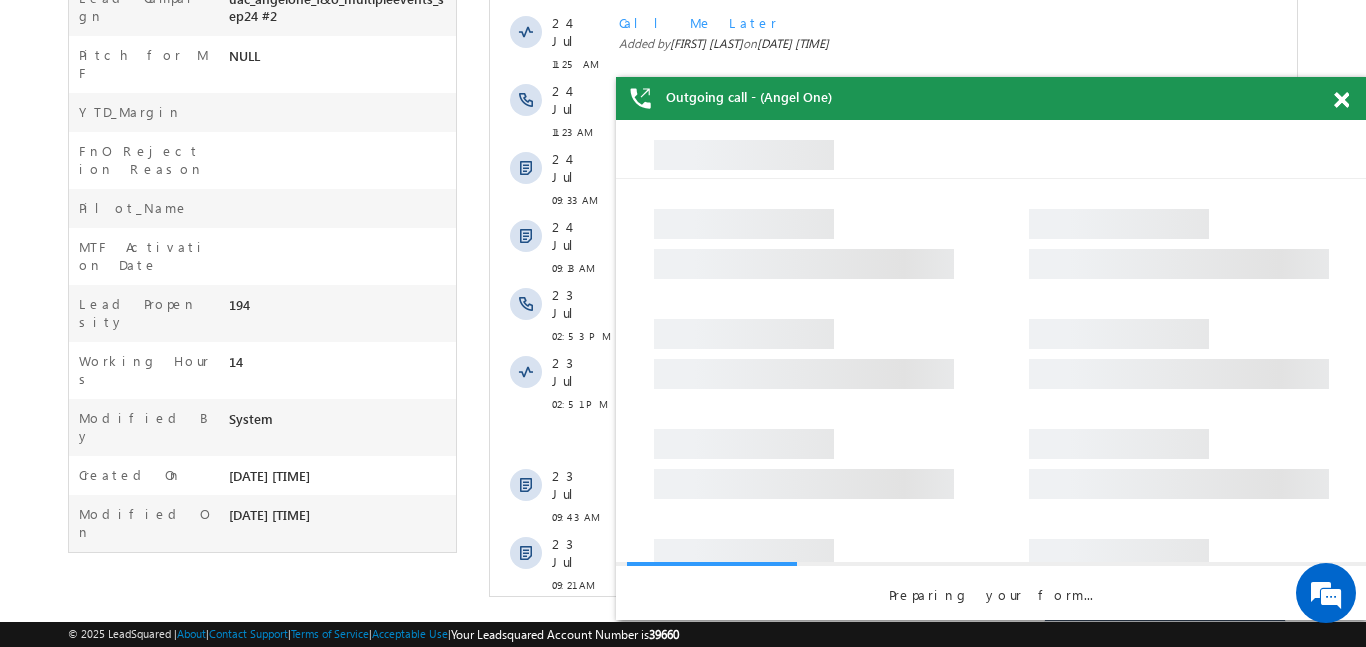 click on "Show More" at bounding box center (892, 697) 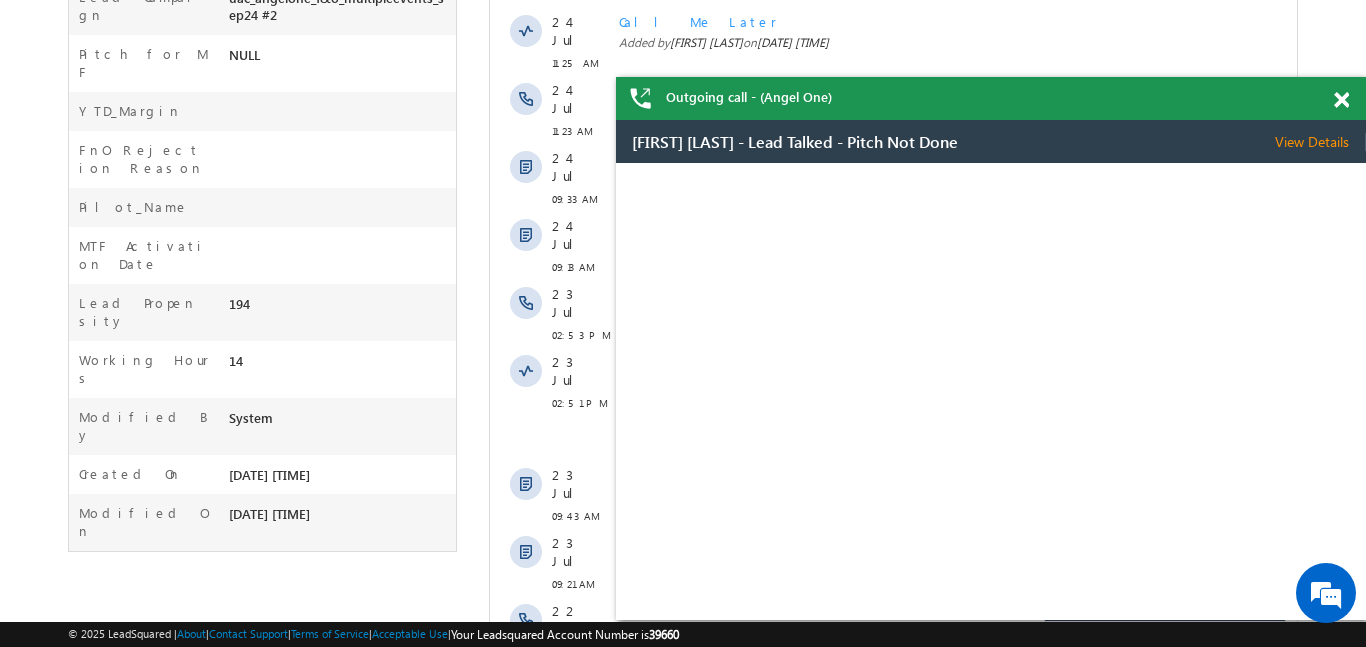 click at bounding box center (1341, 100) 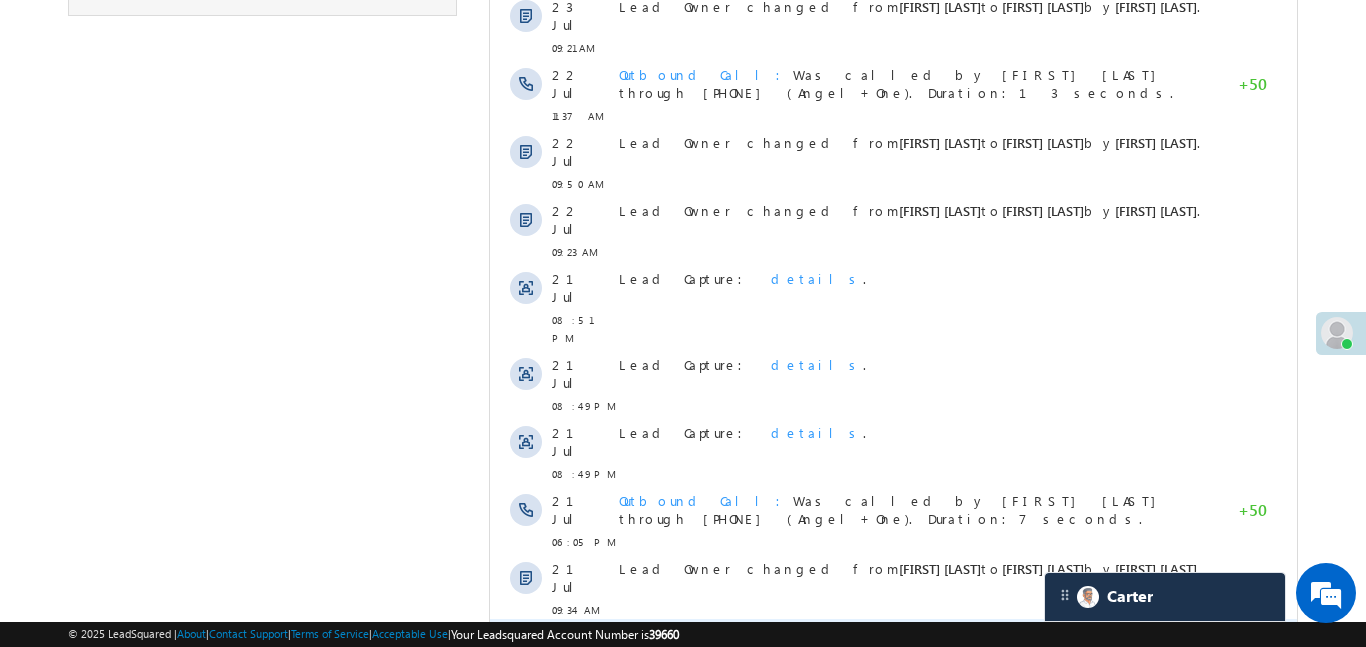 scroll, scrollTop: 1803, scrollLeft: 0, axis: vertical 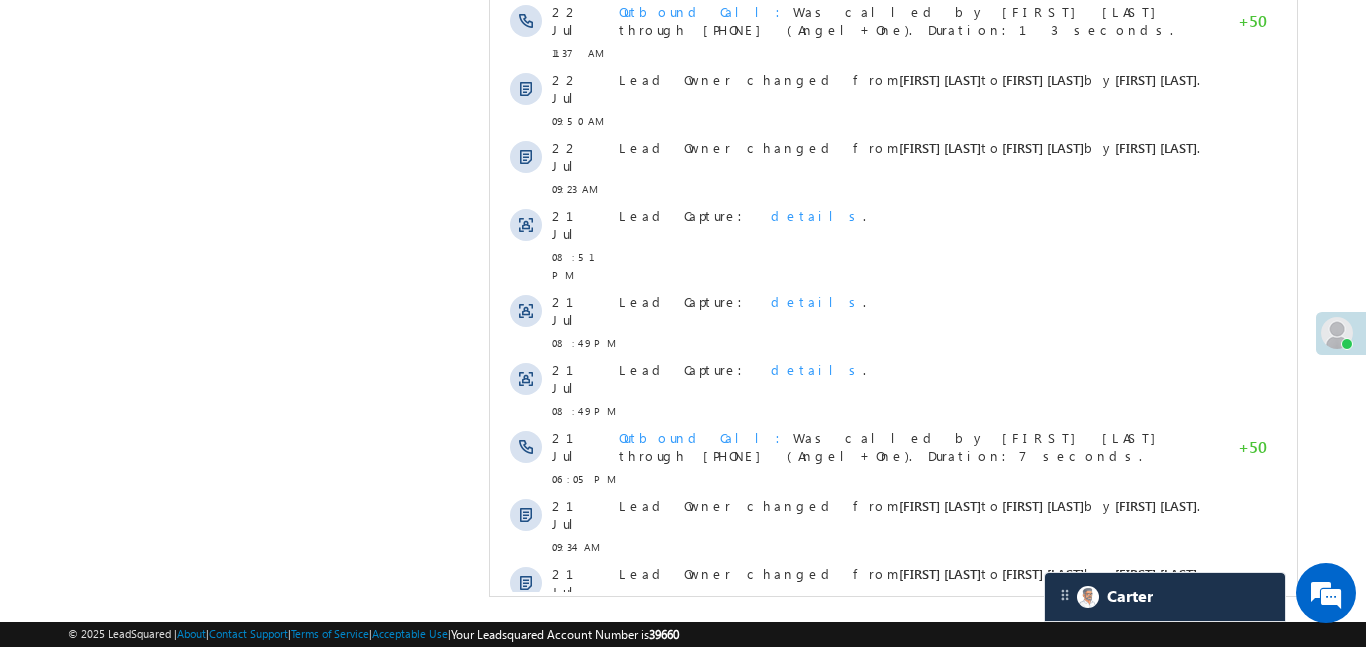 click at bounding box center [840, 782] 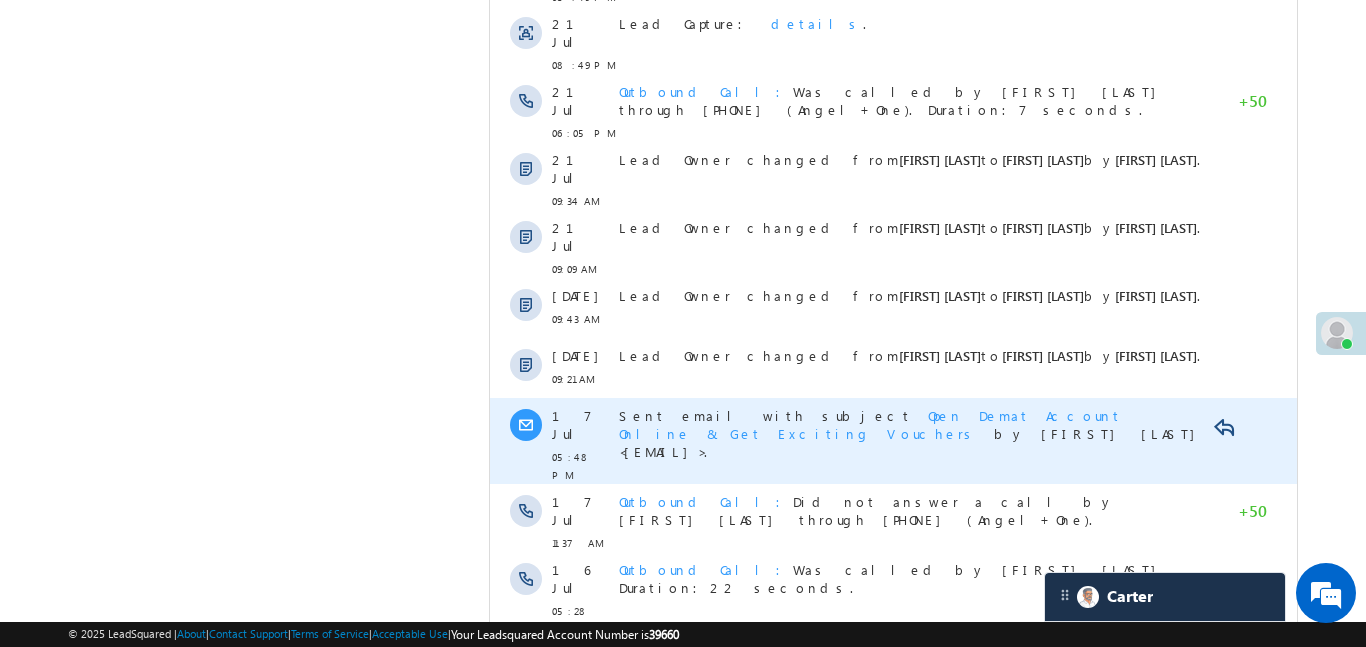 scroll, scrollTop: 2403, scrollLeft: 0, axis: vertical 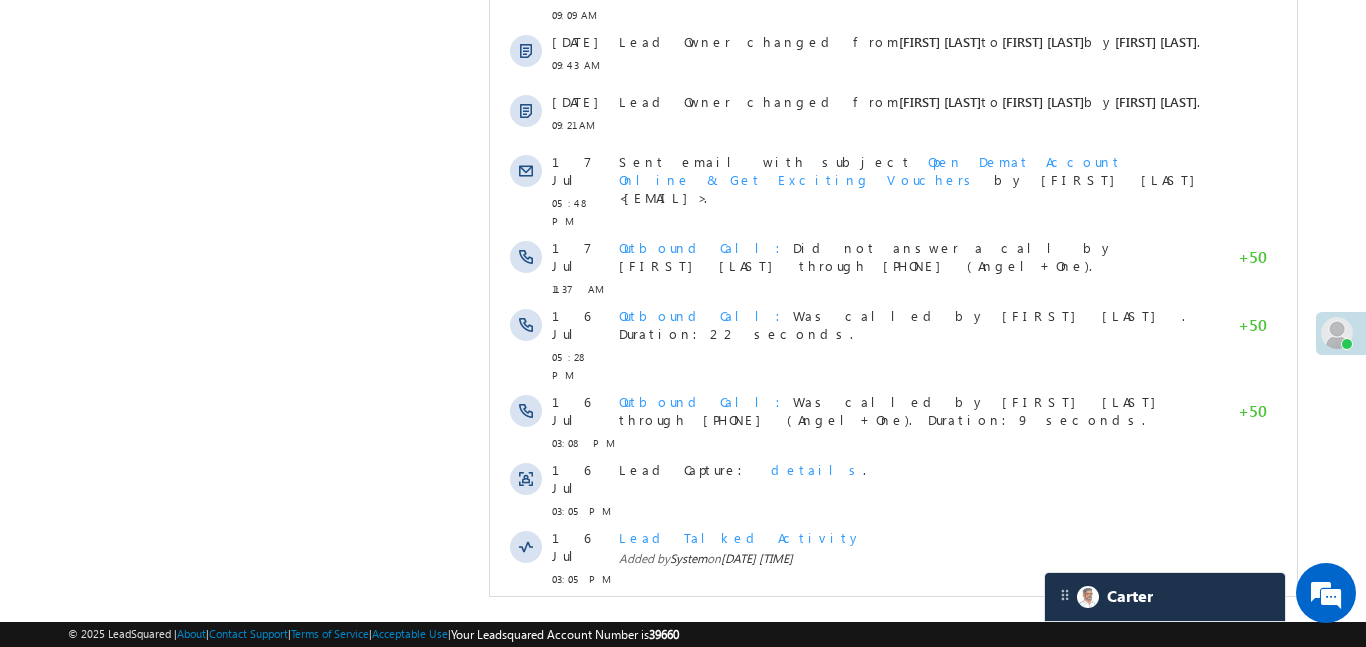 click on "Show More" at bounding box center [892, 913] 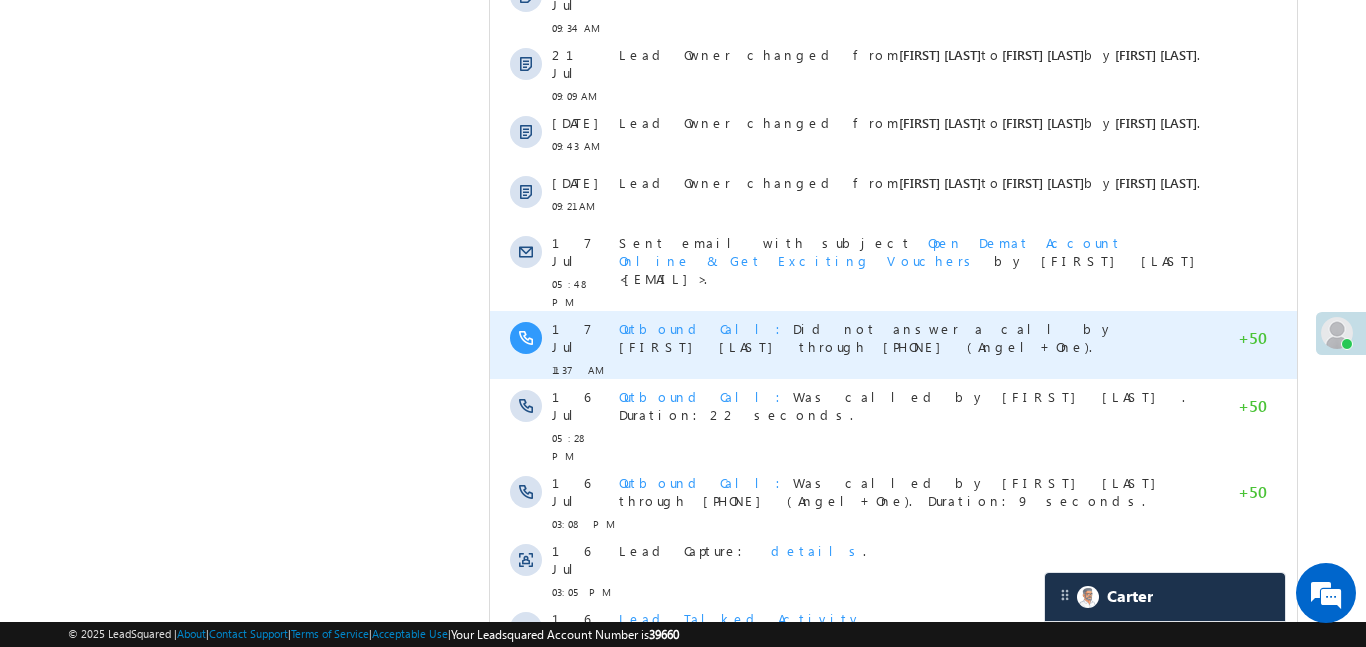 scroll, scrollTop: 2125, scrollLeft: 0, axis: vertical 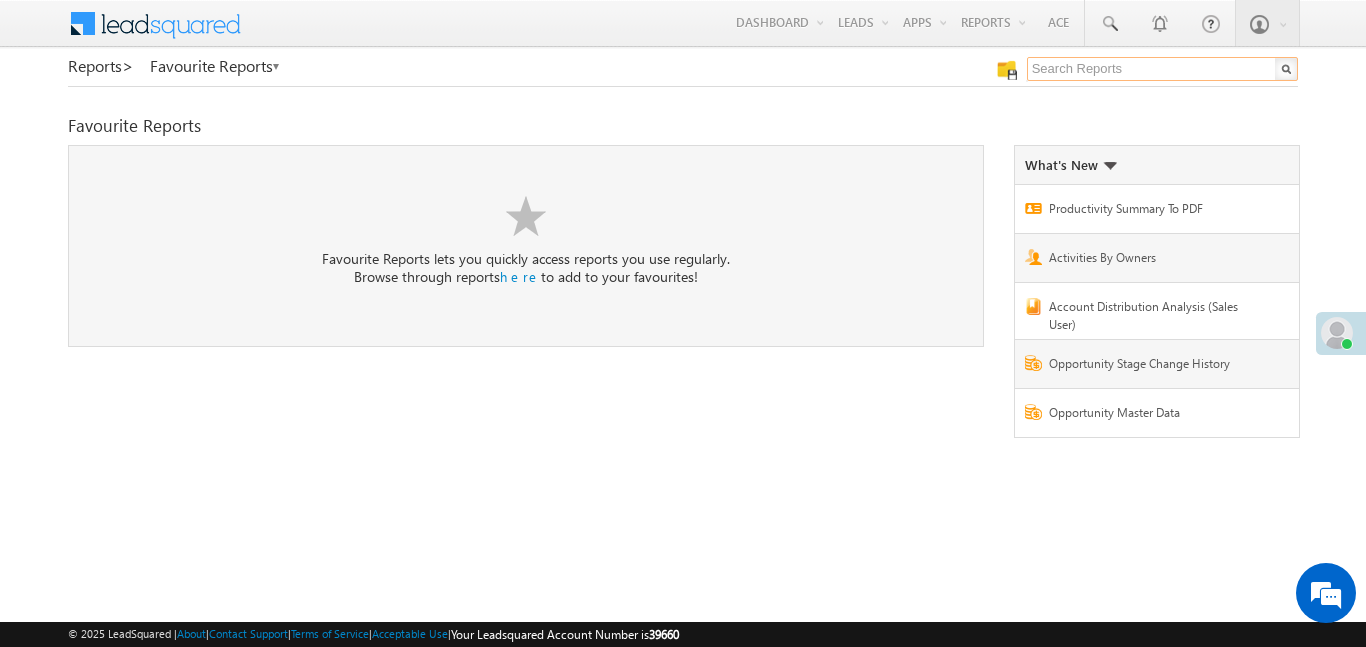 click at bounding box center (1162, 69) 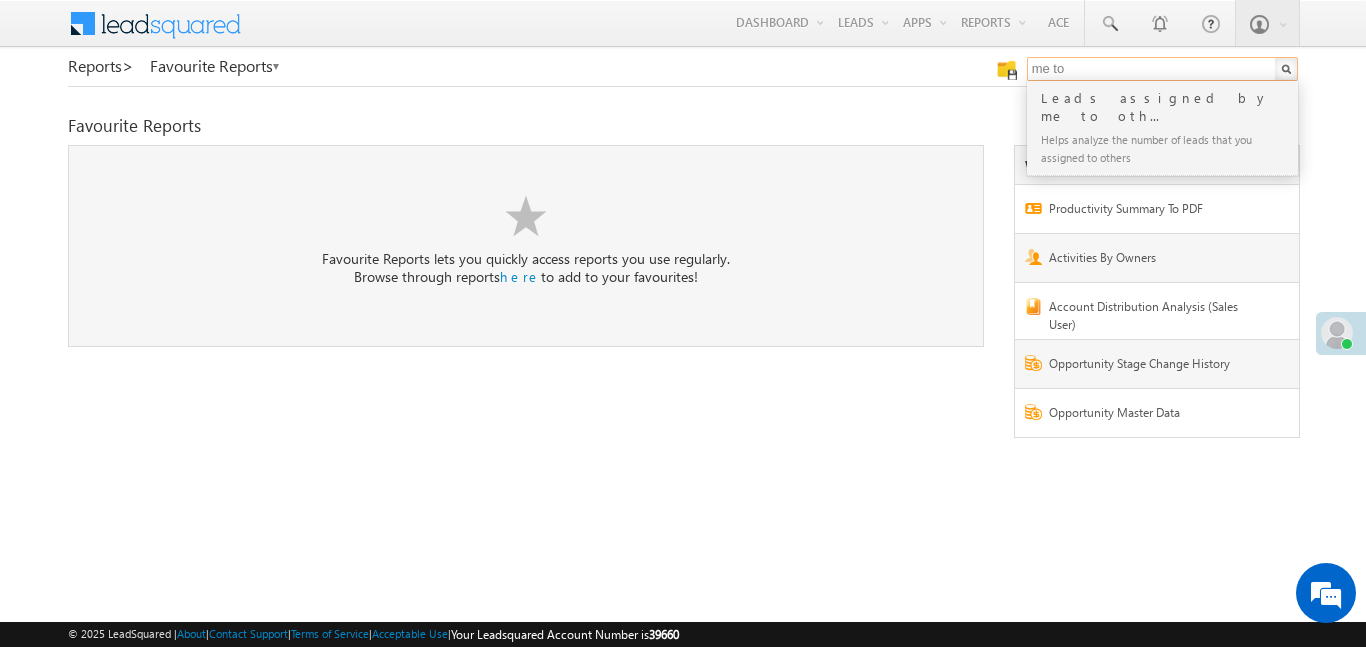 scroll, scrollTop: 0, scrollLeft: 0, axis: both 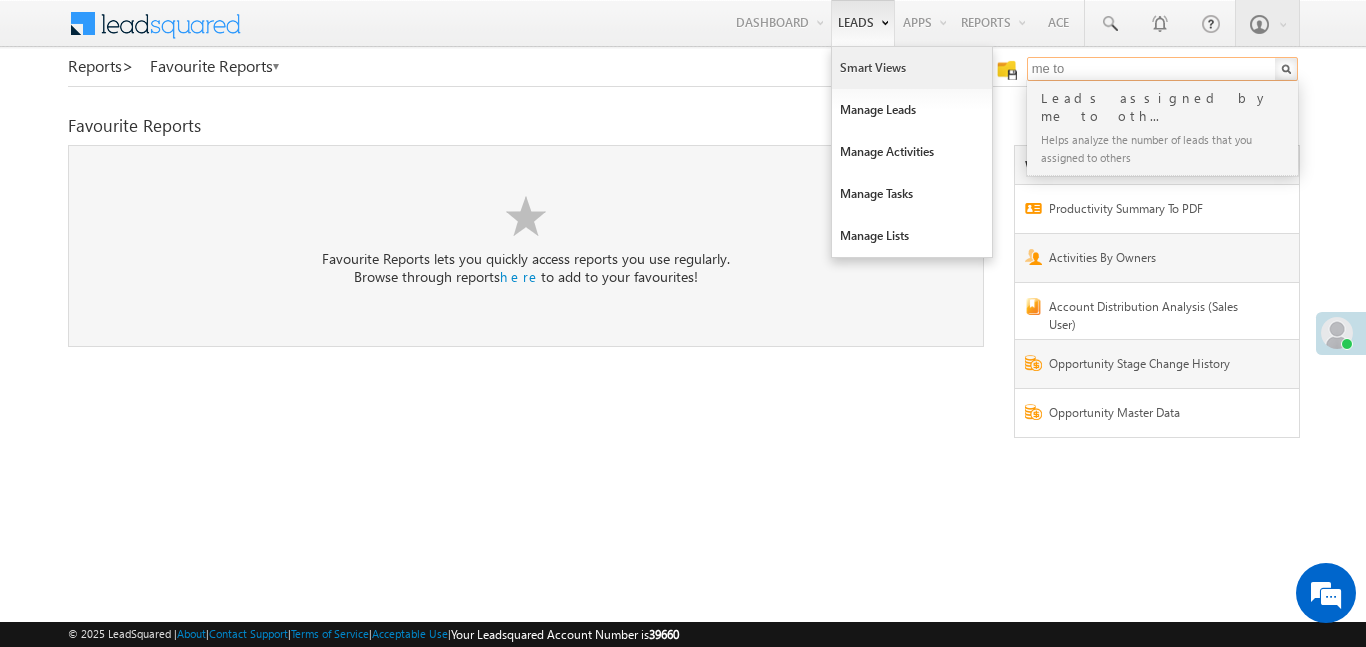 type on "me to" 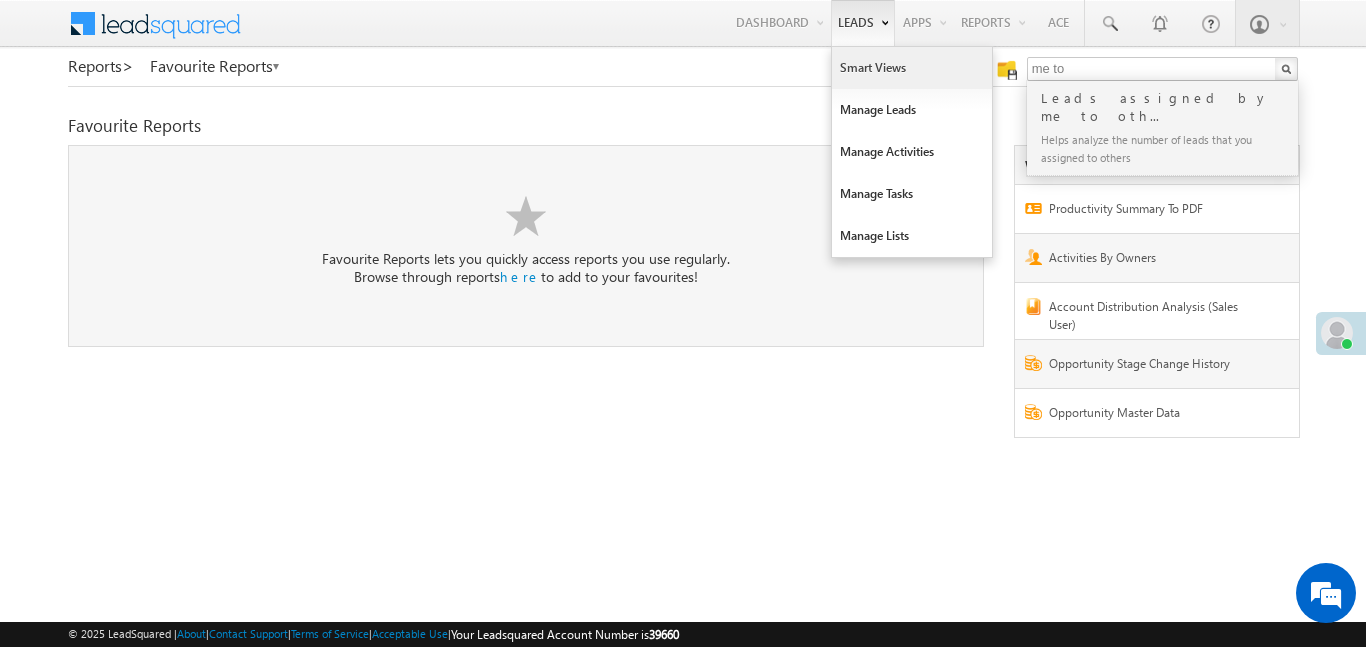 click on "Smart Views" at bounding box center [912, 68] 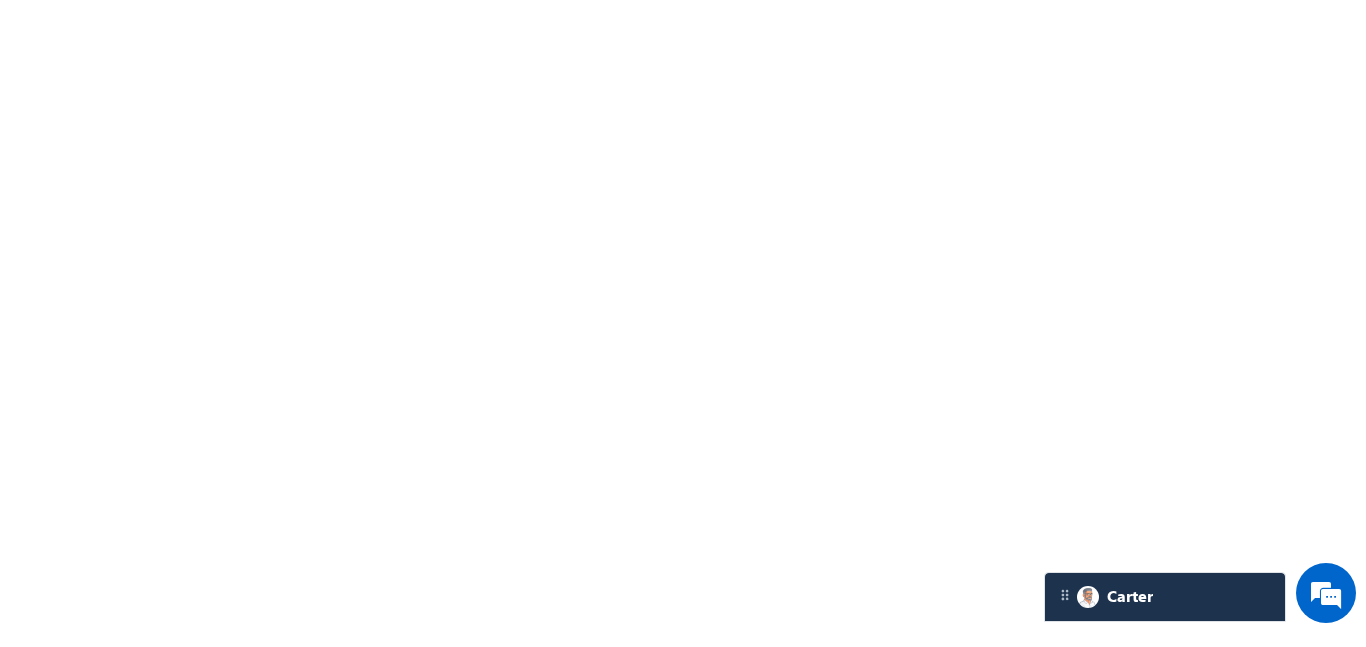 scroll, scrollTop: 0, scrollLeft: 0, axis: both 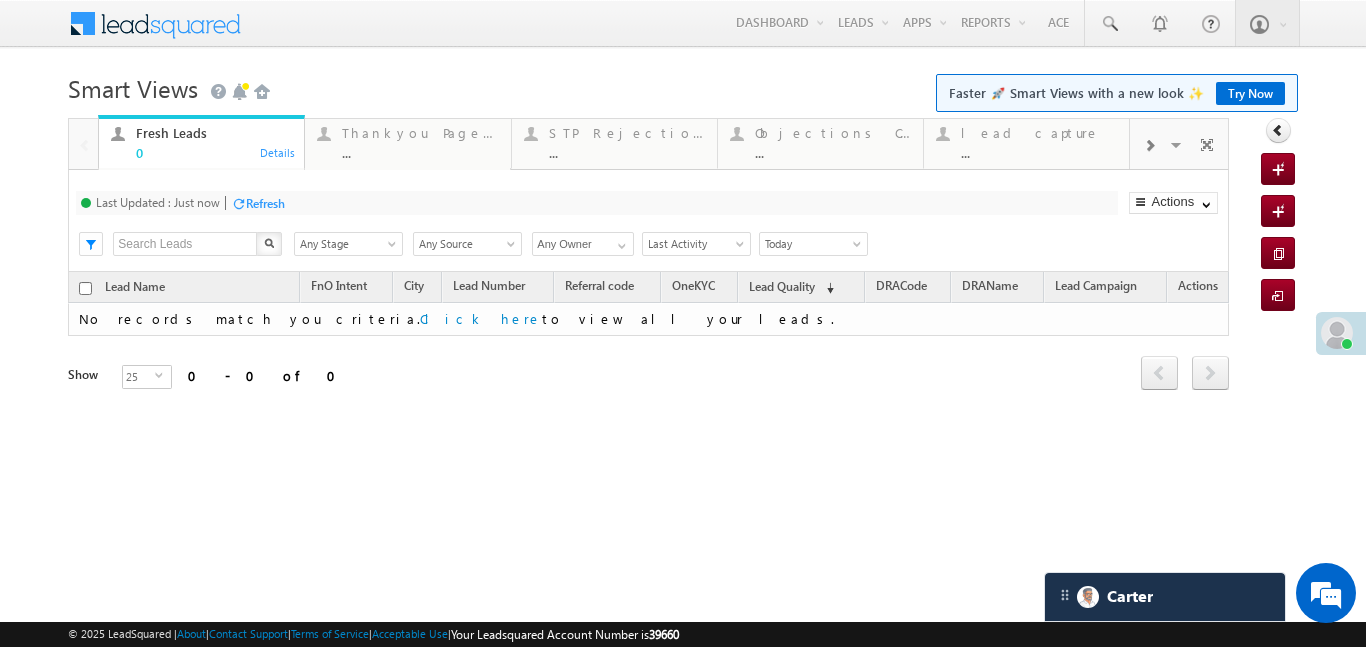 drag, startPoint x: 1151, startPoint y: 156, endPoint x: 1142, endPoint y: 162, distance: 10.816654 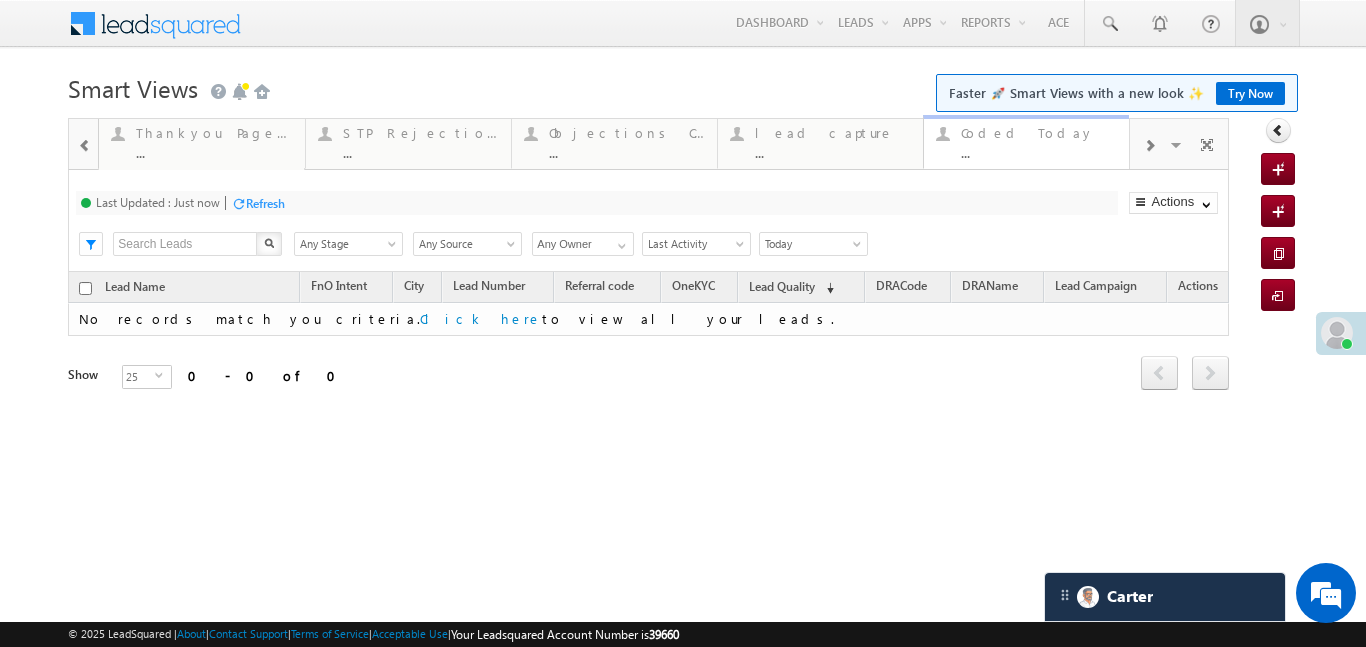 click on "..." at bounding box center (1039, 152) 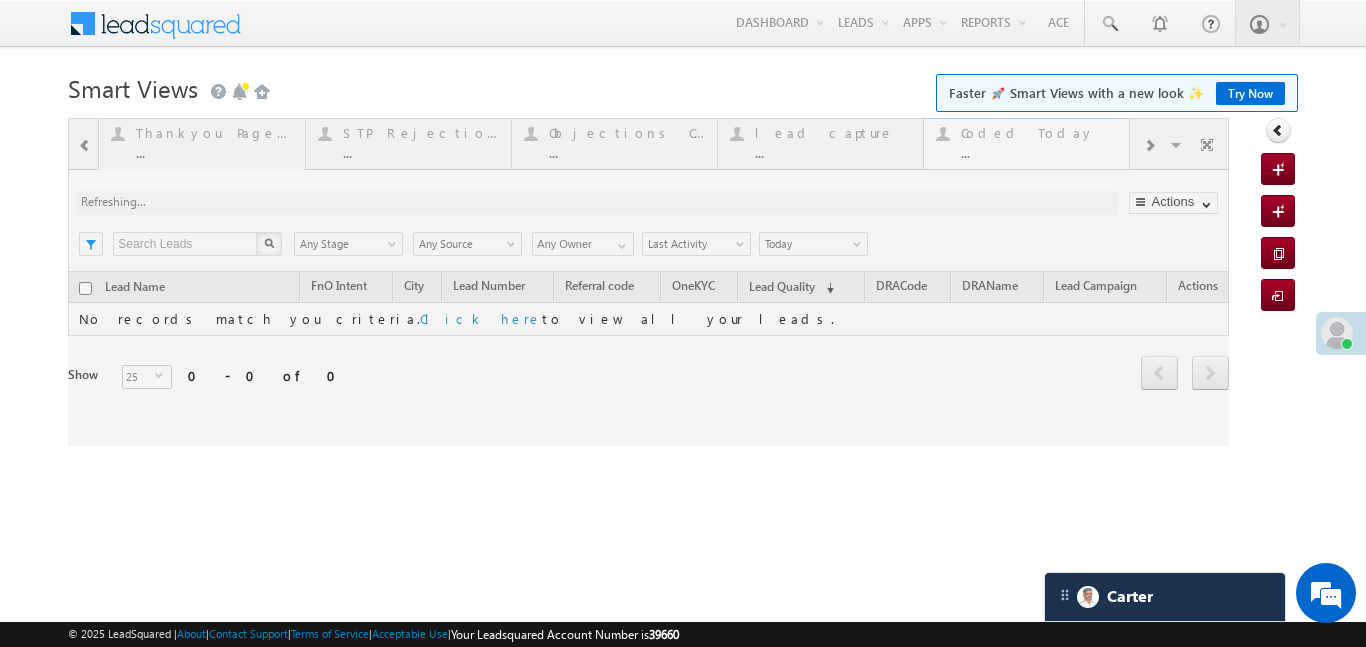 click at bounding box center (648, 282) 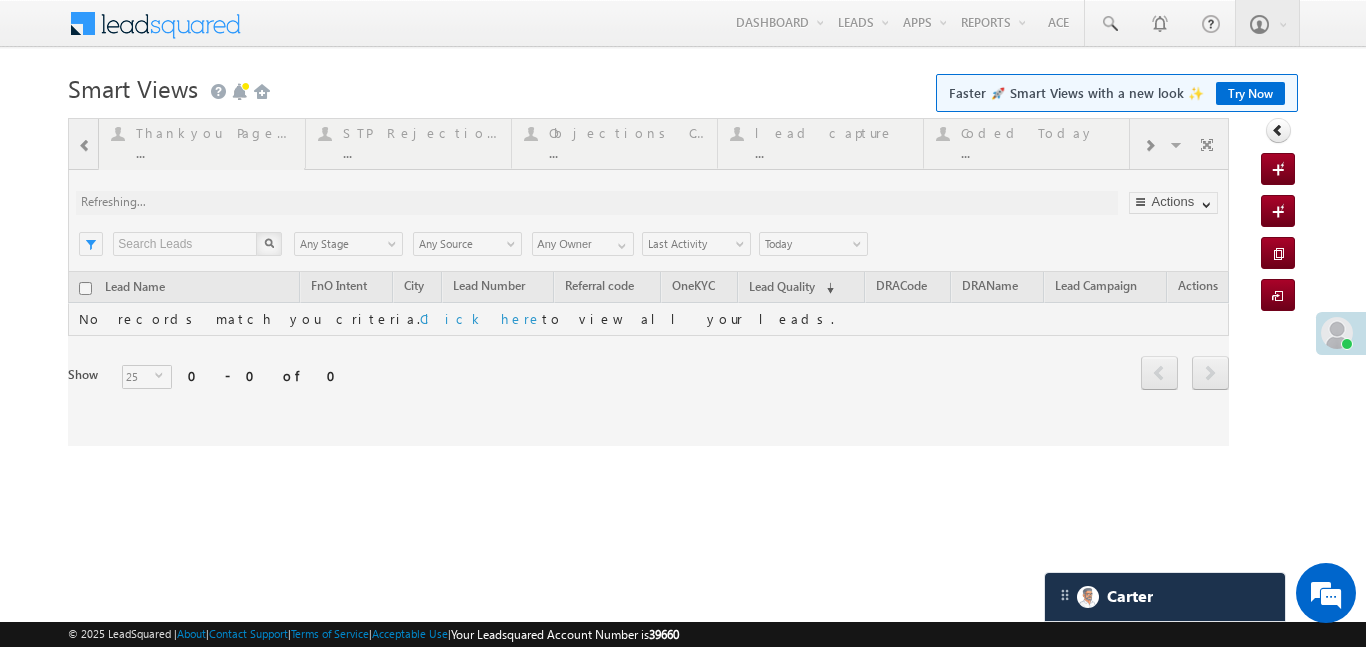 click at bounding box center (648, 282) 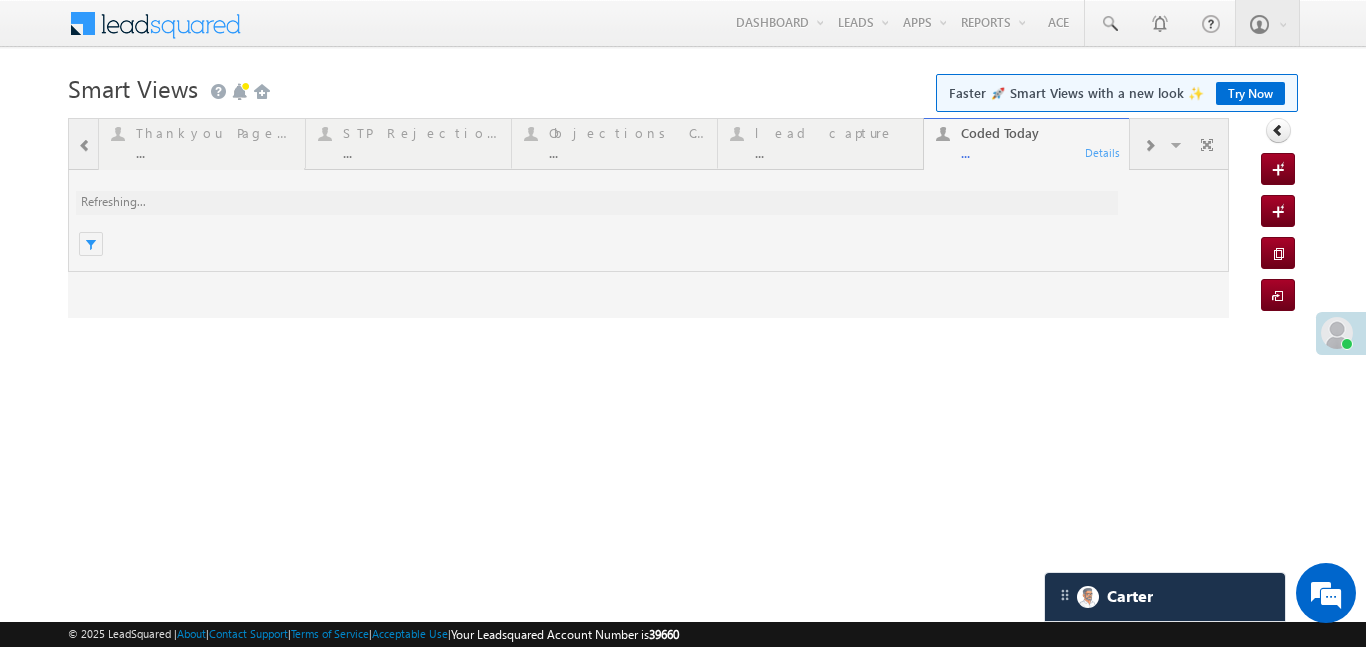 scroll, scrollTop: 0, scrollLeft: 0, axis: both 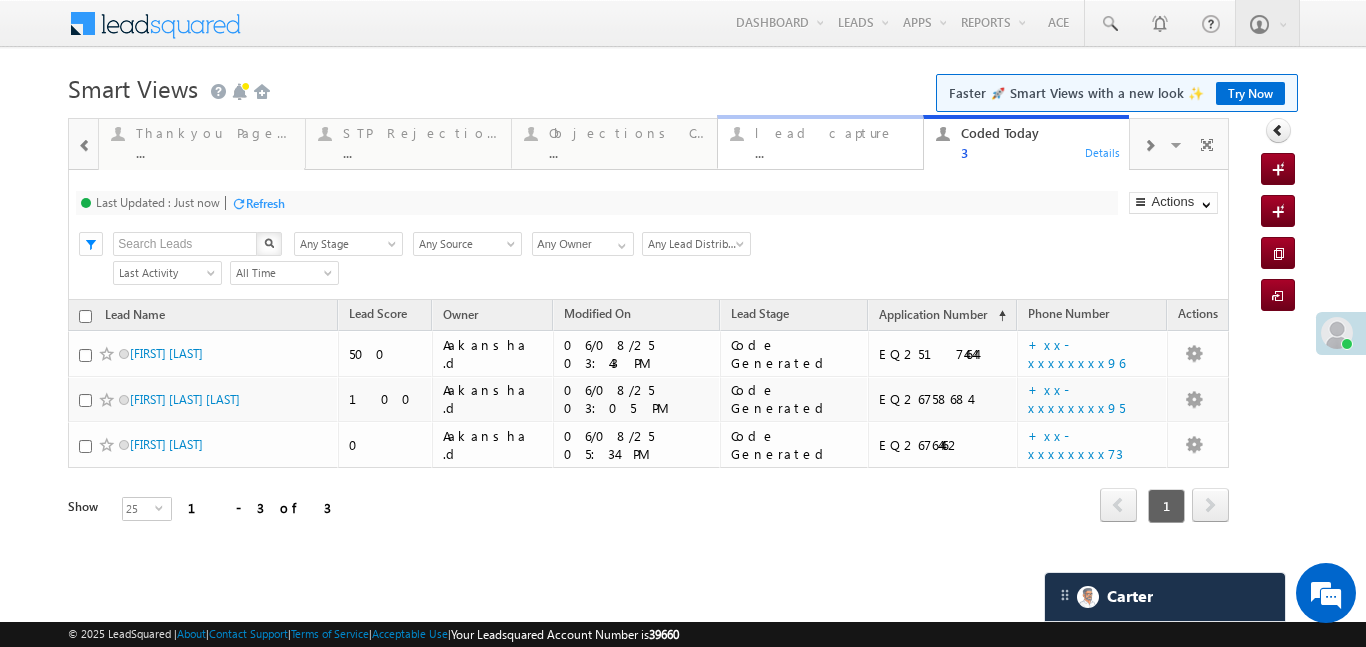 click on "lead capture" at bounding box center [833, 133] 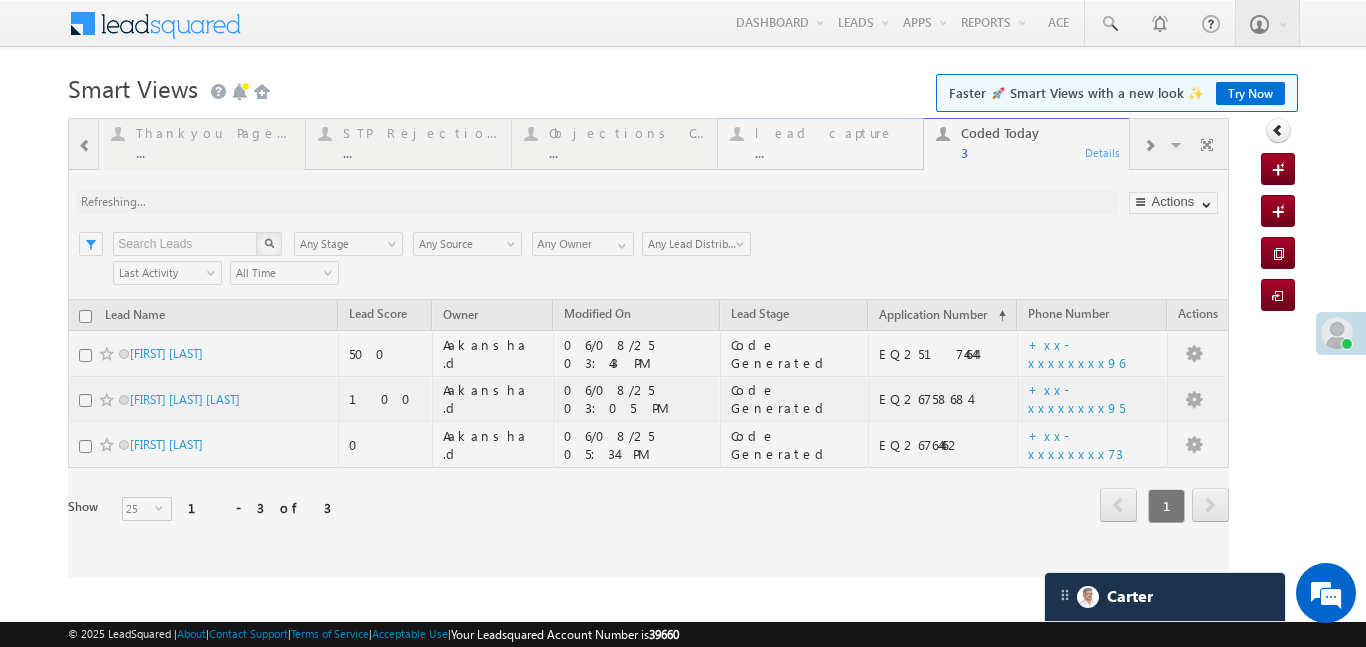 click at bounding box center [648, 348] 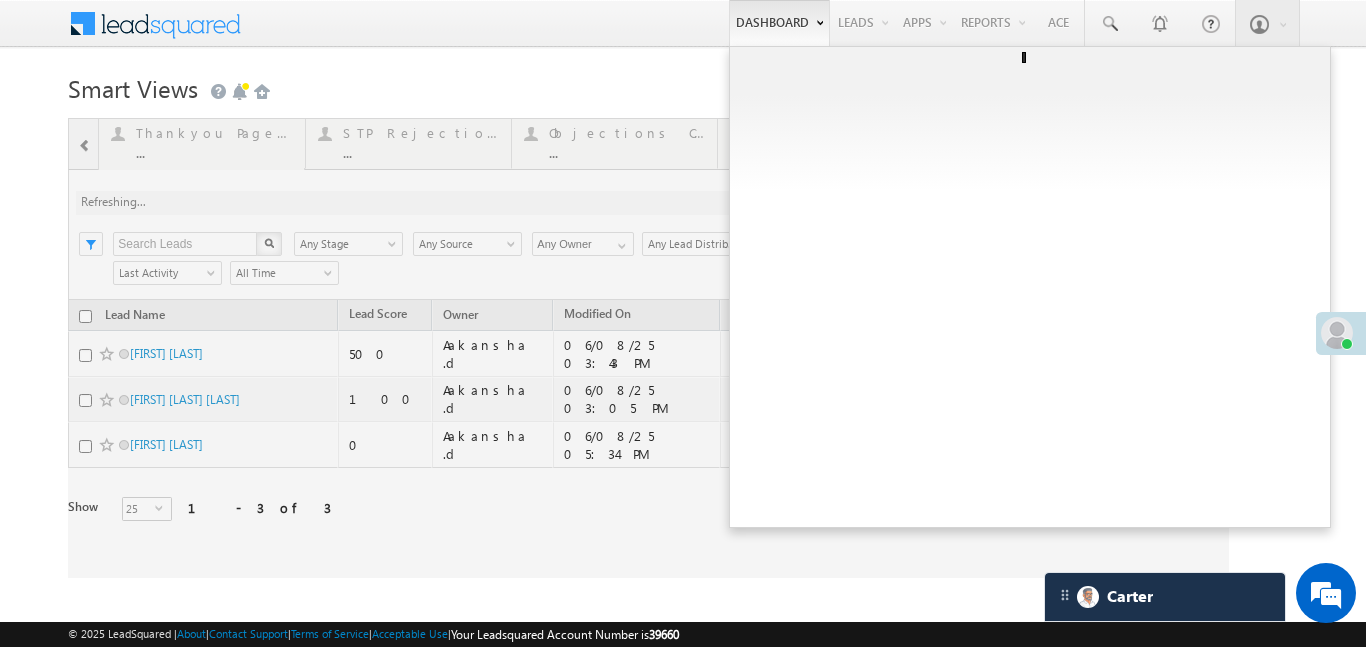 drag, startPoint x: 799, startPoint y: 138, endPoint x: 805, endPoint y: 7, distance: 131.13733 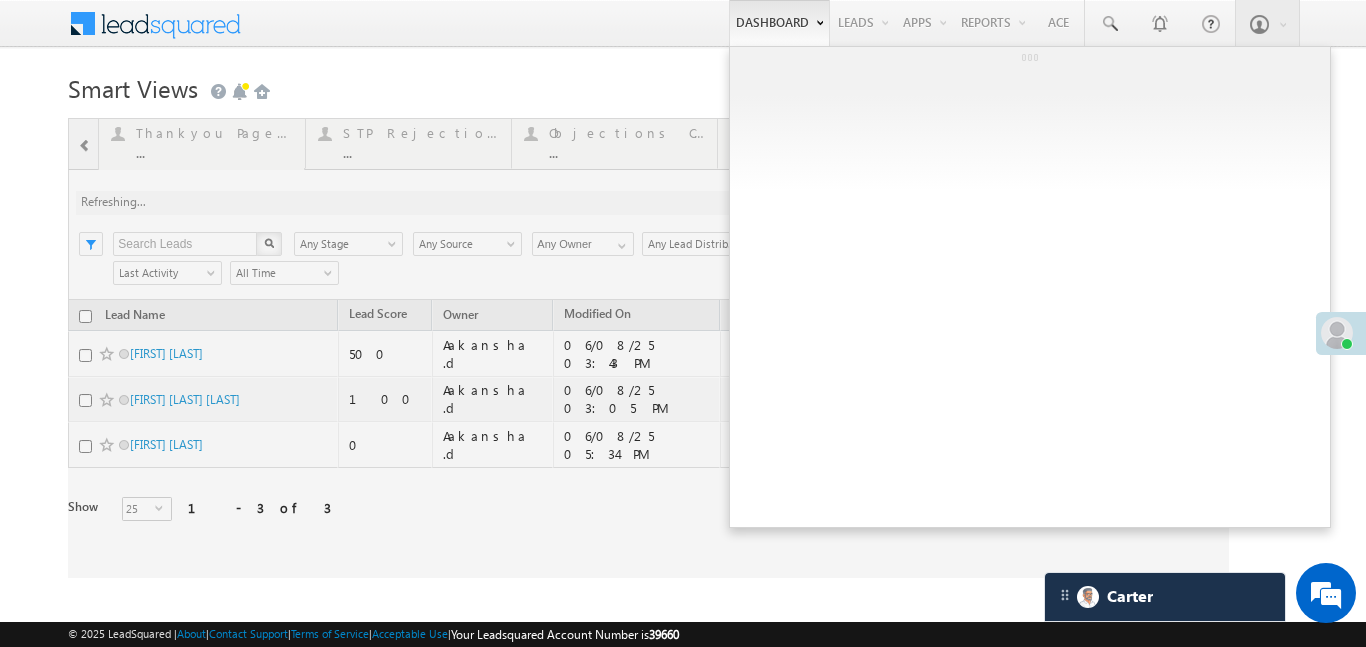 click at bounding box center [648, 348] 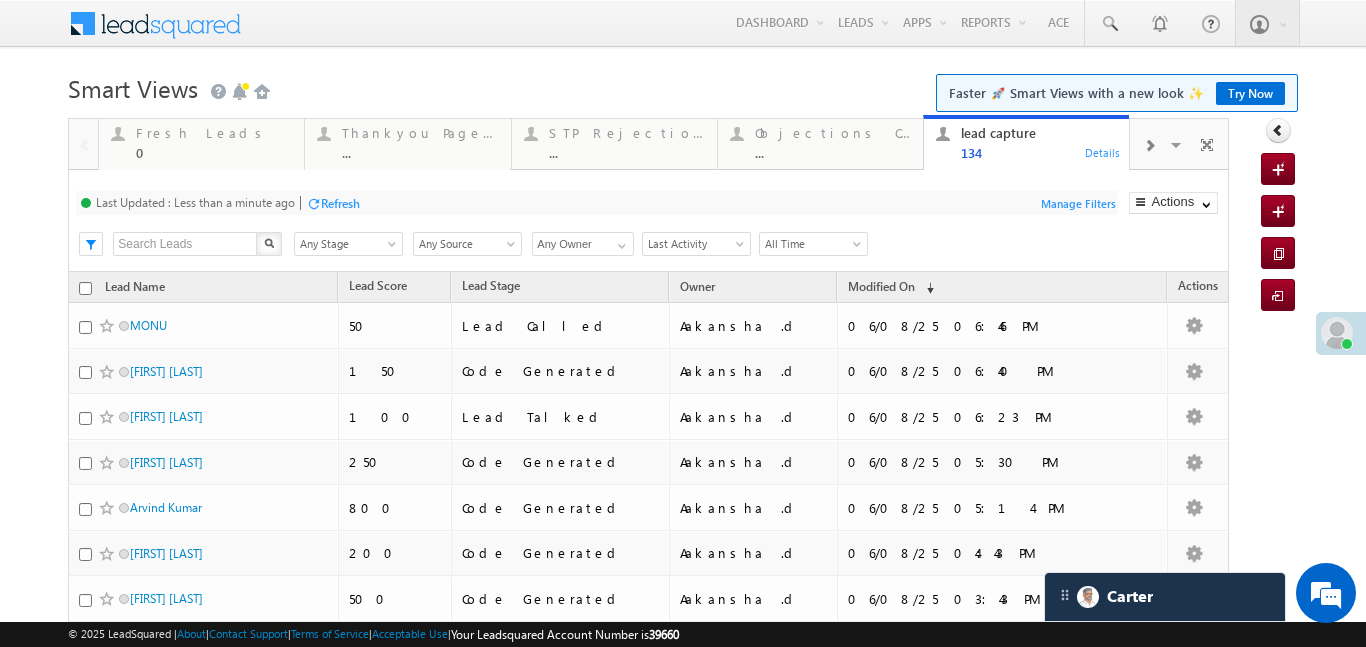 scroll, scrollTop: 0, scrollLeft: 0, axis: both 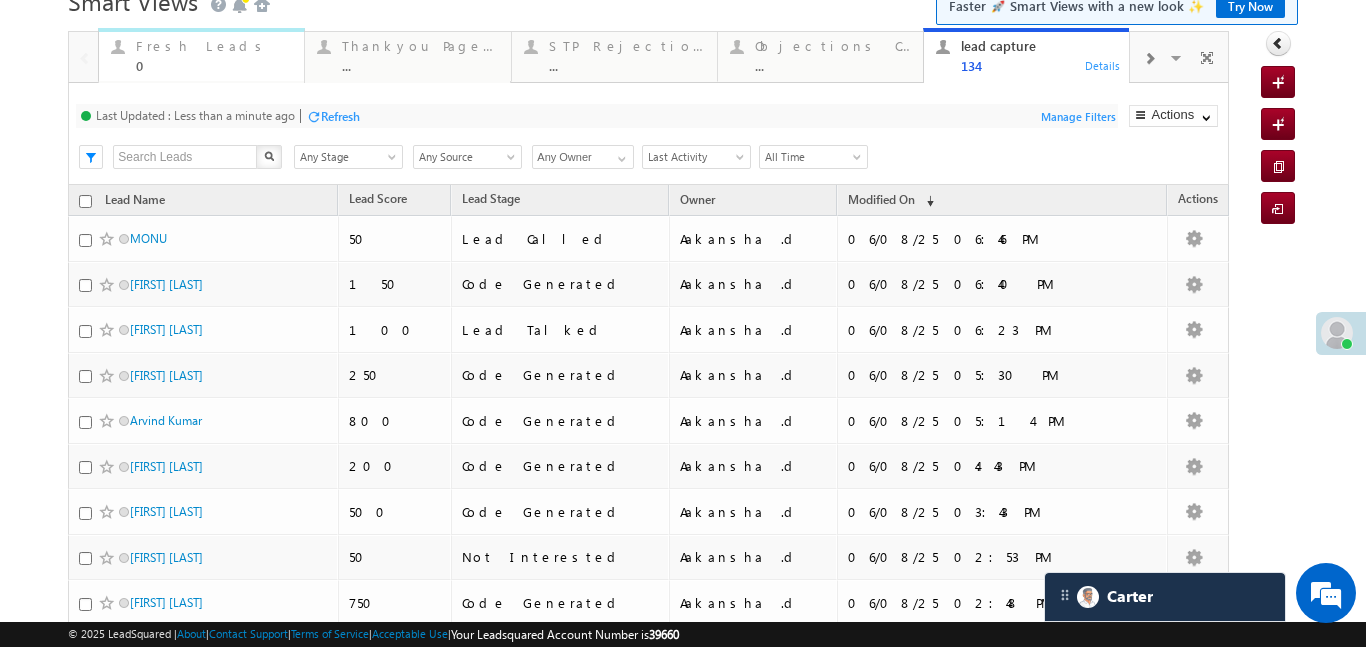 click on "Fresh Leads 0 Details" at bounding box center [201, 55] 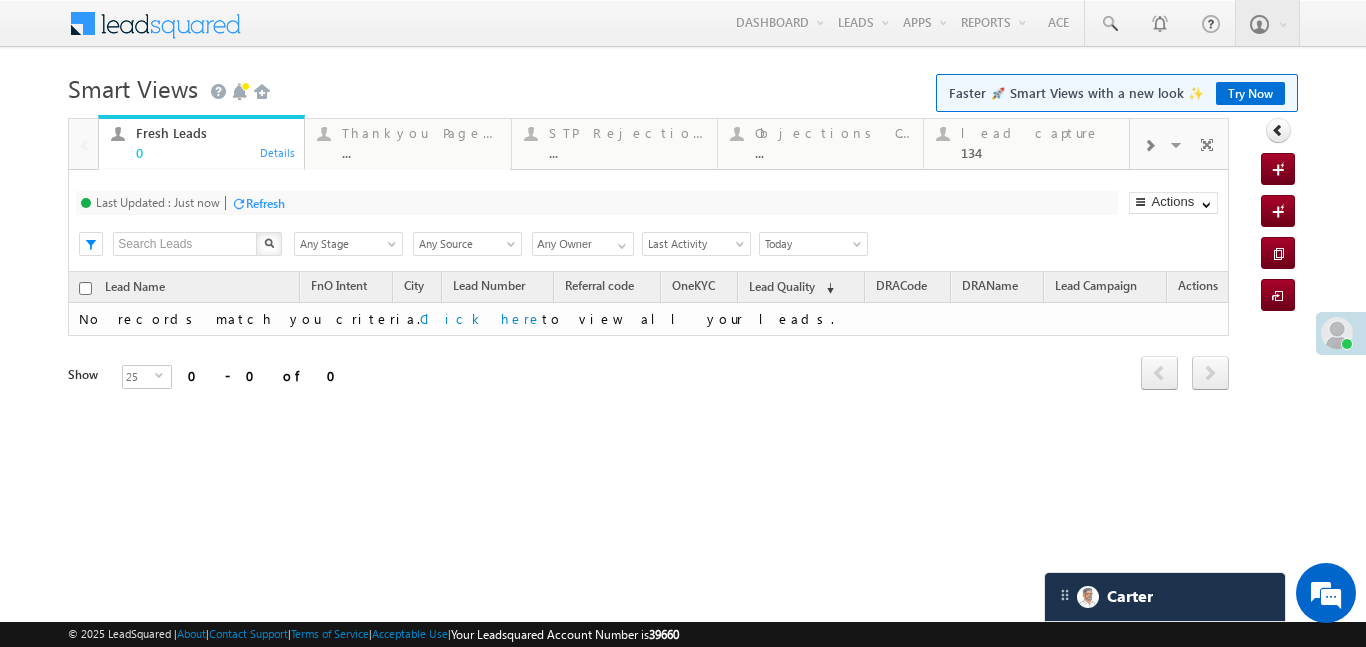 click at bounding box center [1149, 144] 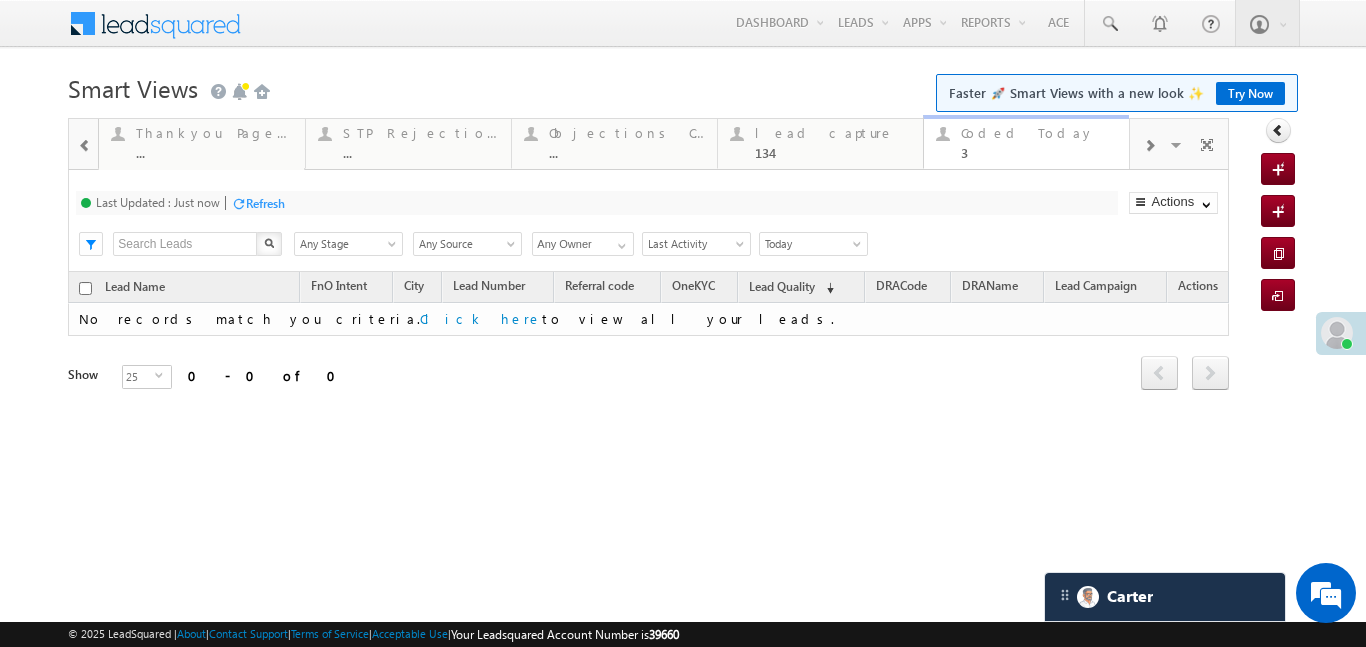 click on "3" at bounding box center [1039, 152] 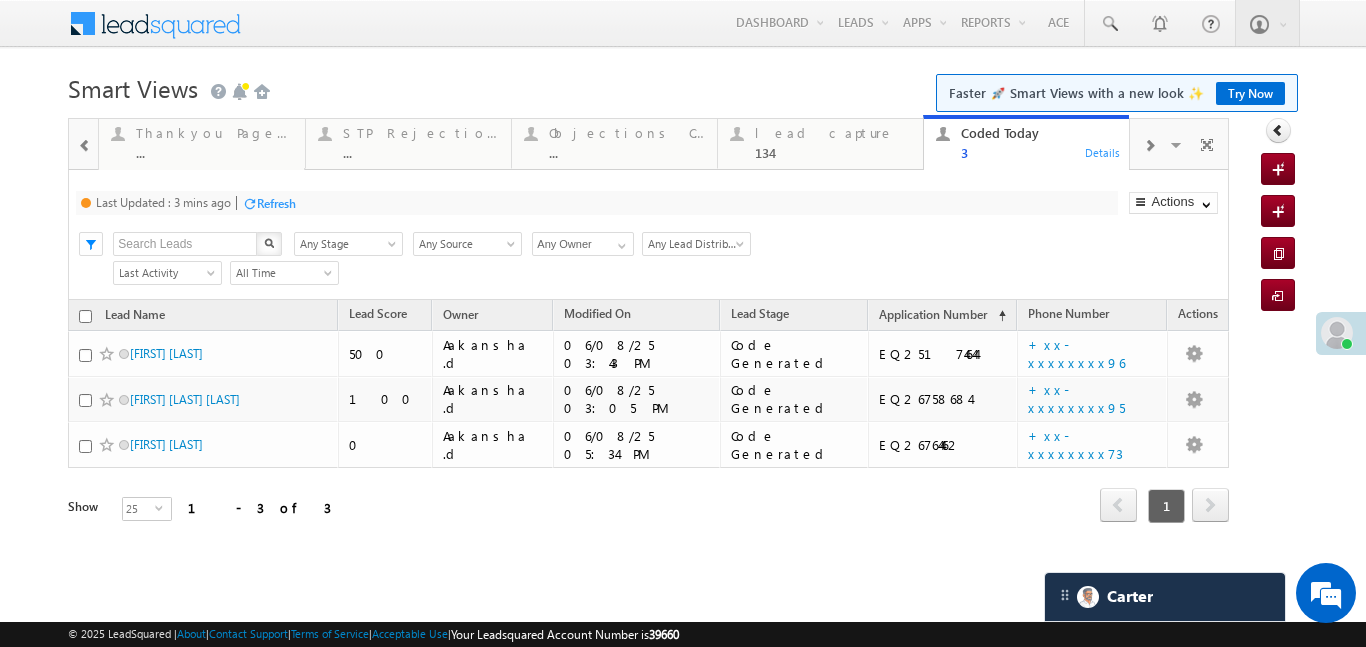 click on "3" at bounding box center (1039, 152) 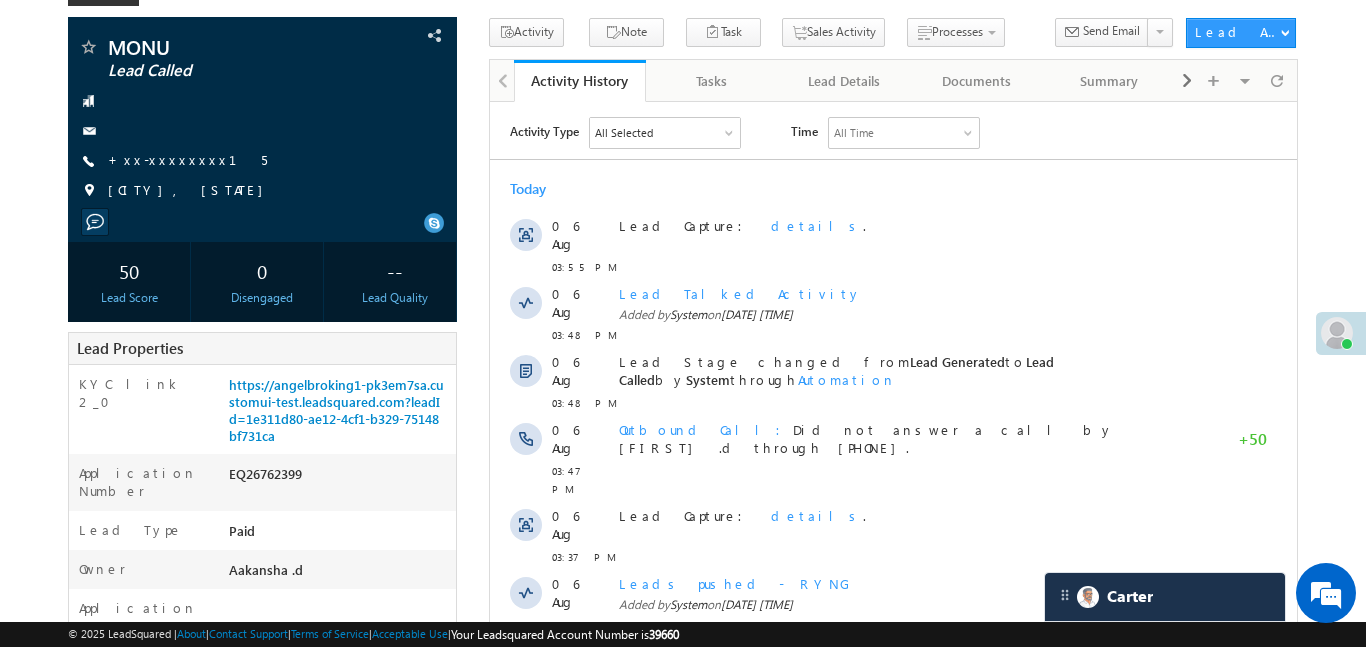 scroll, scrollTop: 121, scrollLeft: 0, axis: vertical 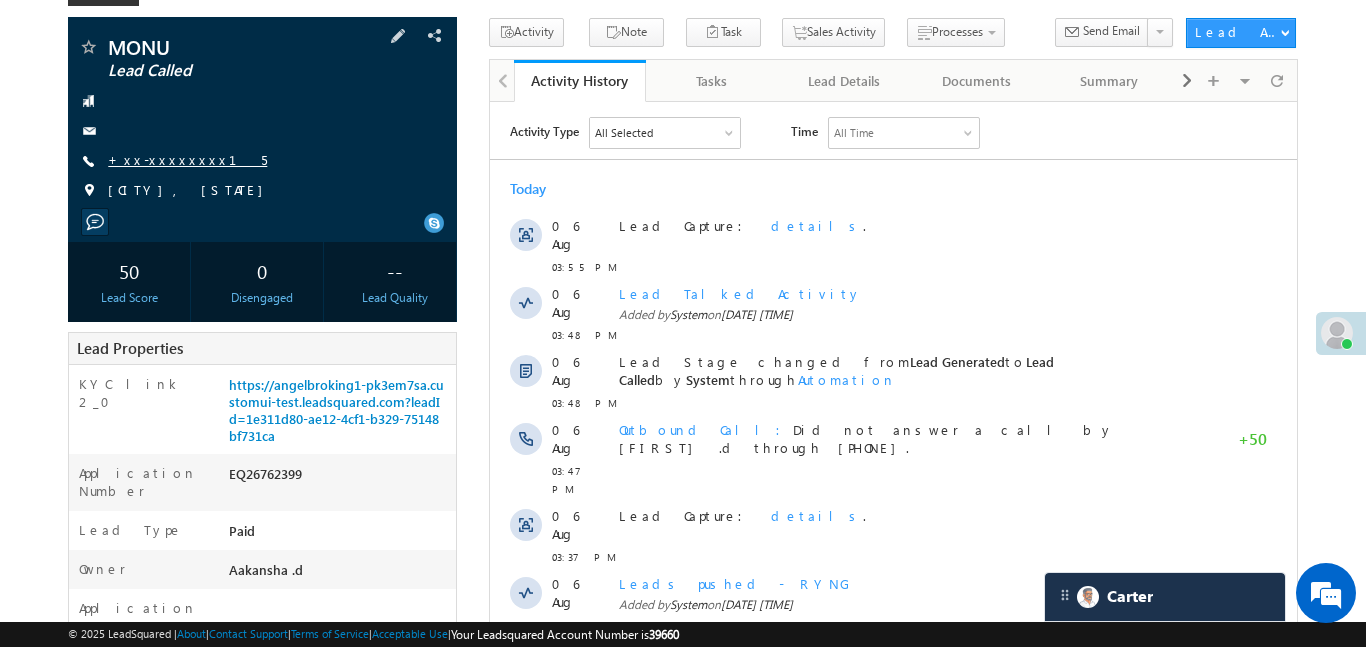 click on "+xx-xxxxxxxx15" at bounding box center (187, 159) 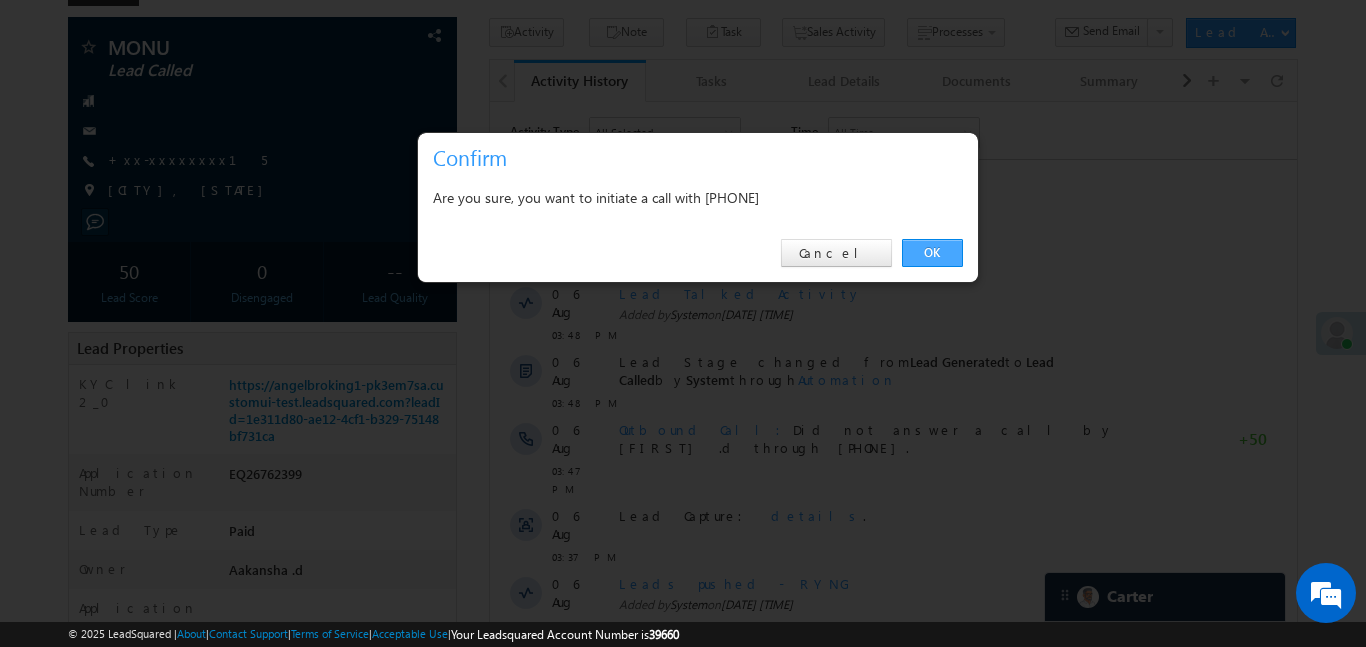 click on "OK" at bounding box center [932, 253] 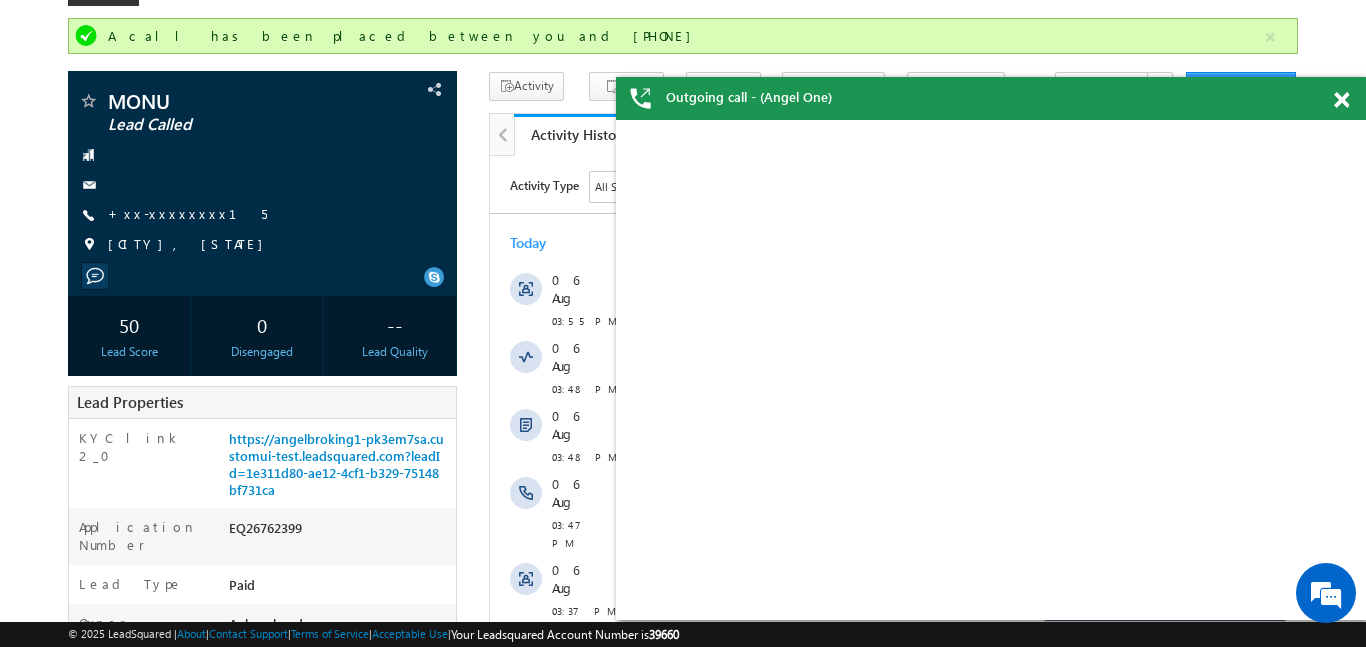scroll, scrollTop: 0, scrollLeft: 0, axis: both 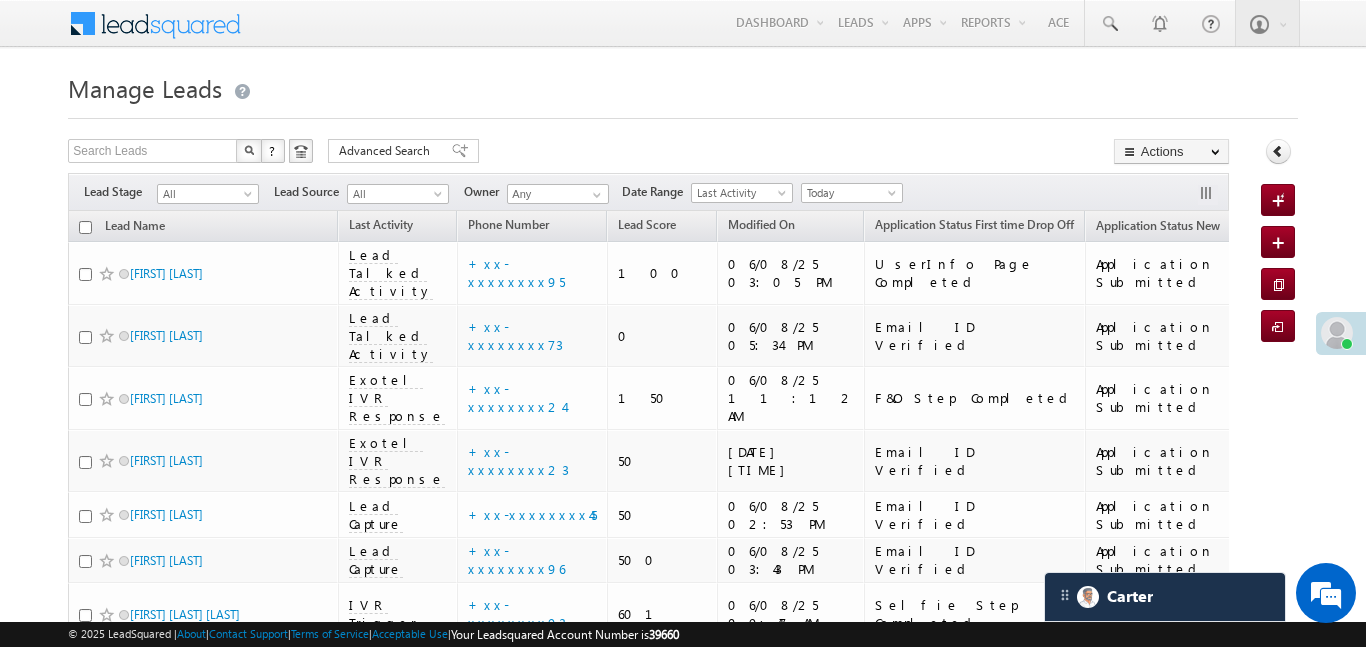 click on "Today" at bounding box center [849, 193] 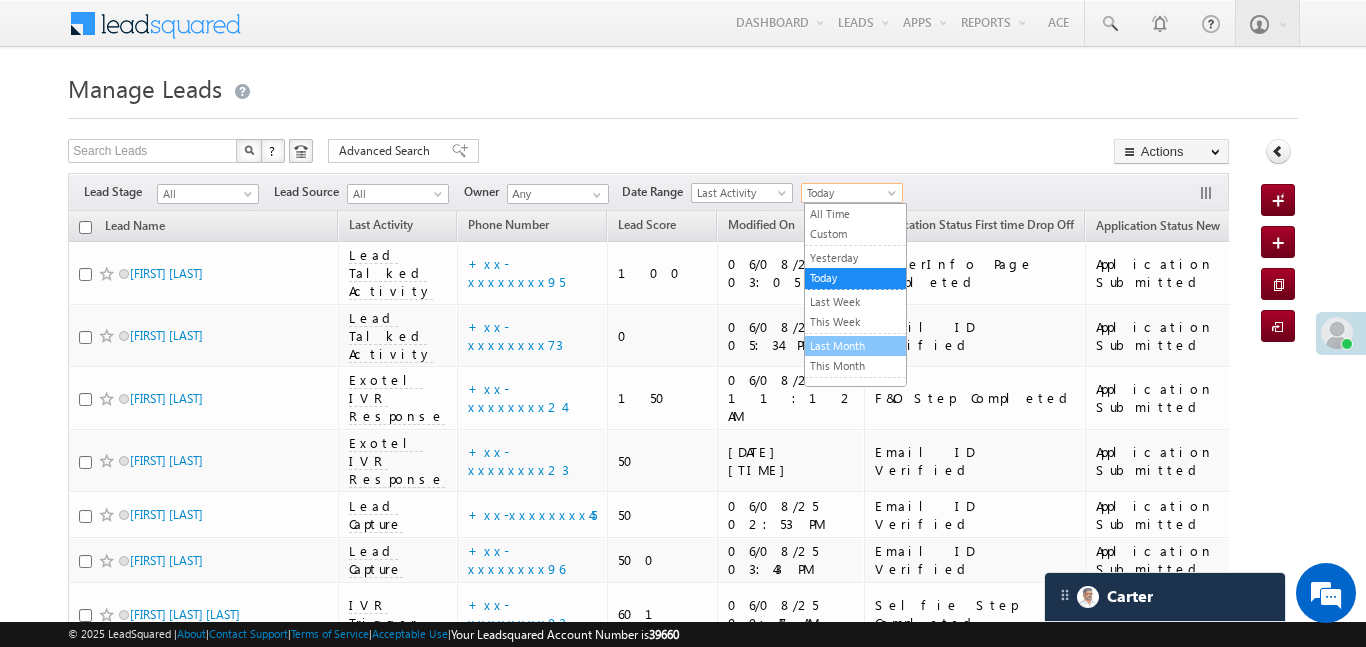 click on "Last Month" at bounding box center (855, 346) 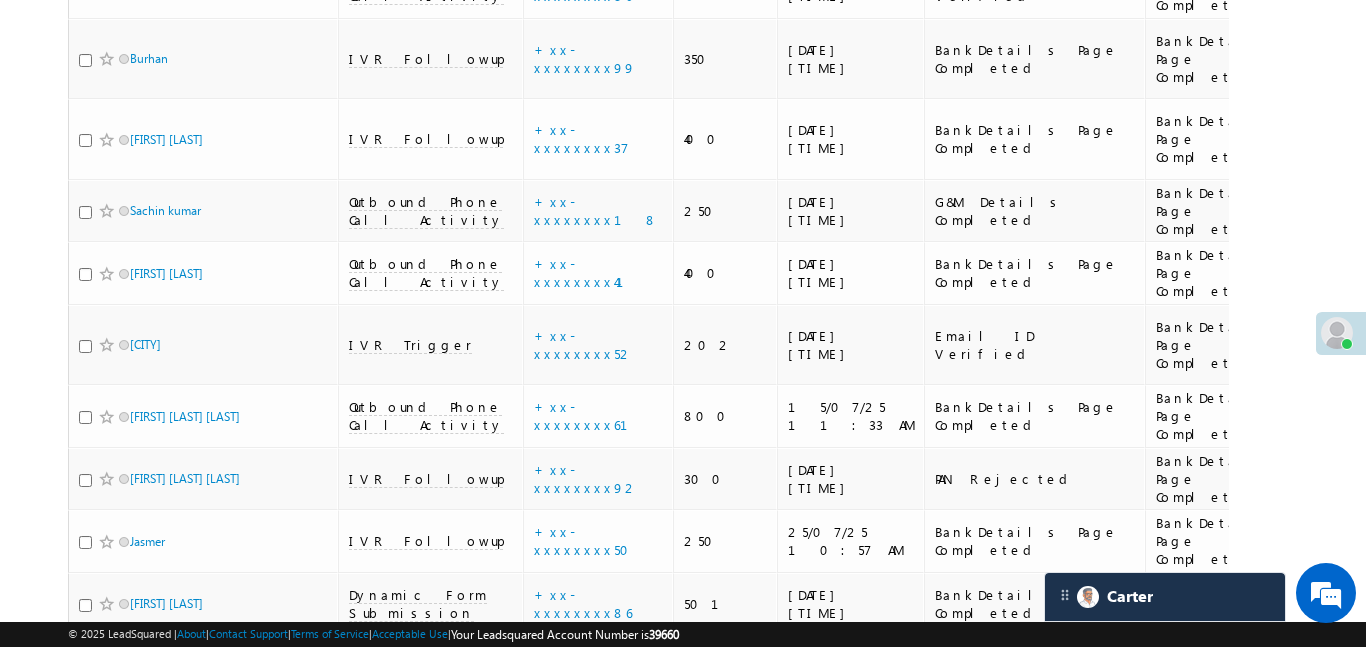 scroll, scrollTop: 11212, scrollLeft: 0, axis: vertical 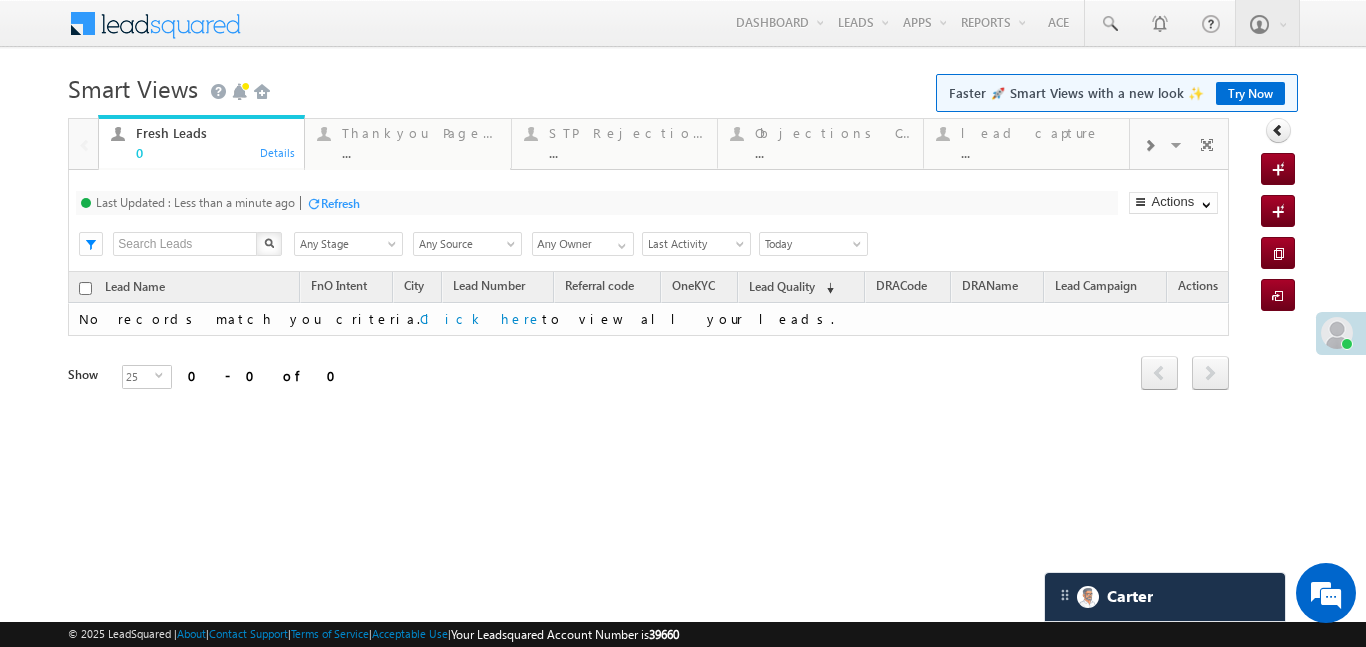 click at bounding box center [1149, 144] 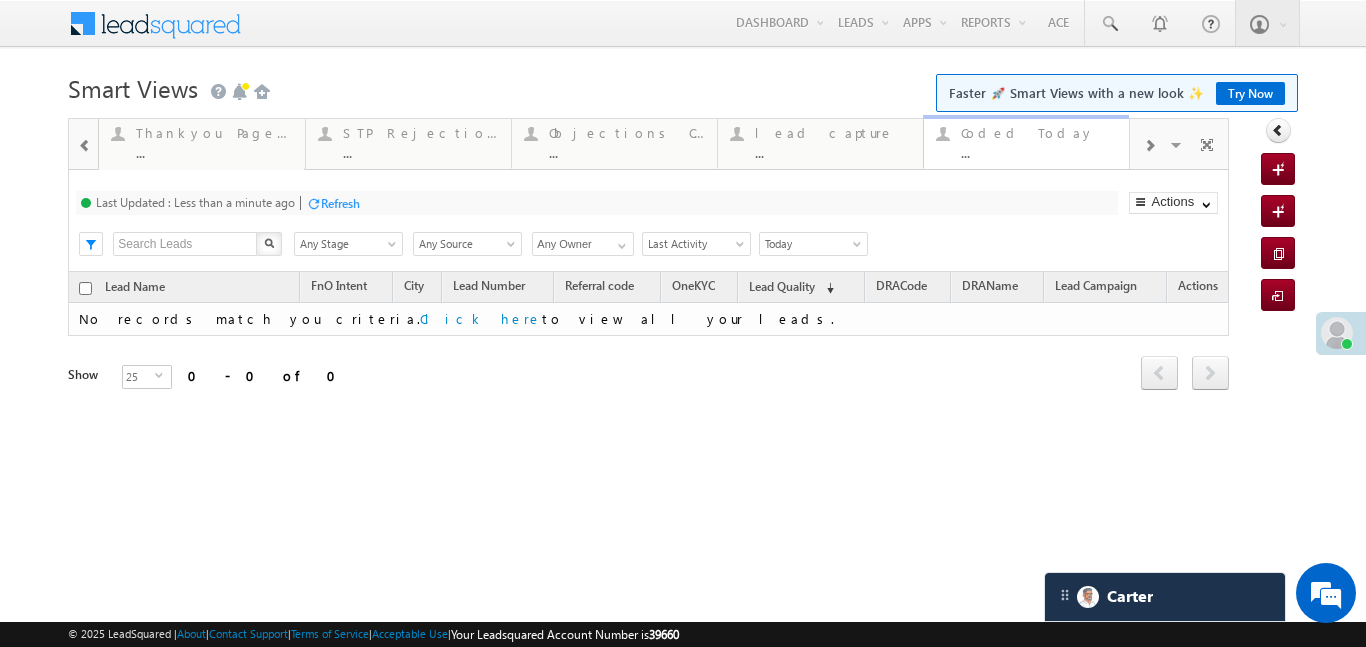 click on "Coded Today" at bounding box center (1039, 133) 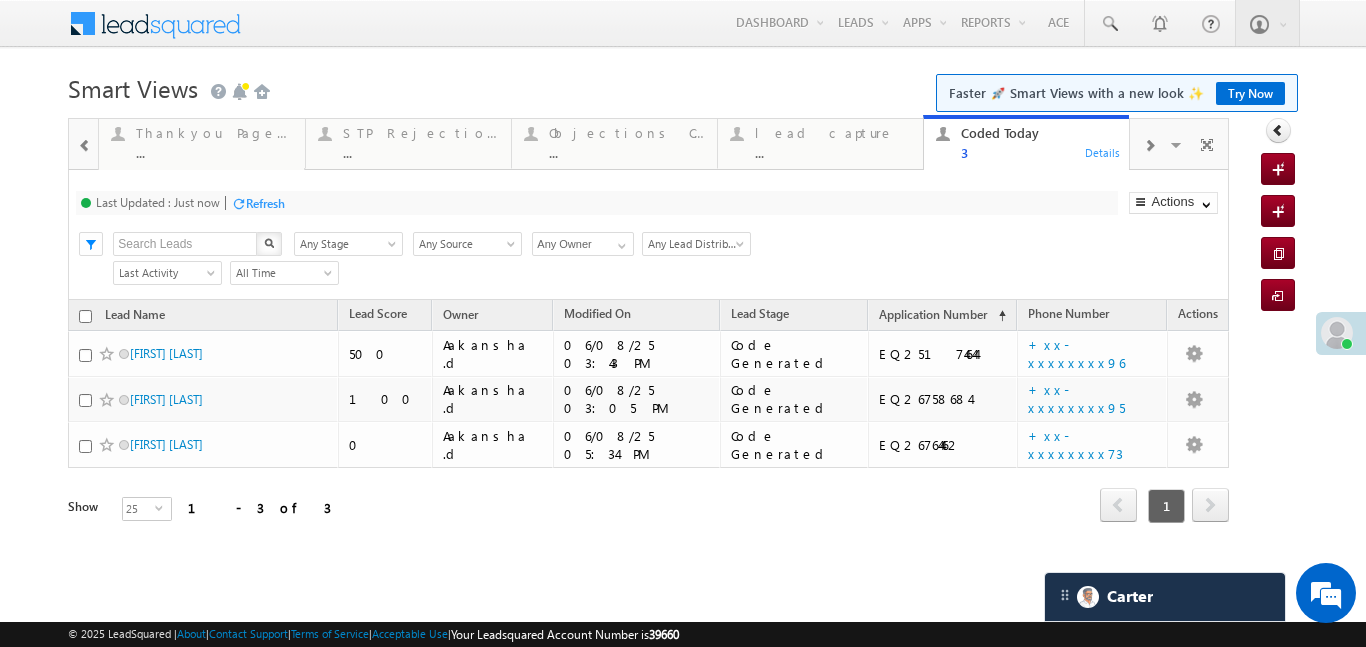 scroll, scrollTop: 0, scrollLeft: 0, axis: both 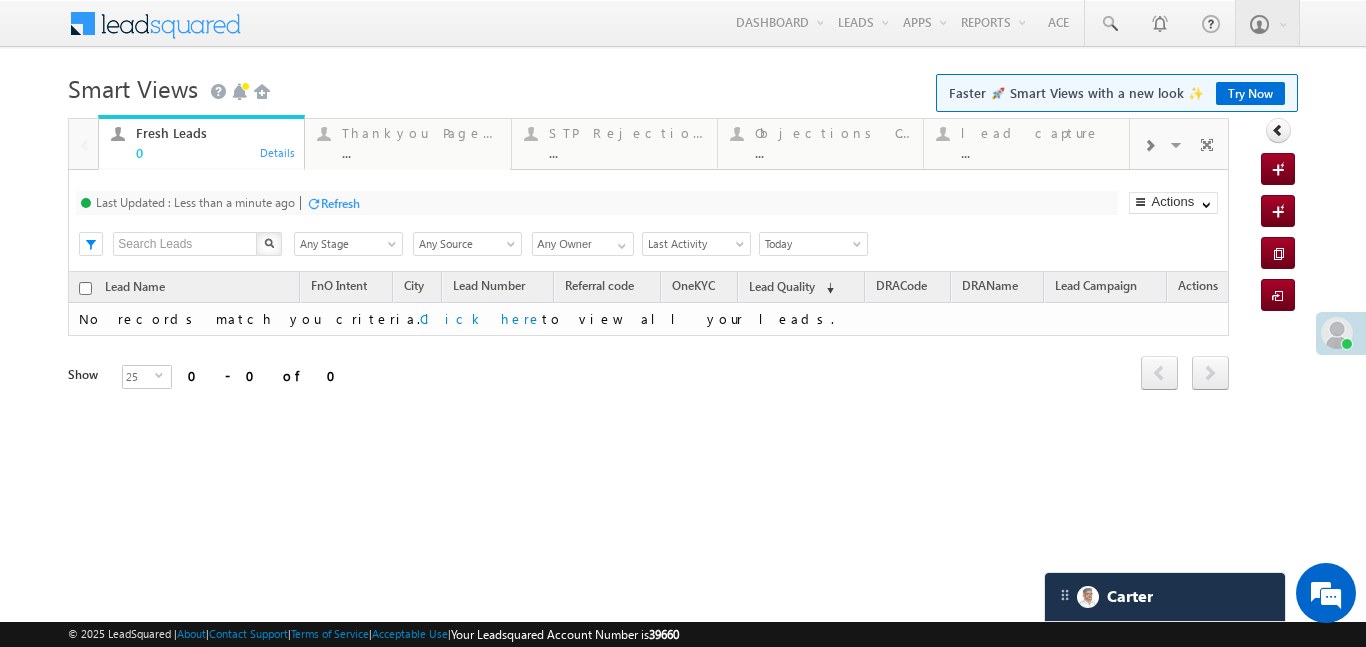 click at bounding box center [1149, 144] 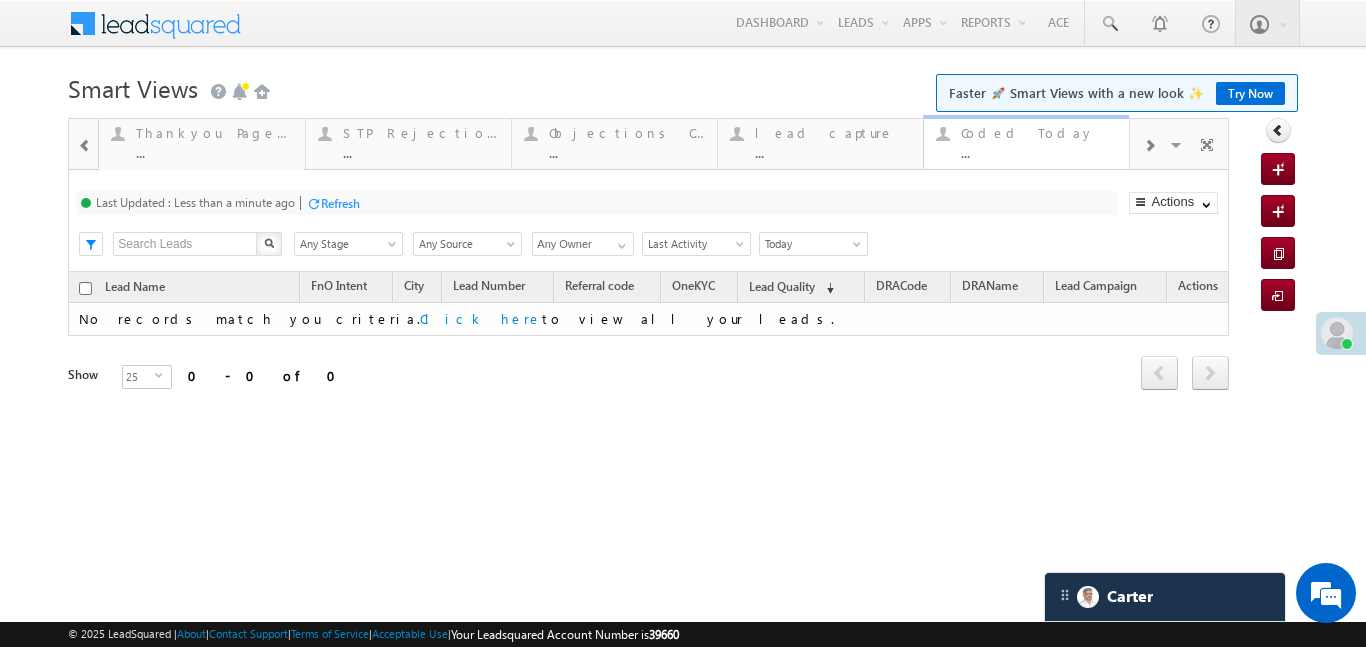 click on "Coded Today" at bounding box center (1039, 133) 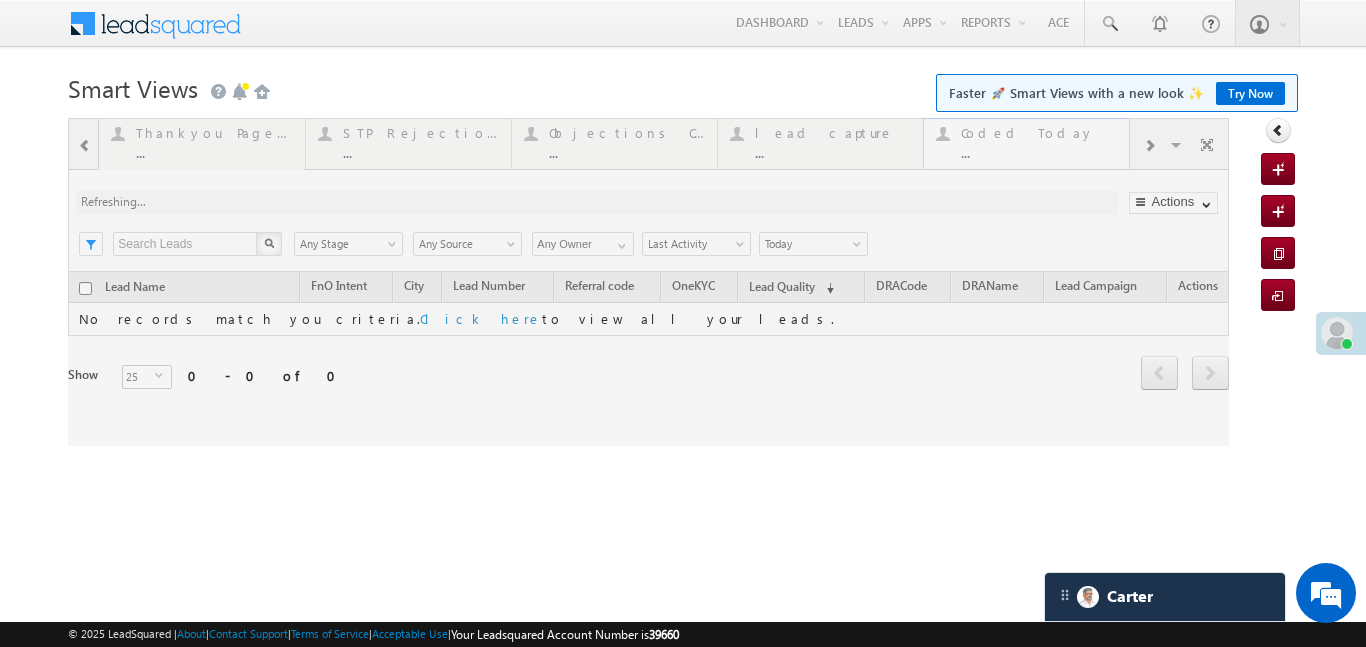 click at bounding box center (648, 282) 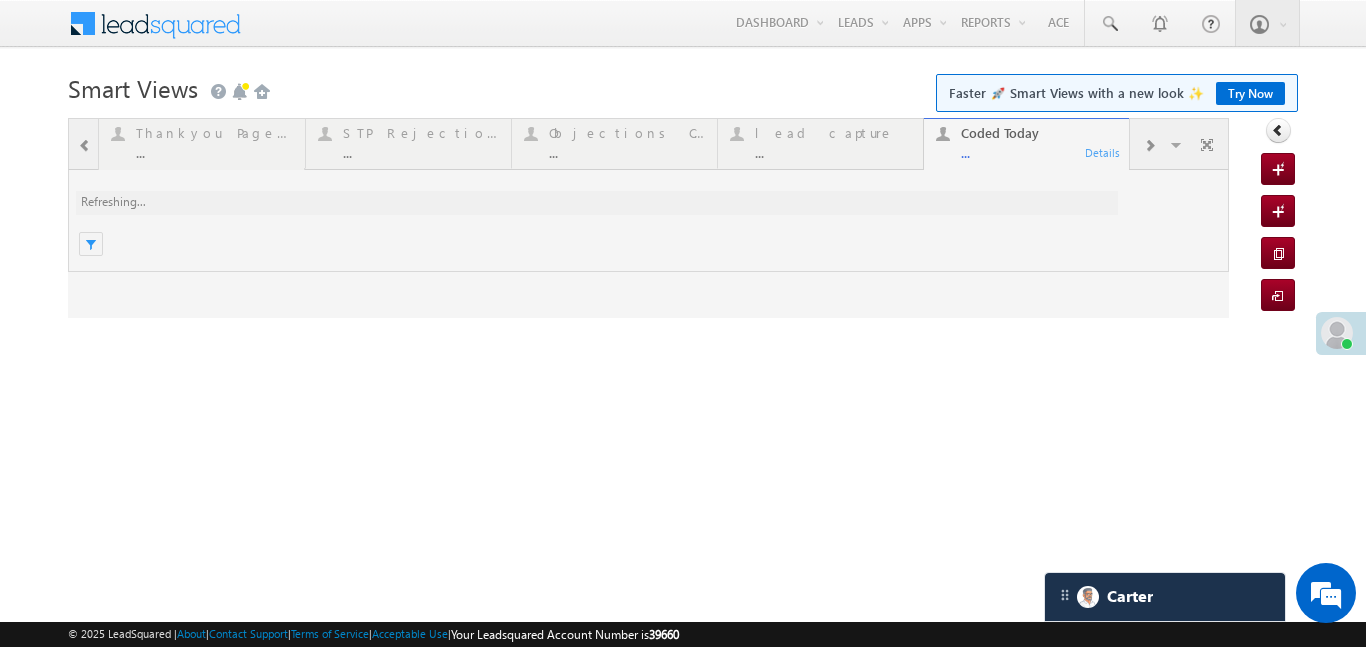scroll, scrollTop: 0, scrollLeft: 0, axis: both 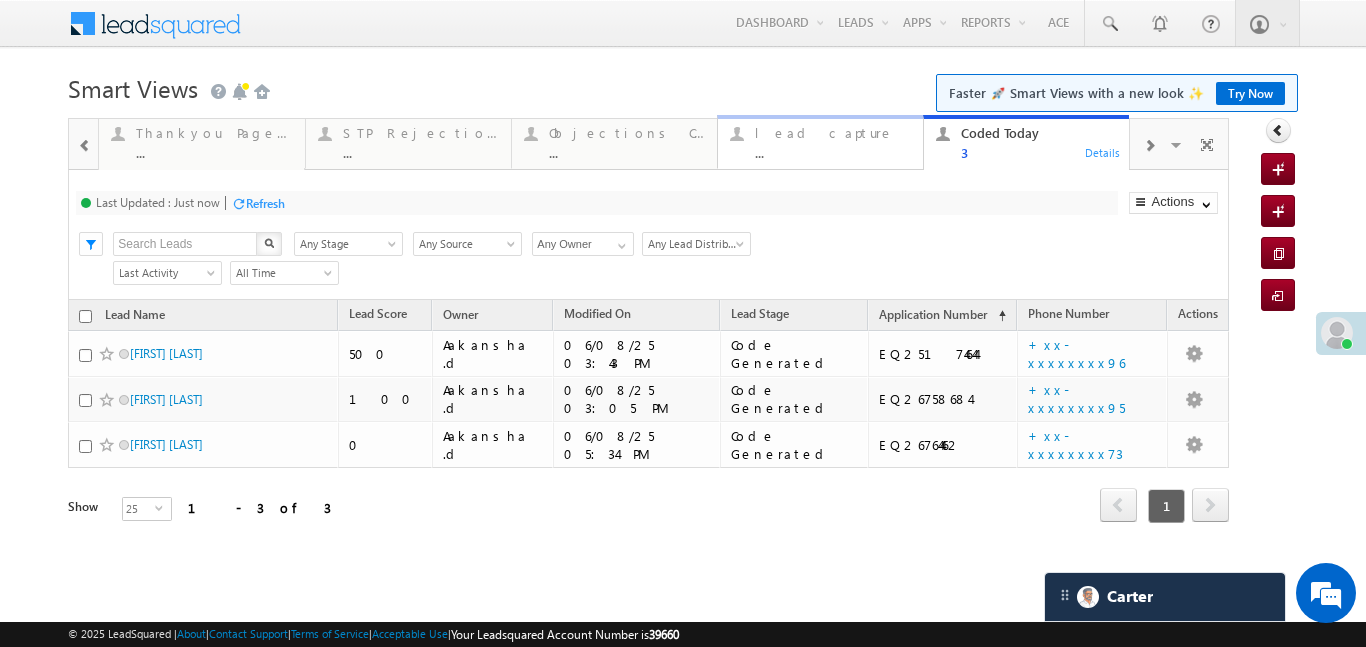 click on "..." at bounding box center [833, 152] 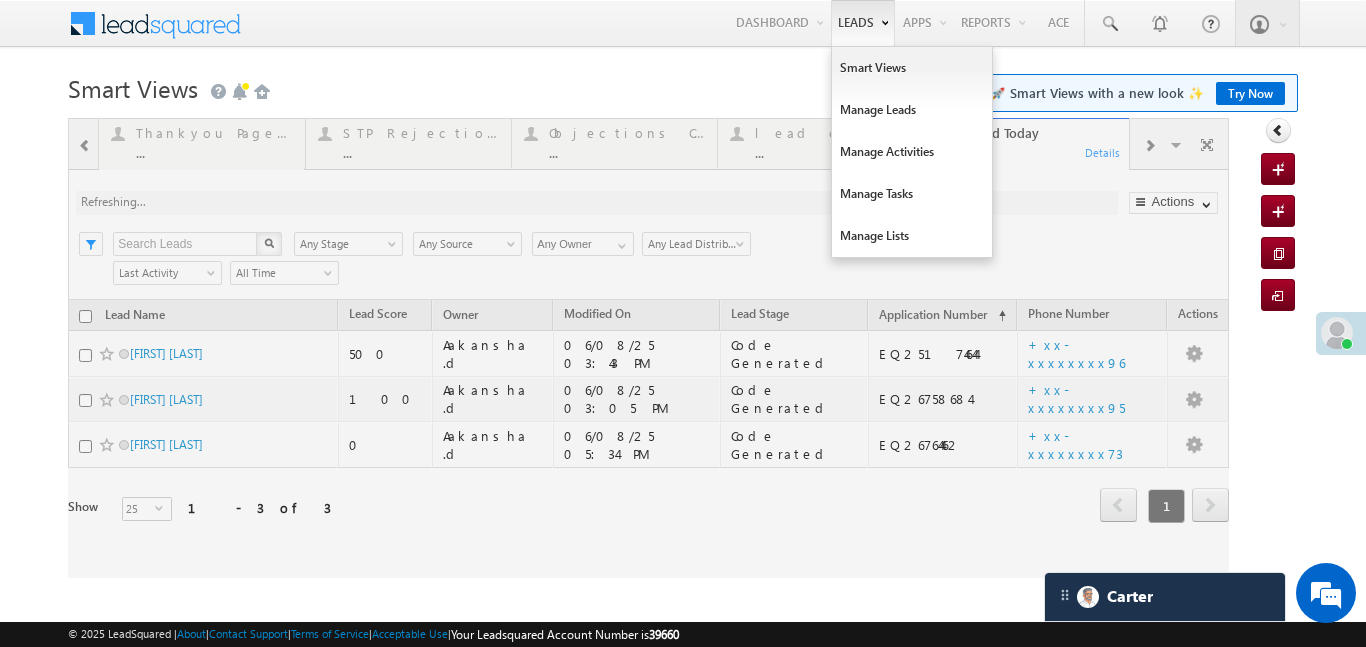 click at bounding box center [648, 348] 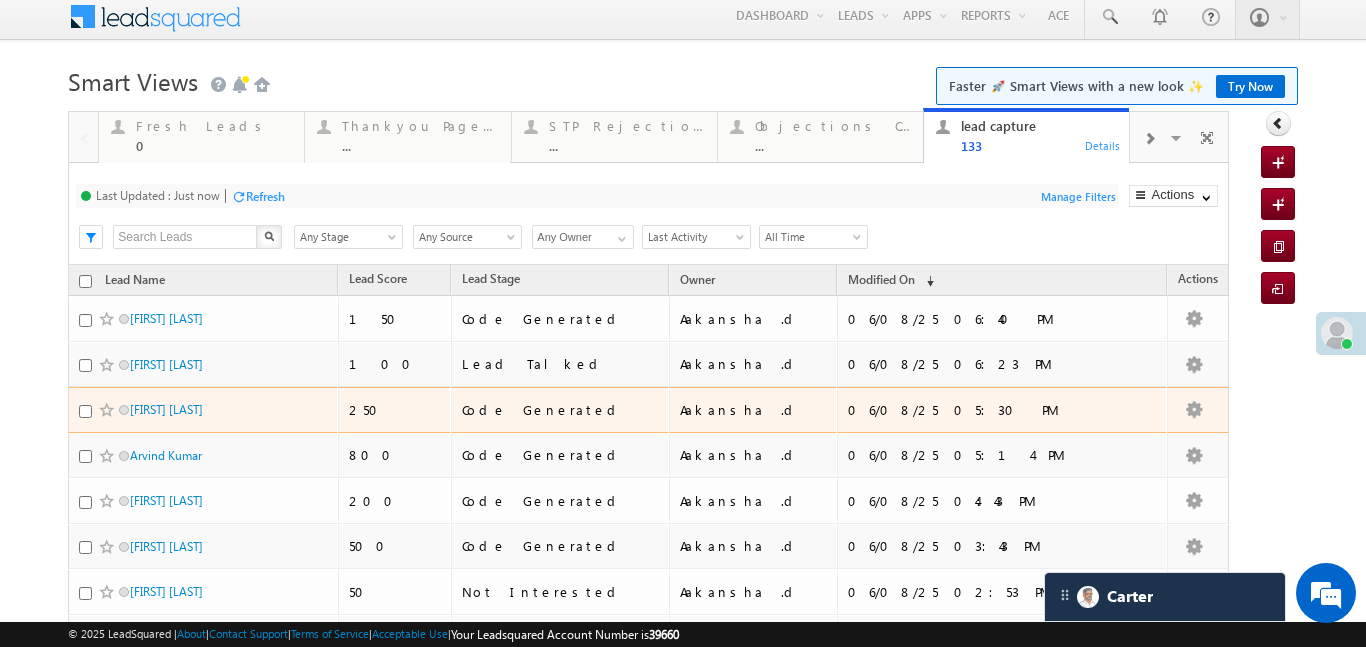 scroll, scrollTop: 9, scrollLeft: 0, axis: vertical 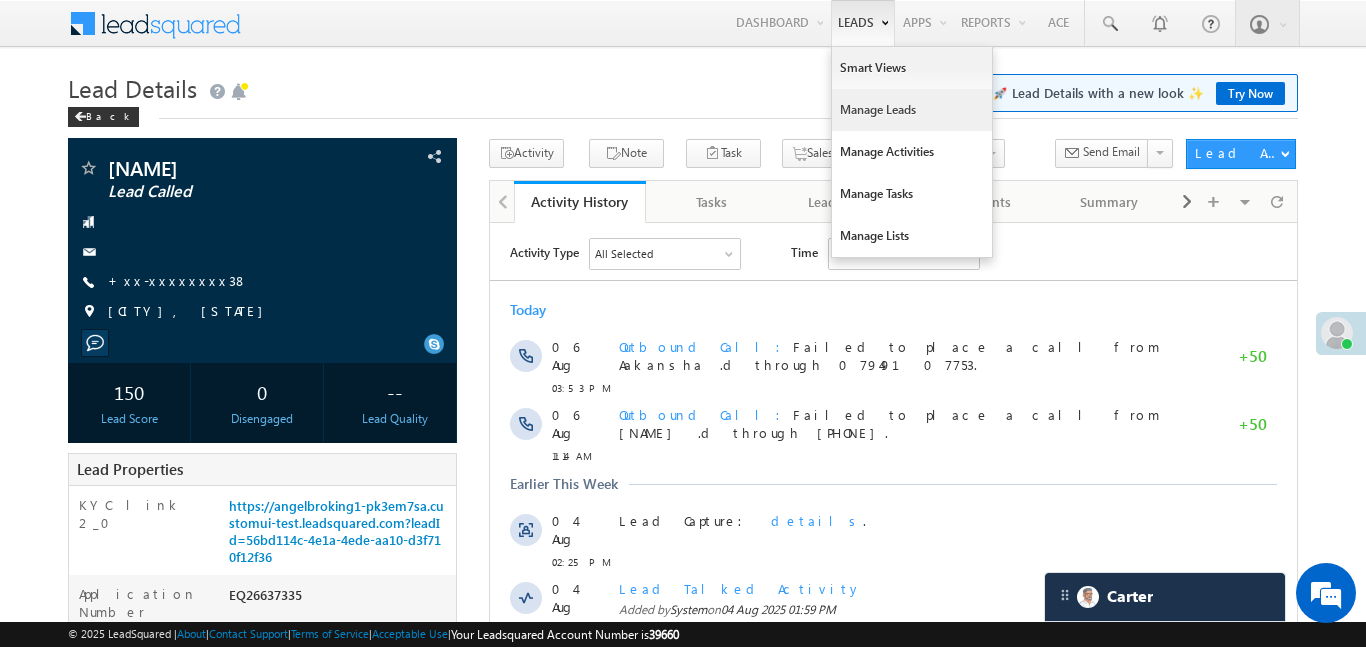 click on "Manage Leads" at bounding box center [912, 110] 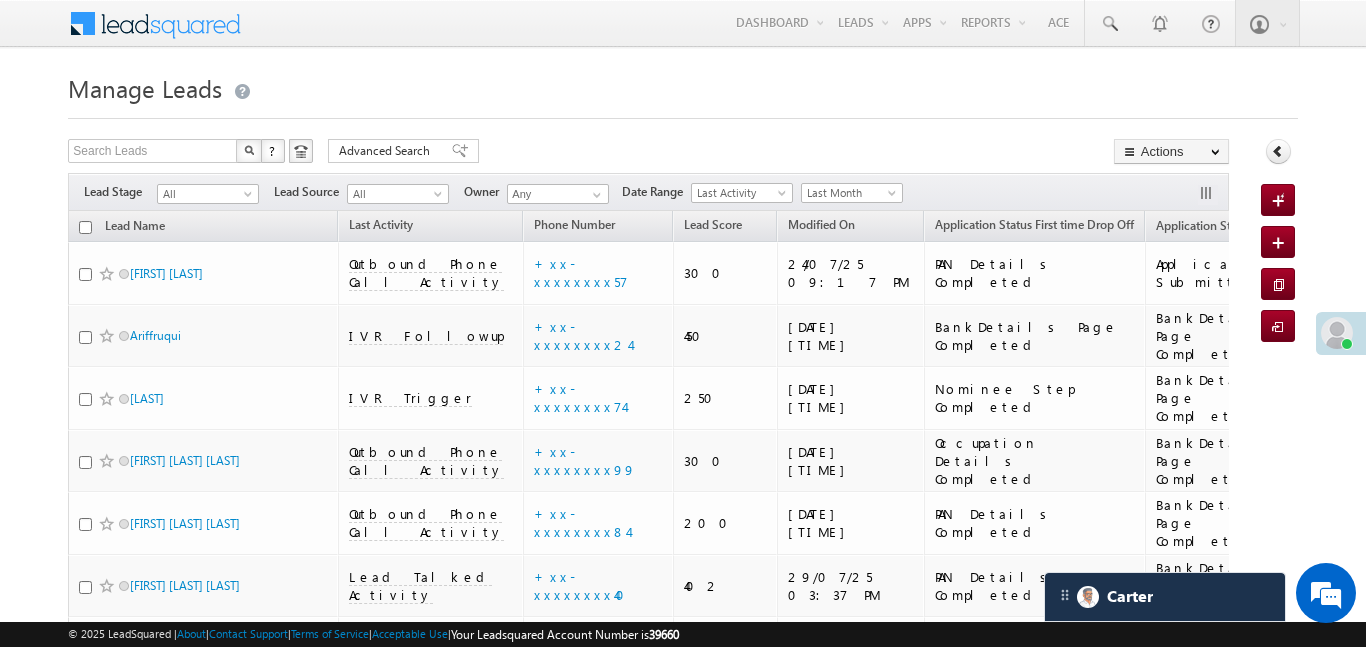 scroll, scrollTop: 0, scrollLeft: 0, axis: both 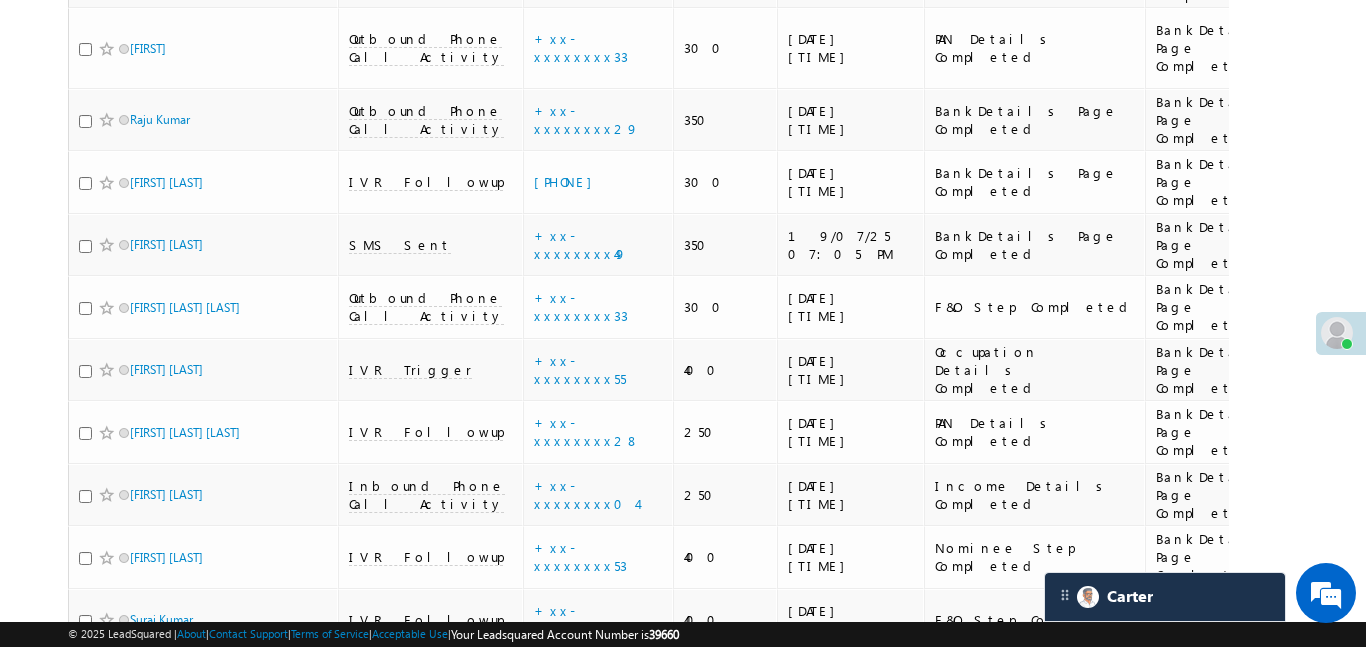 drag, startPoint x: 1041, startPoint y: 138, endPoint x: 1039, endPoint y: 159, distance: 21.095022 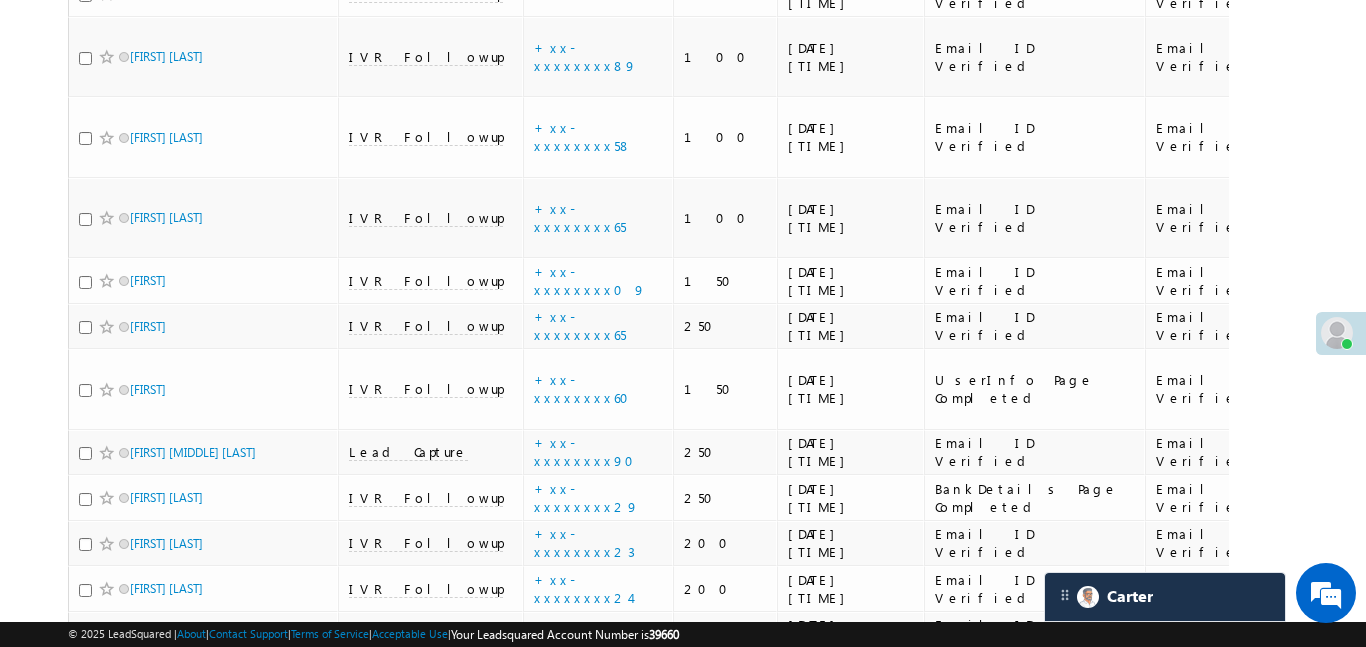 scroll, scrollTop: 11212, scrollLeft: 0, axis: vertical 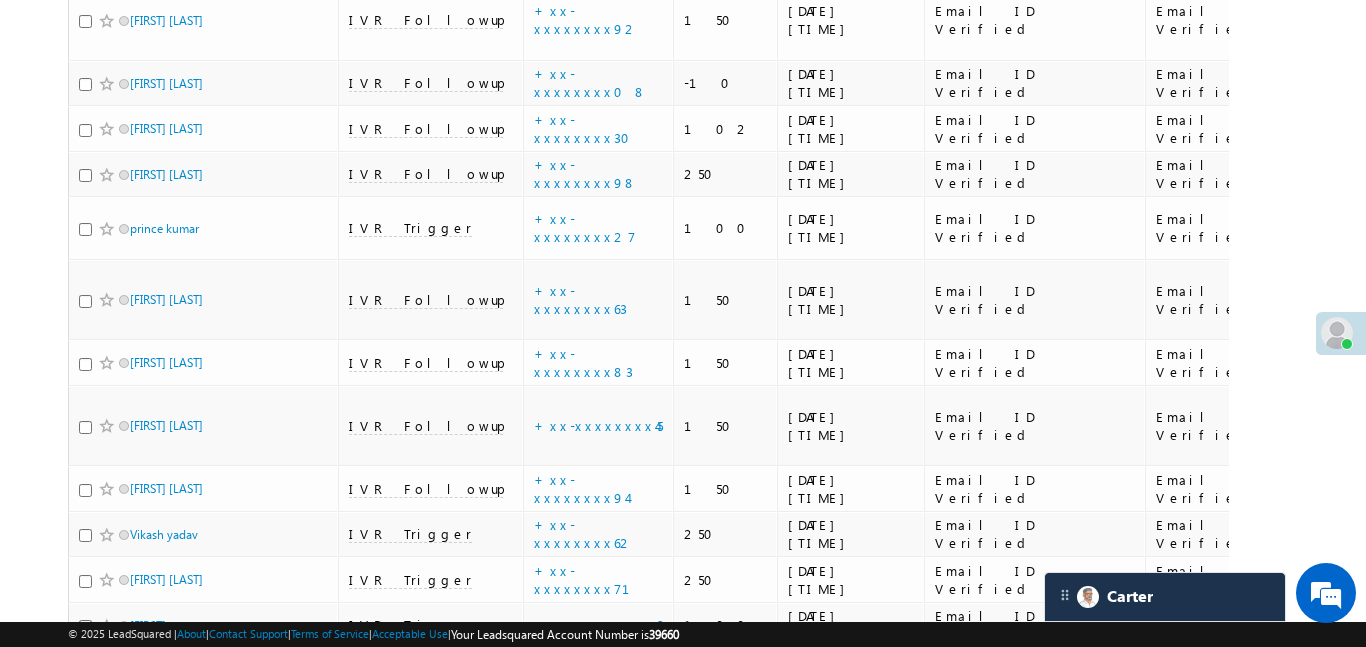 click on "5" at bounding box center [1087, 1316] 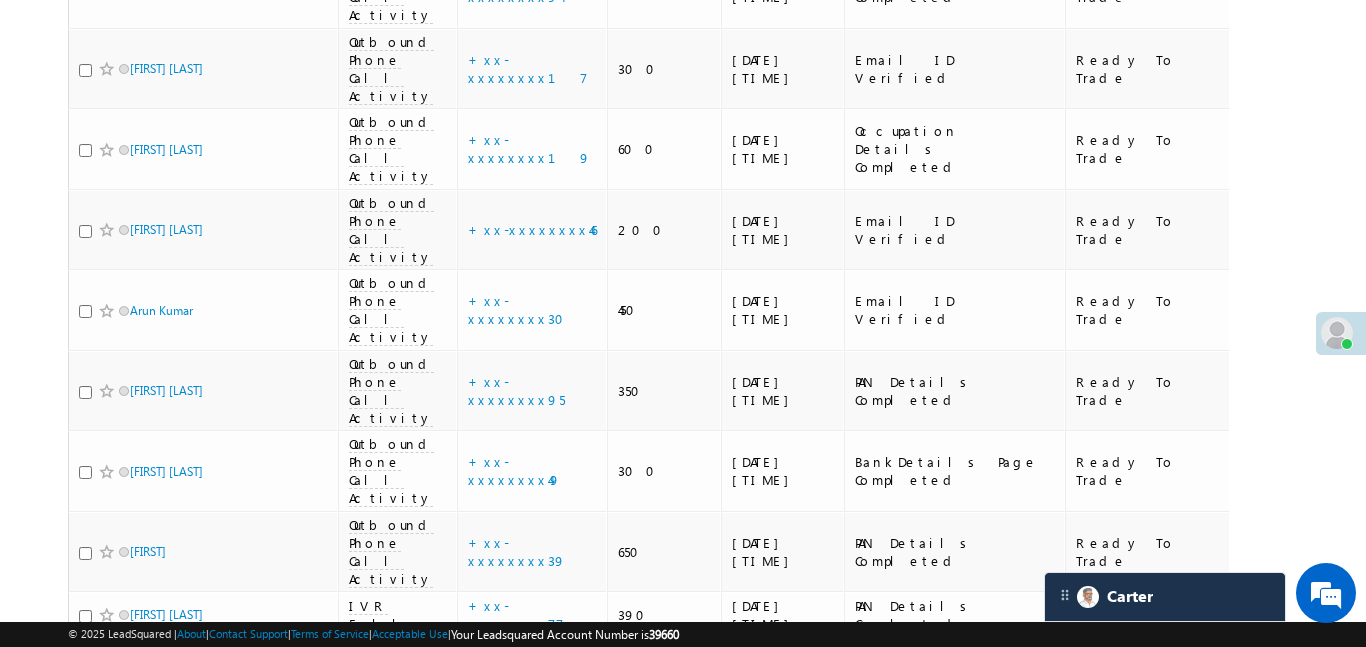 scroll, scrollTop: 10875, scrollLeft: 0, axis: vertical 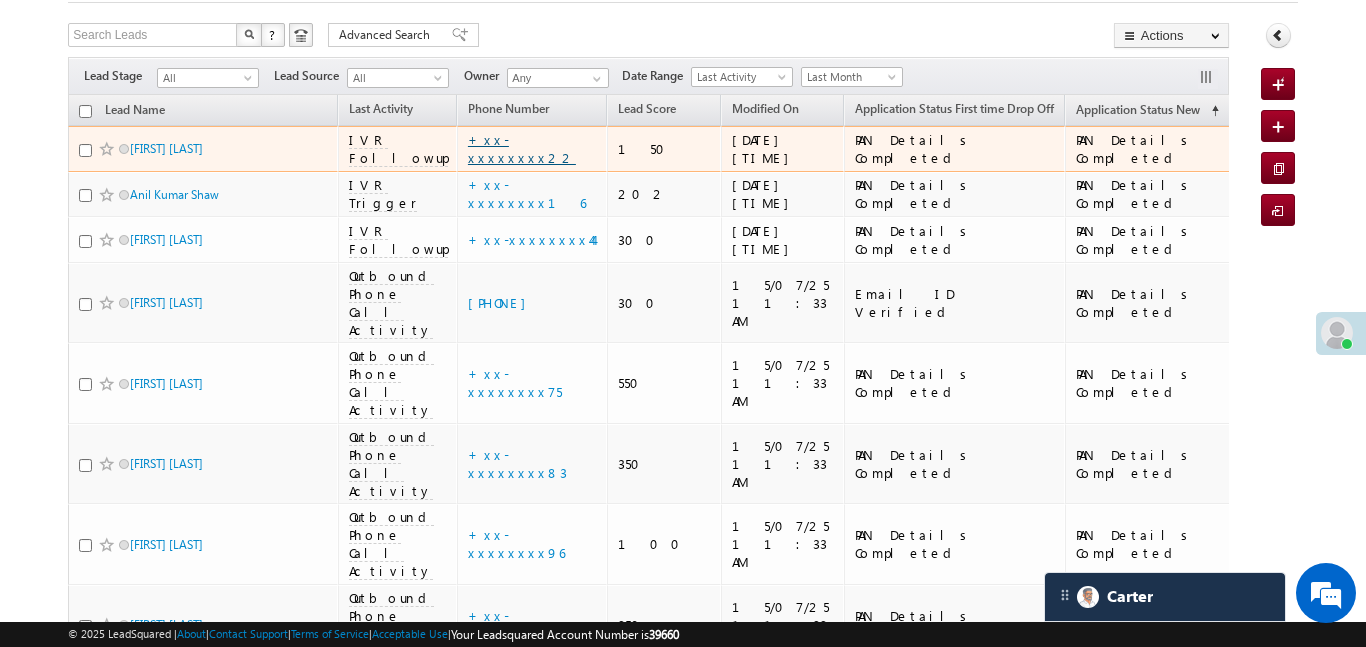 click on "+xx-xxxxxxxx22" at bounding box center [522, 148] 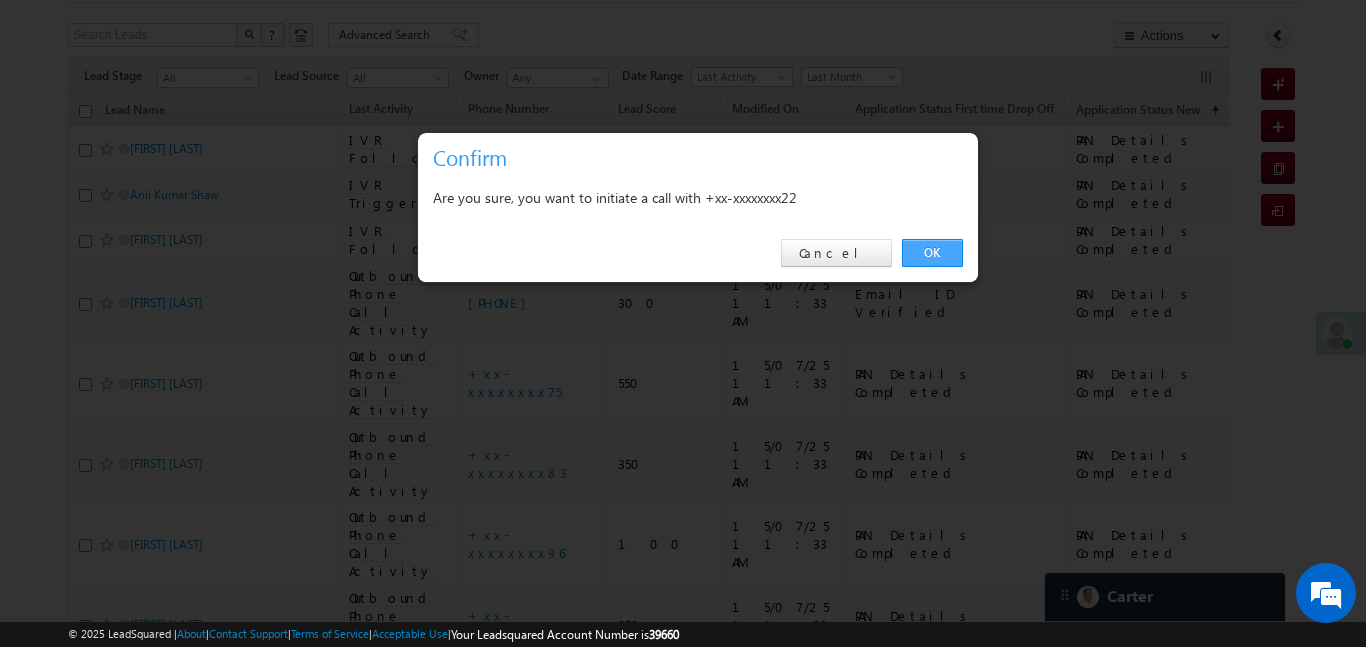 click on "OK" at bounding box center [932, 253] 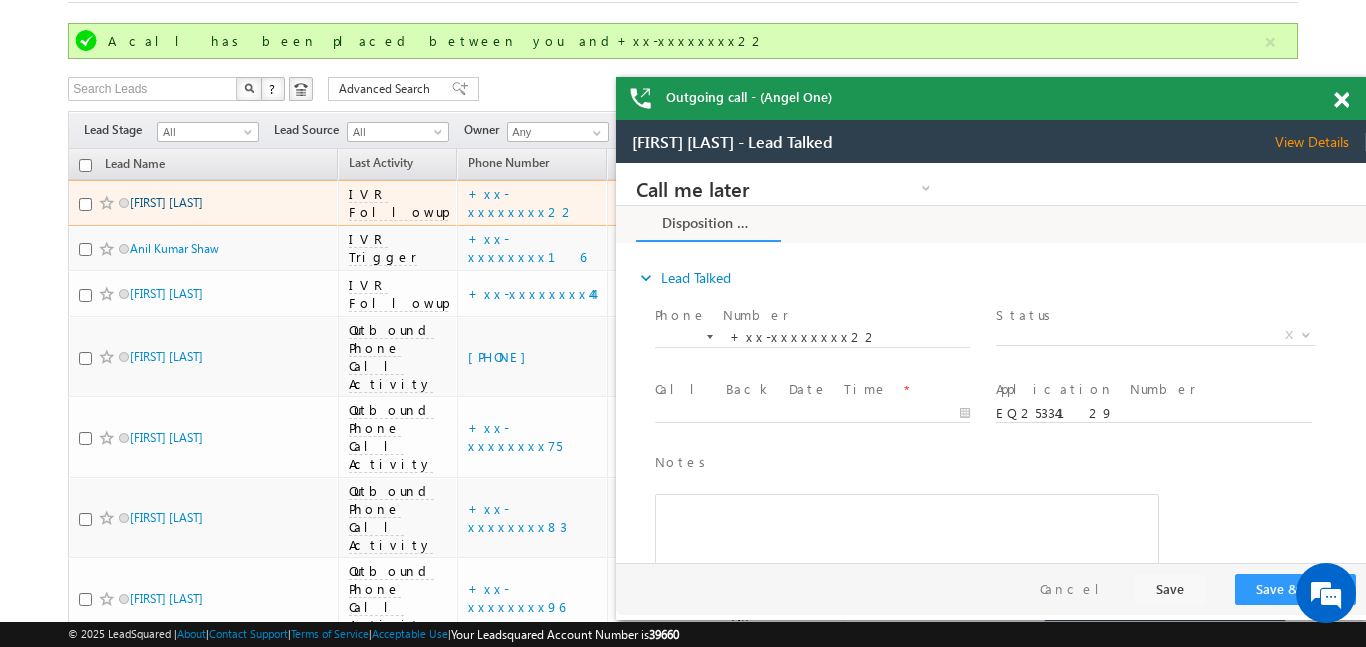 scroll, scrollTop: 0, scrollLeft: 0, axis: both 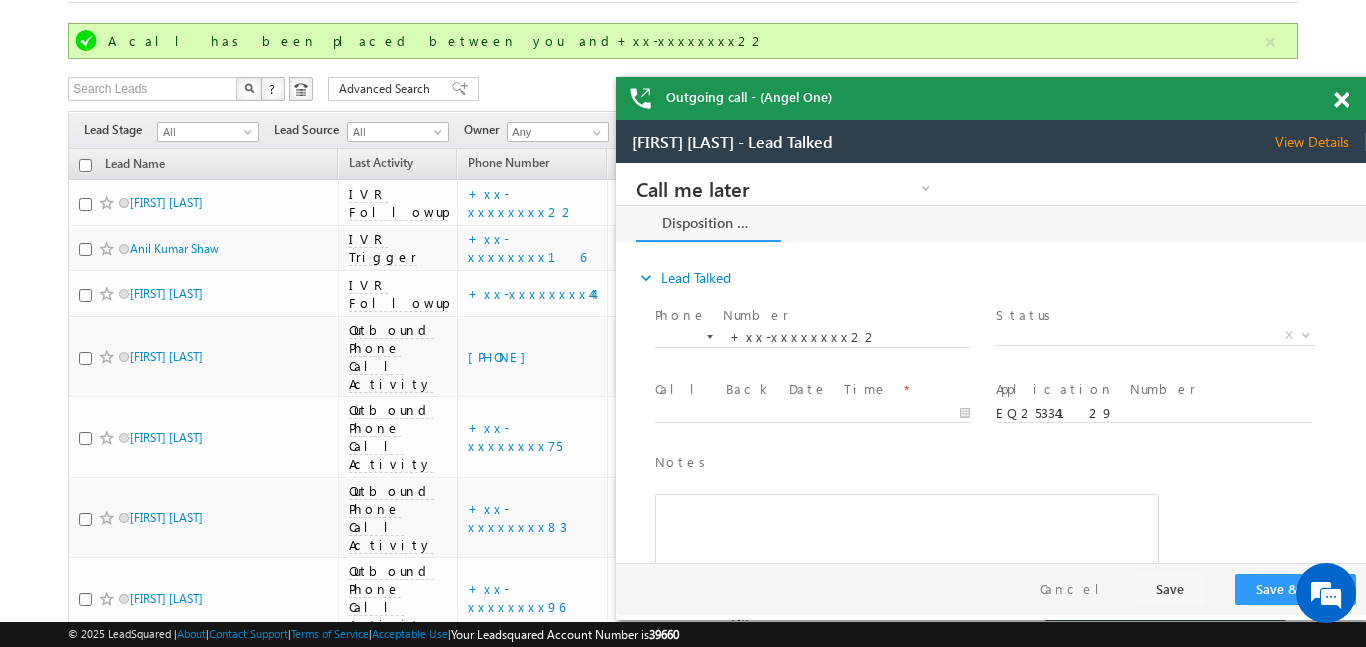 click at bounding box center [1341, 100] 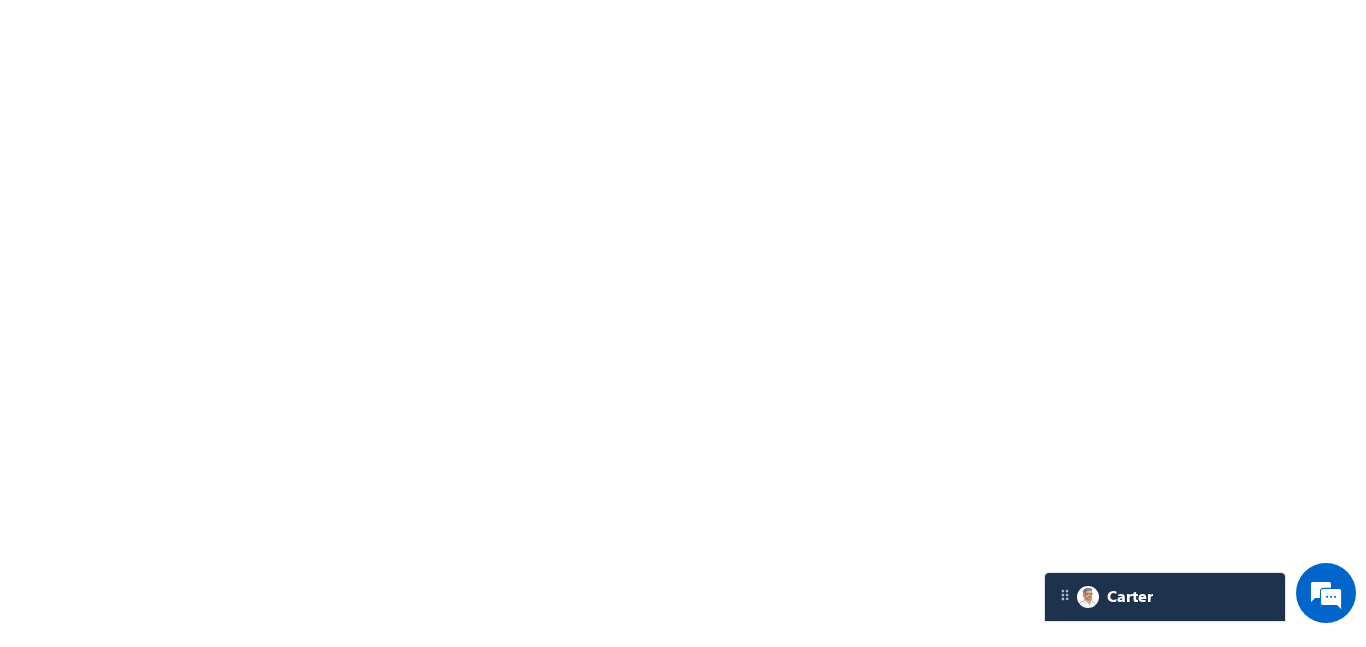 scroll, scrollTop: 0, scrollLeft: 0, axis: both 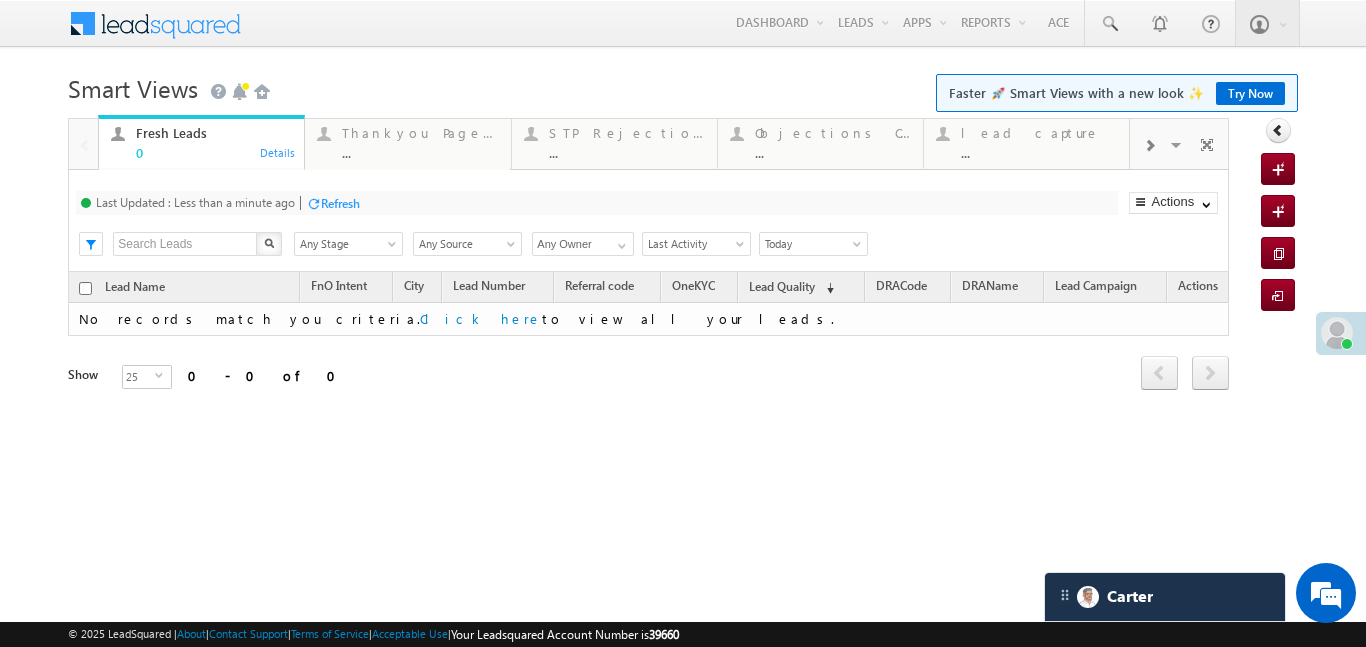 click at bounding box center [1149, 144] 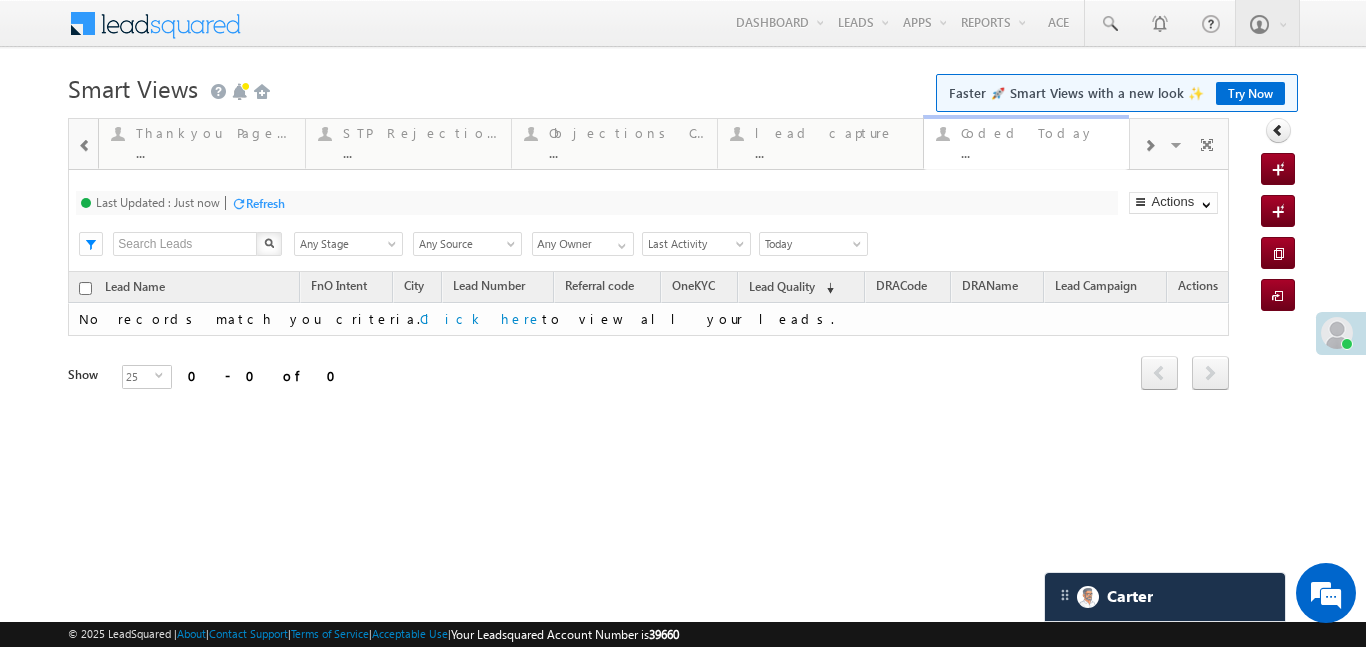 click on "Coded Today ..." at bounding box center (1039, 140) 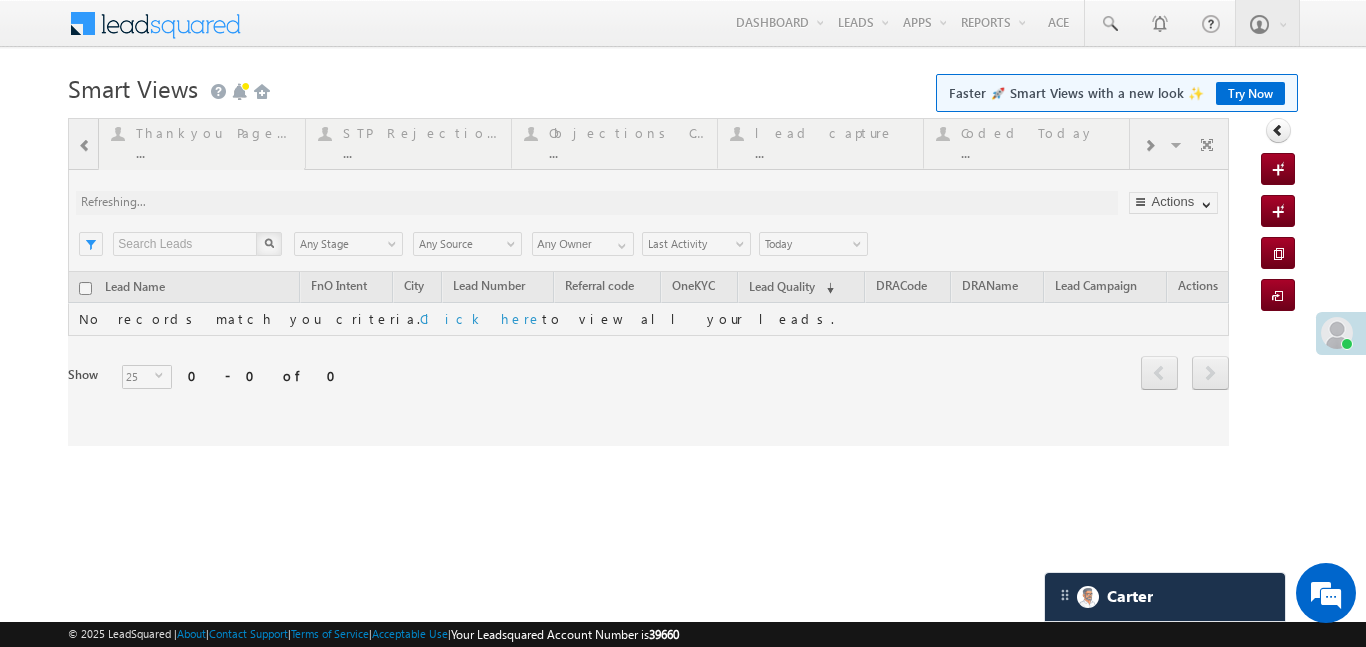 click at bounding box center [648, 282] 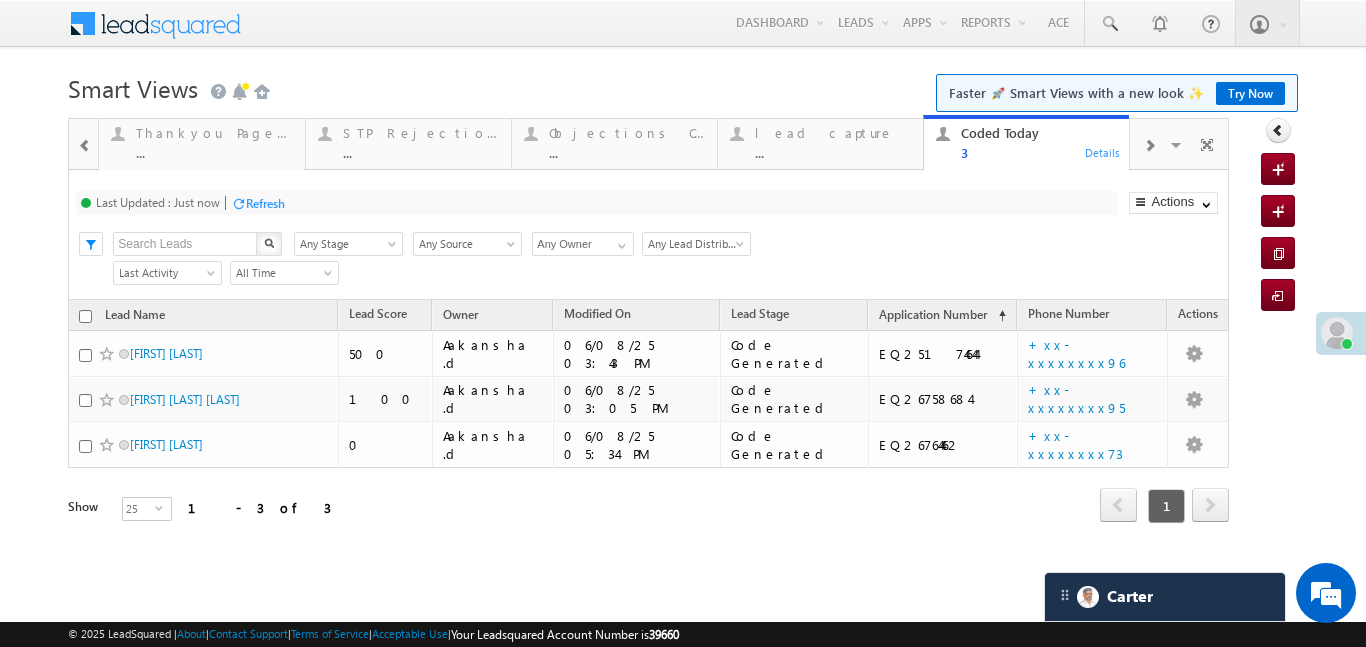 scroll, scrollTop: 0, scrollLeft: 0, axis: both 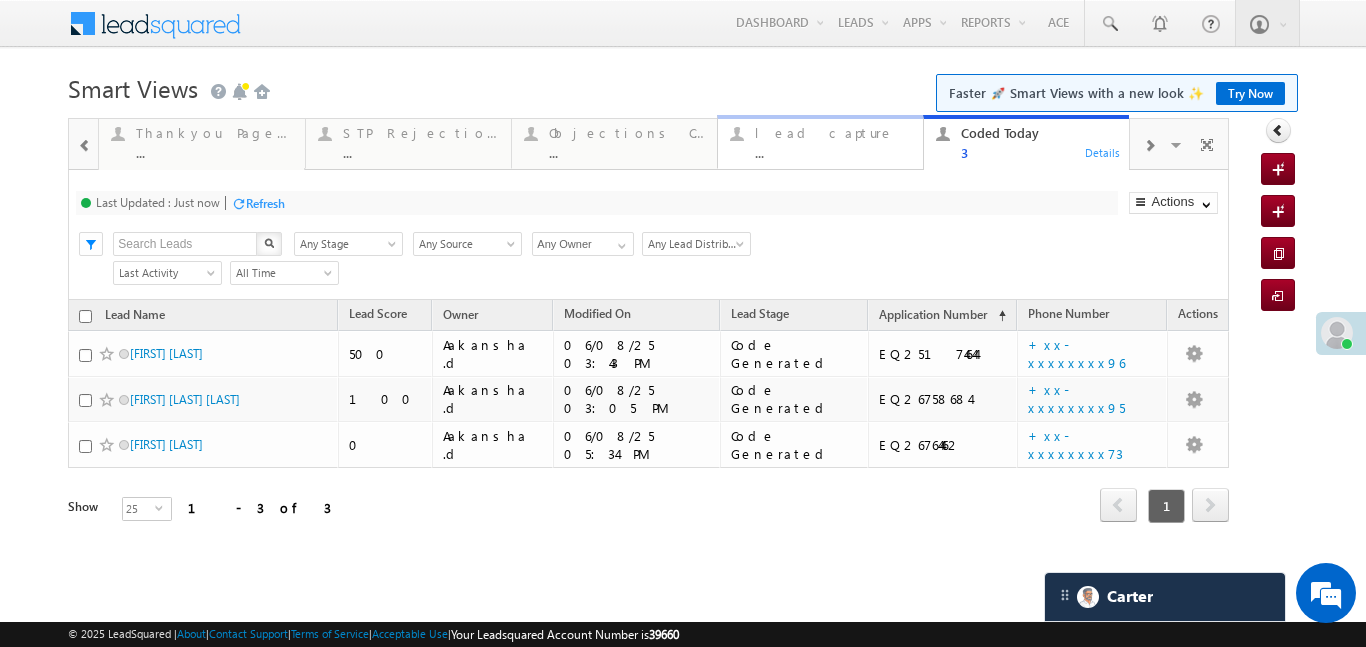 click on "lead capture" at bounding box center [833, 133] 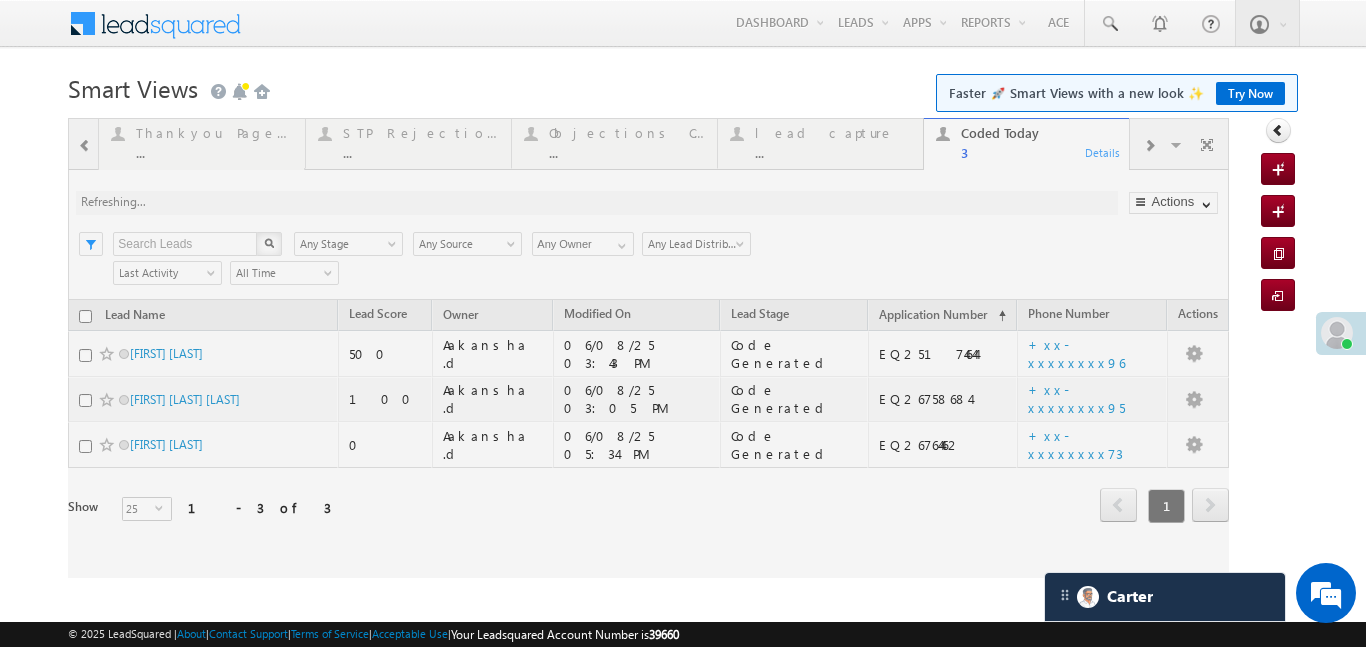 click at bounding box center (648, 348) 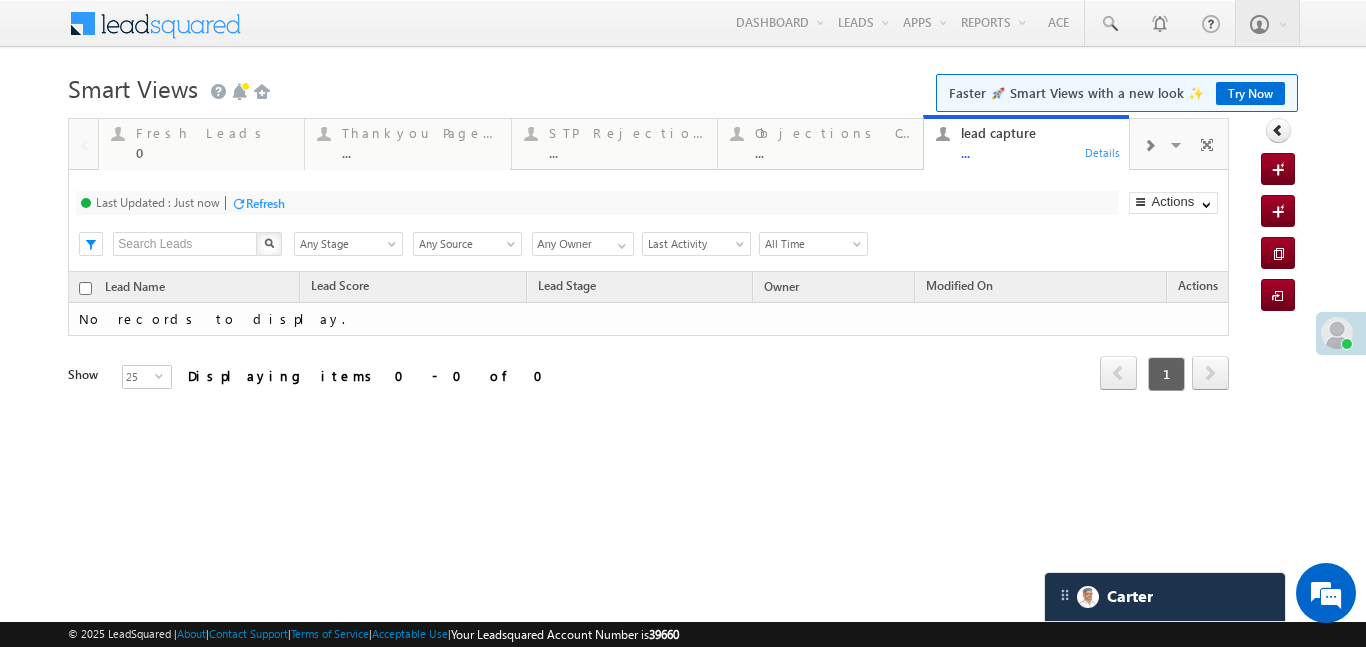 scroll, scrollTop: 0, scrollLeft: 0, axis: both 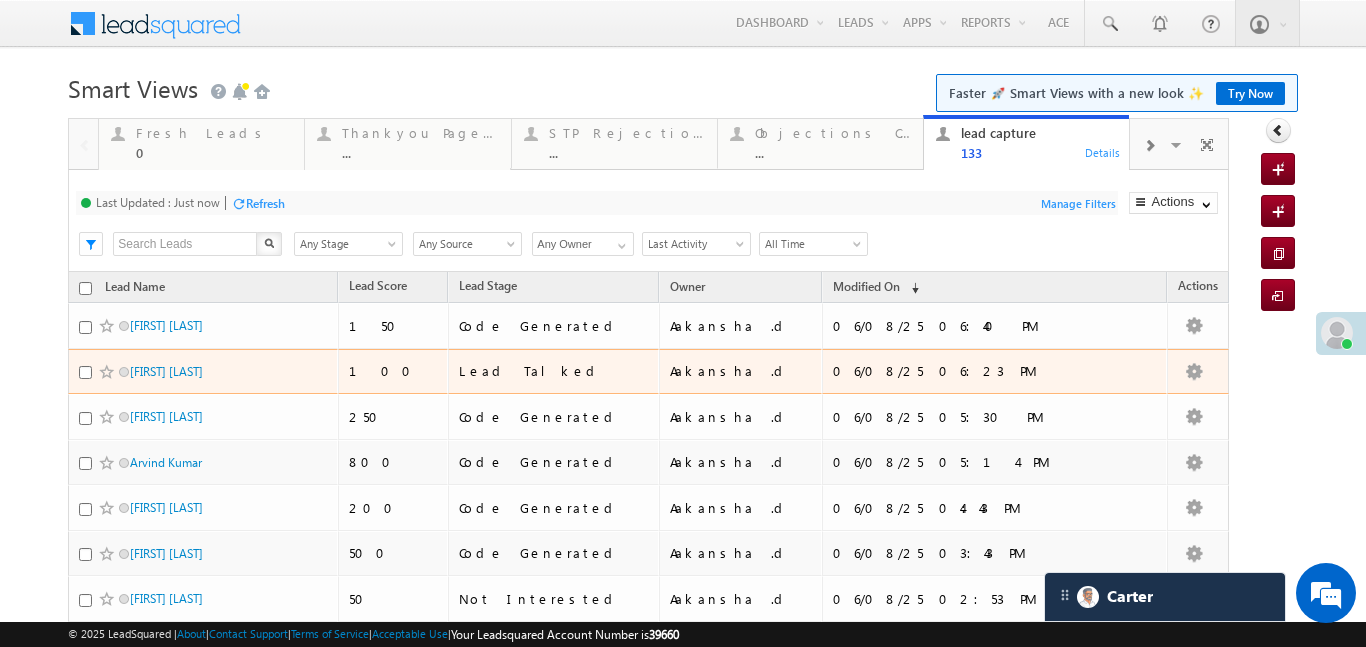 click on "Menu
Aakansha .d
Aakan sha.D @ange lbrok ing.c om
Angel Broki     Settings" at bounding box center (682, 24) 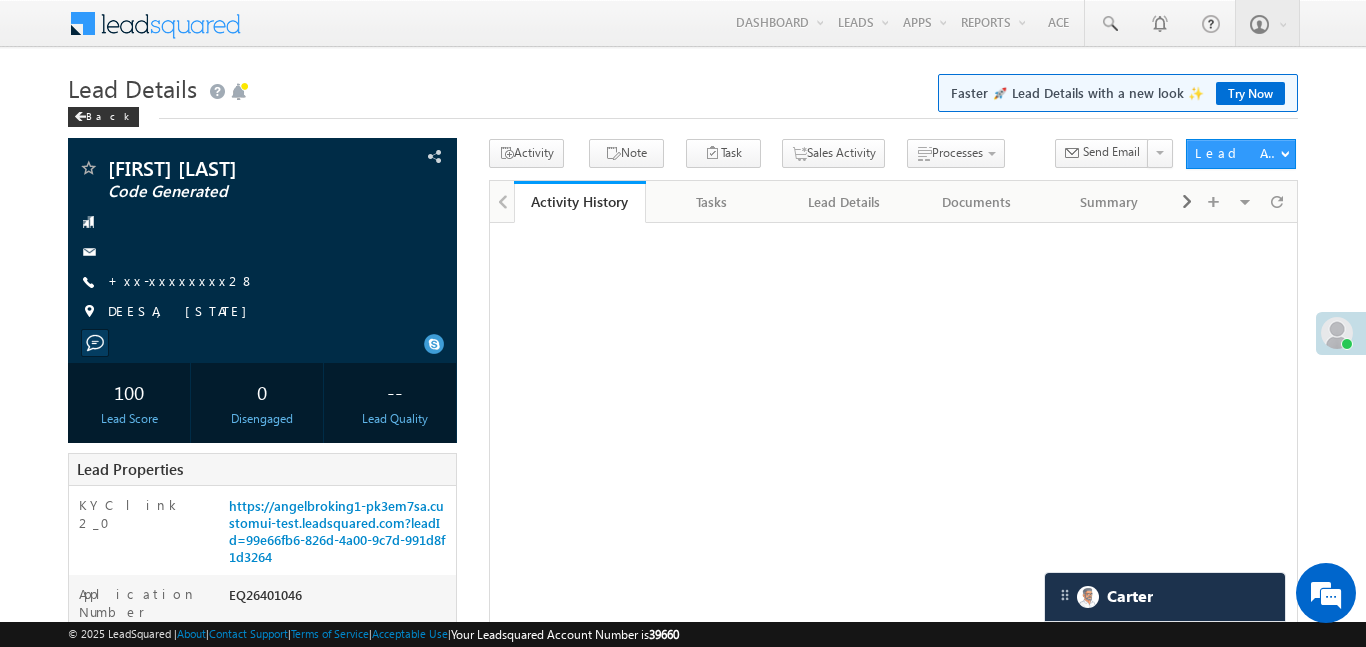 scroll, scrollTop: 486, scrollLeft: 0, axis: vertical 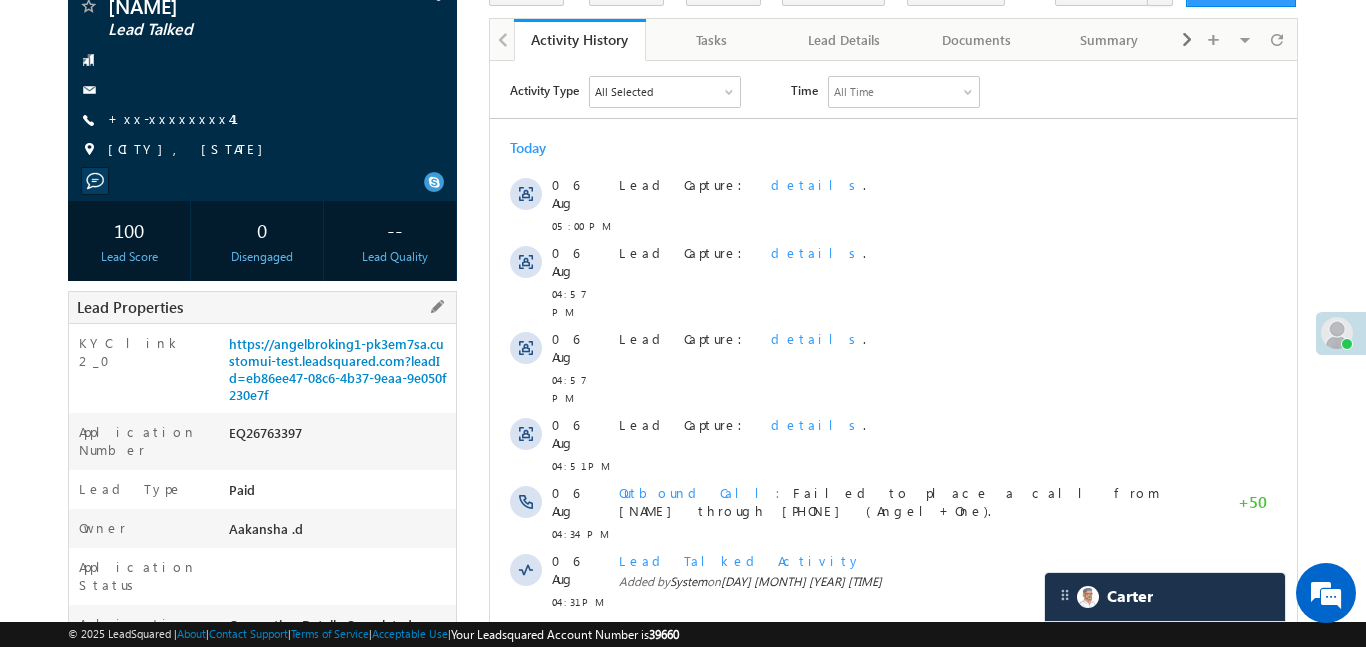 drag, startPoint x: 226, startPoint y: 345, endPoint x: 309, endPoint y: 414, distance: 107.935165 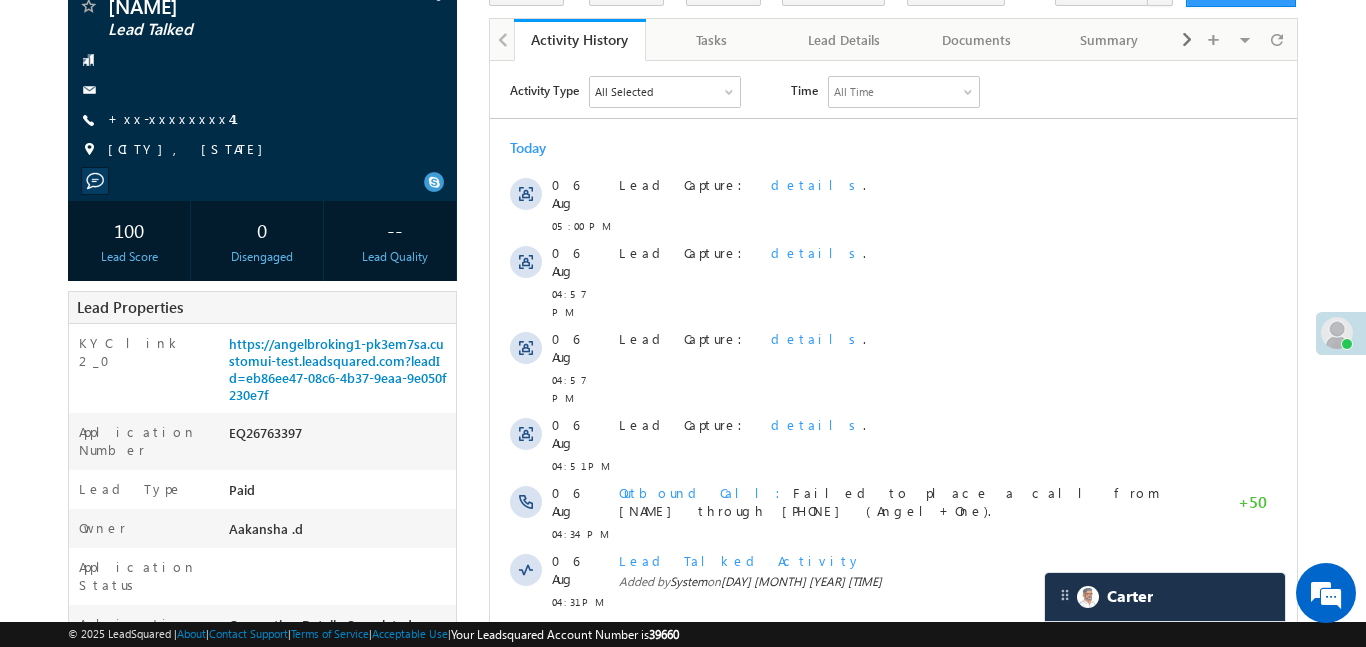 scroll, scrollTop: 8997, scrollLeft: 0, axis: vertical 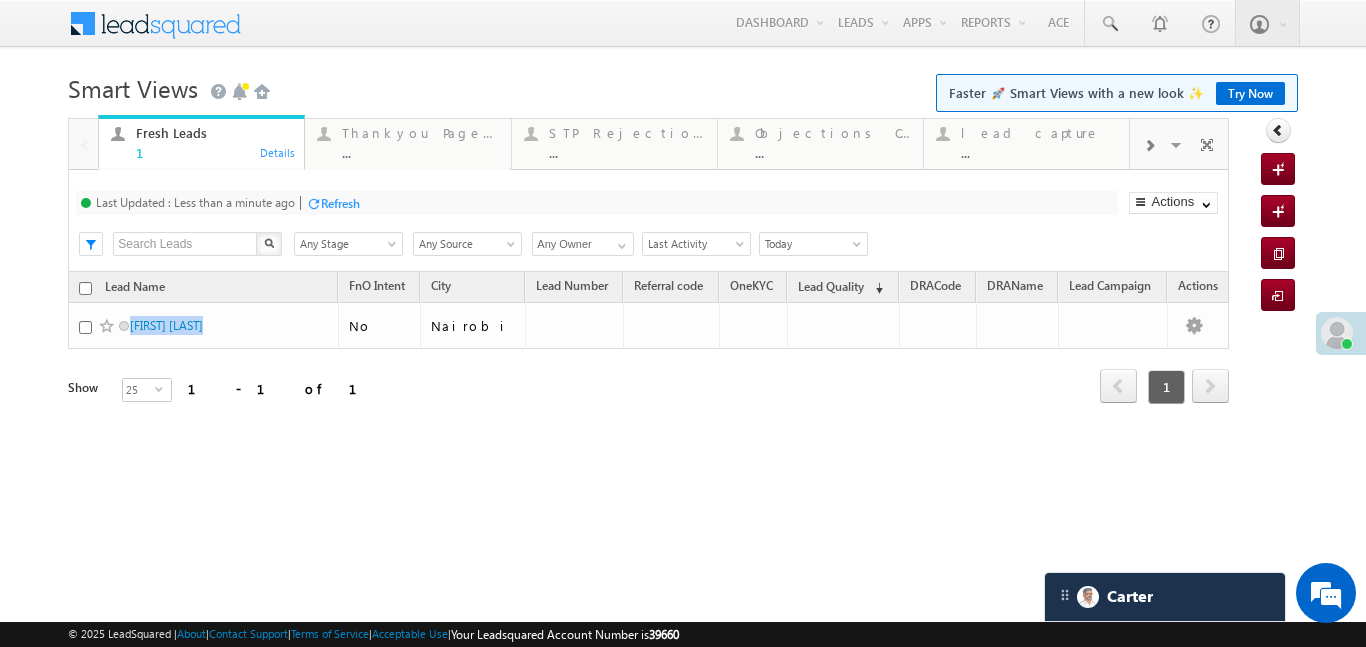 click at bounding box center (1149, 146) 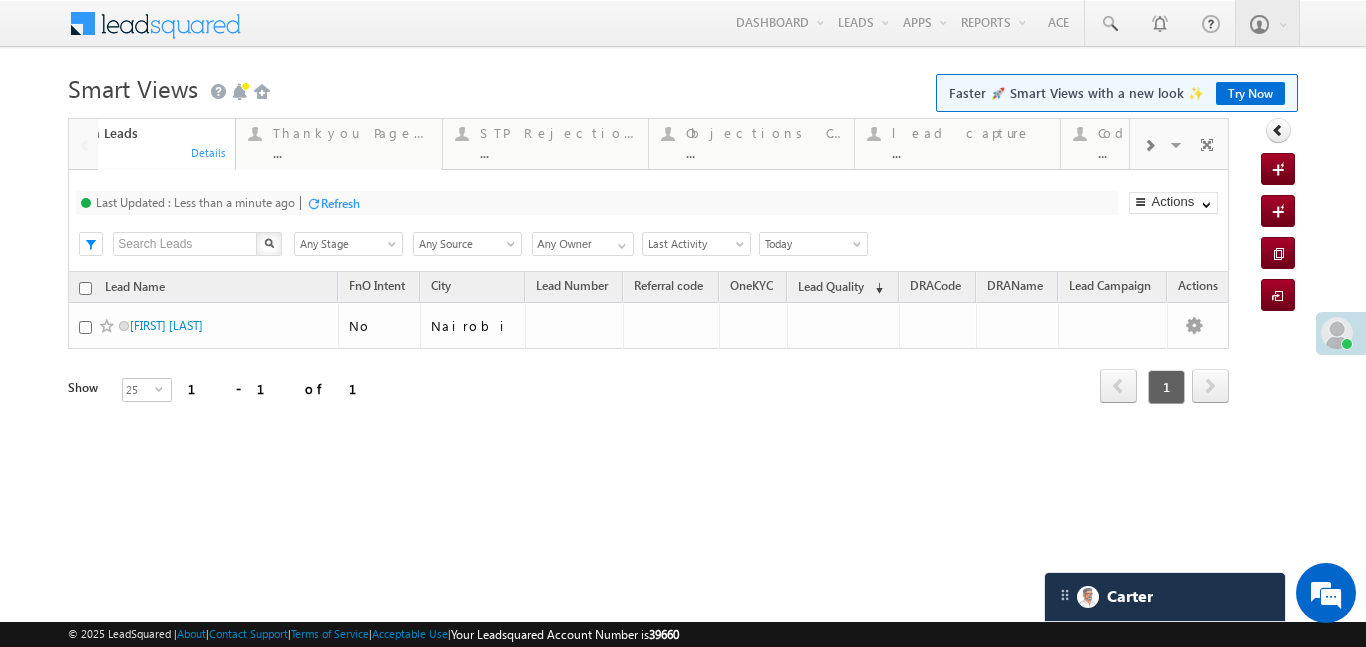 click at bounding box center (1149, 146) 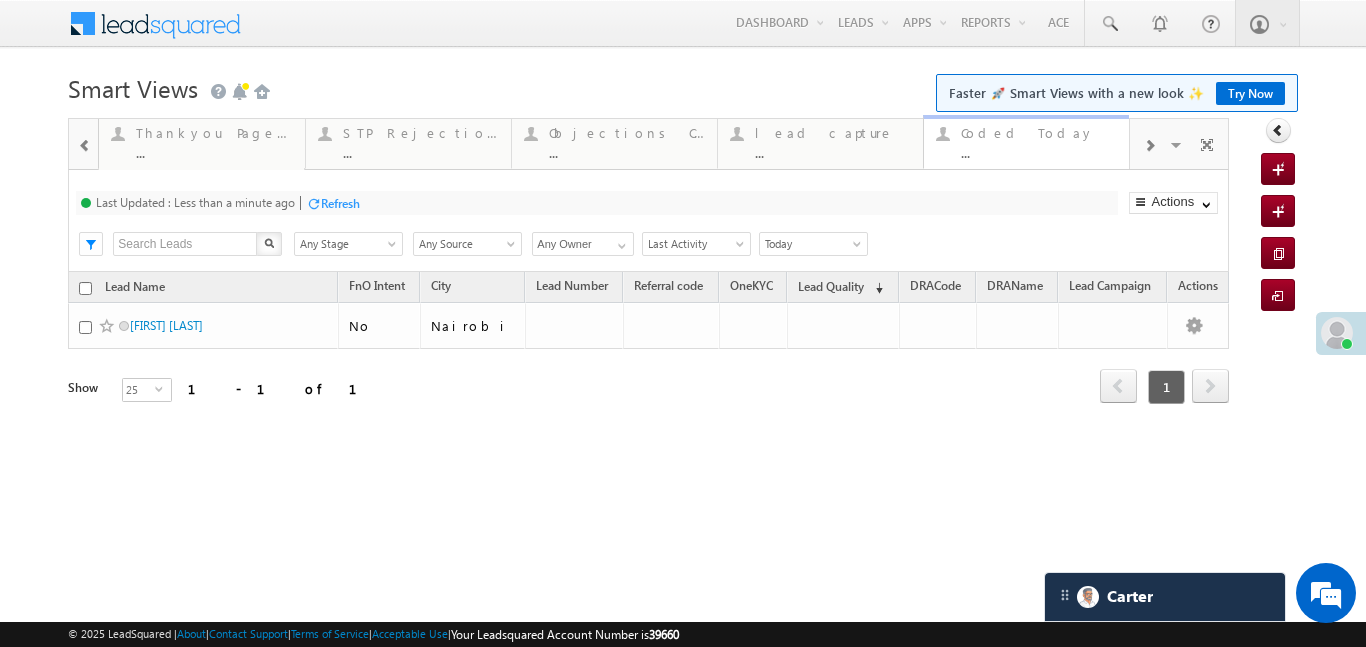 click on "Coded Today ..." at bounding box center [1039, 140] 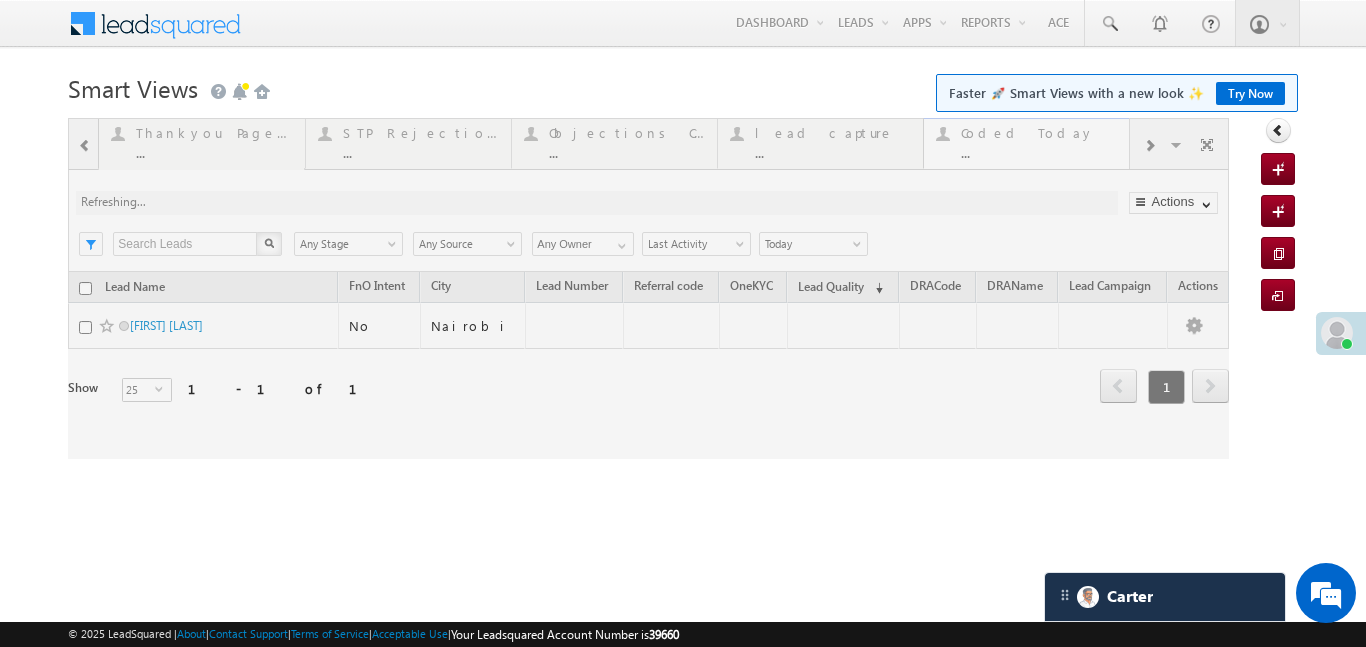 click at bounding box center (648, 288) 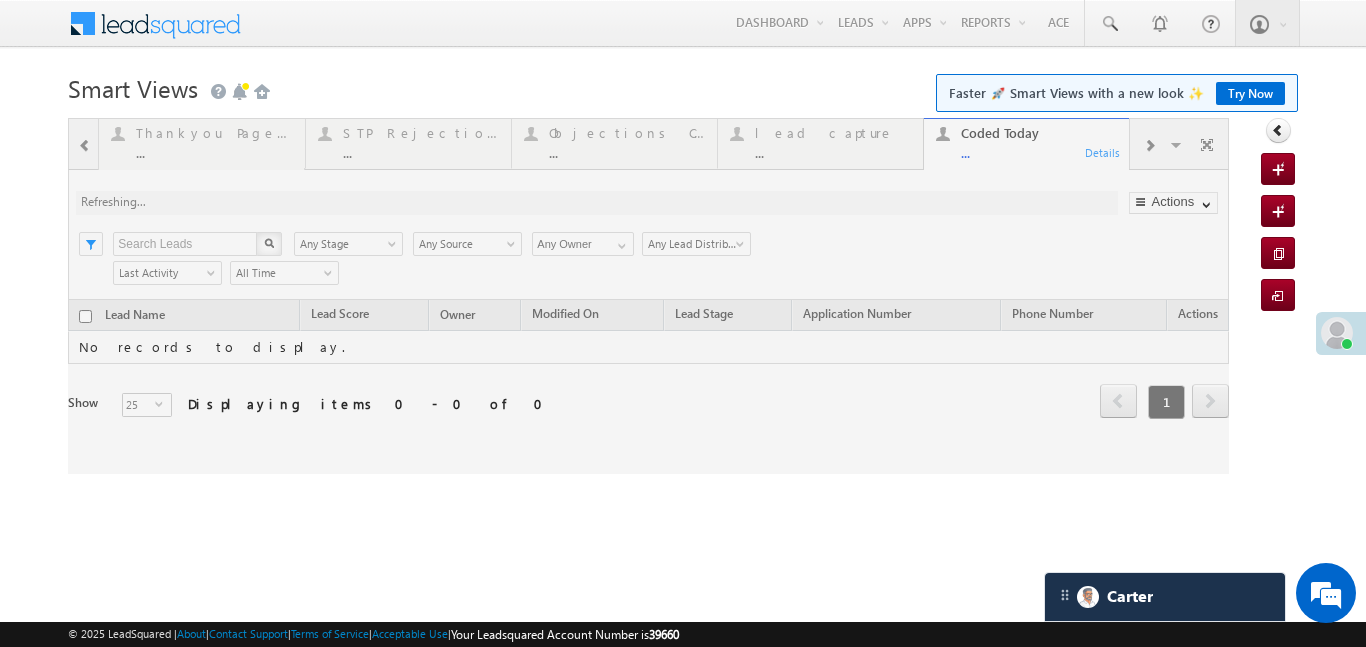 scroll, scrollTop: 0, scrollLeft: 0, axis: both 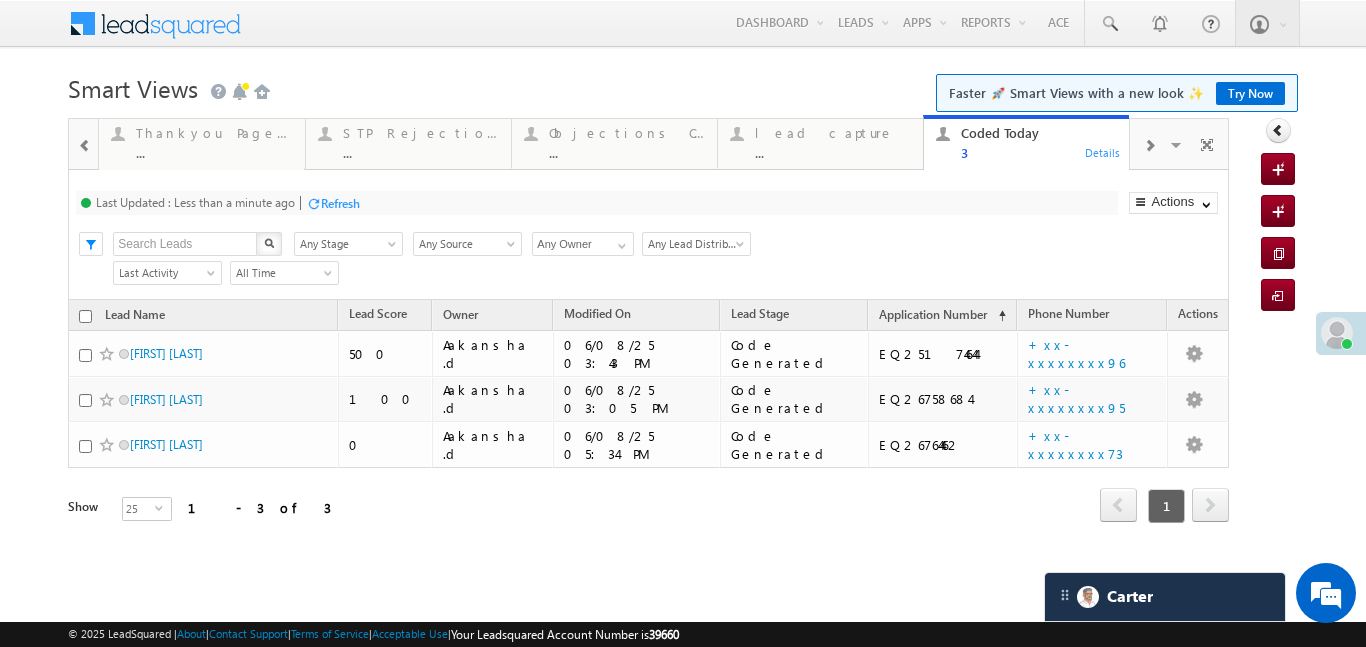 click at bounding box center (85, 146) 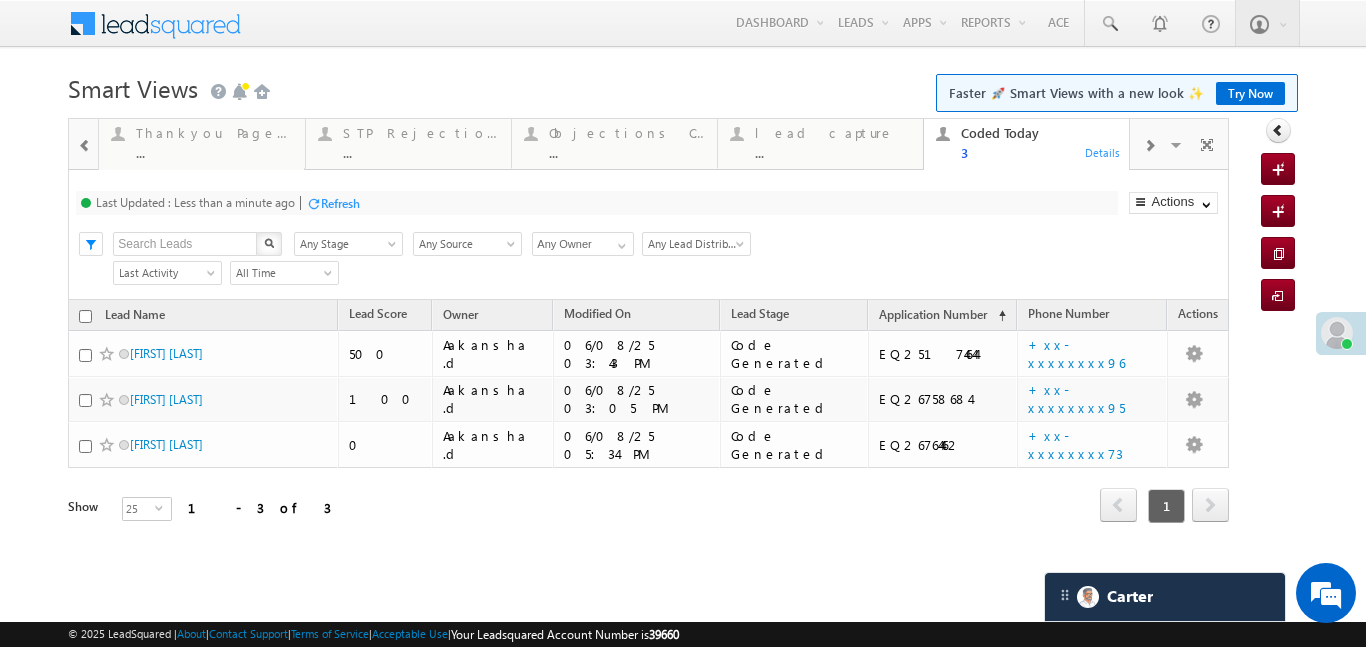 click at bounding box center [85, 146] 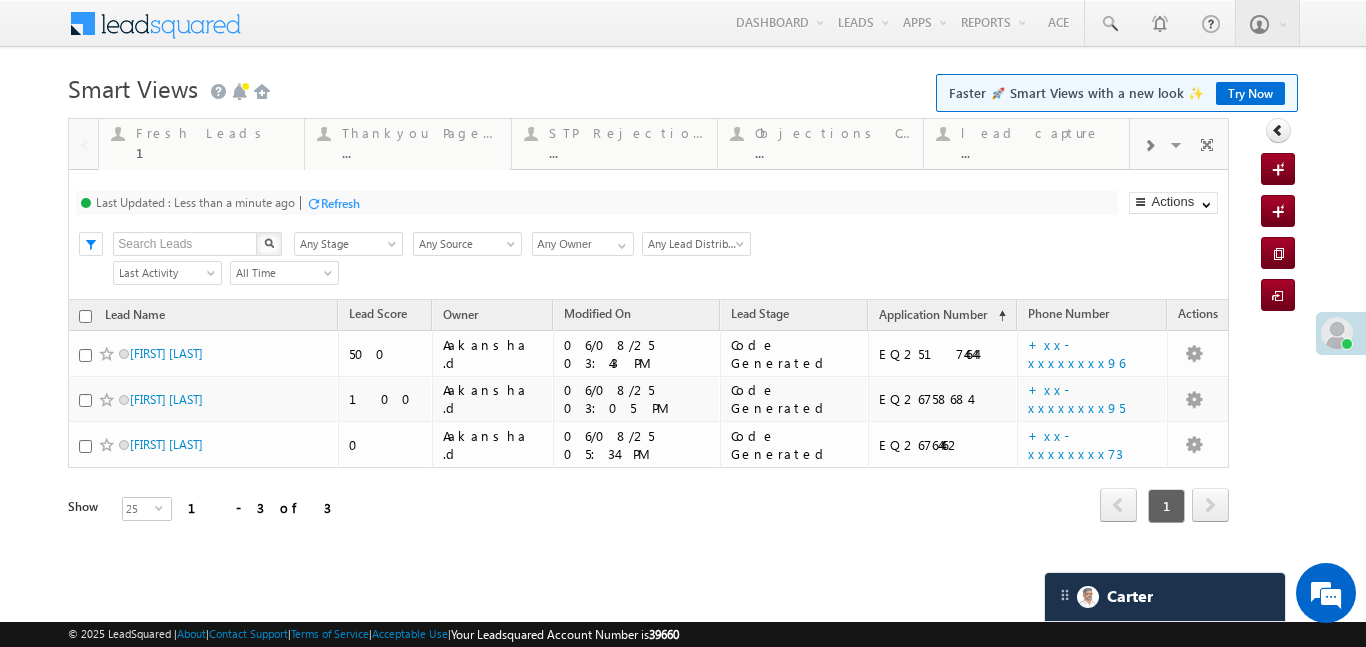 click at bounding box center (83, 143) 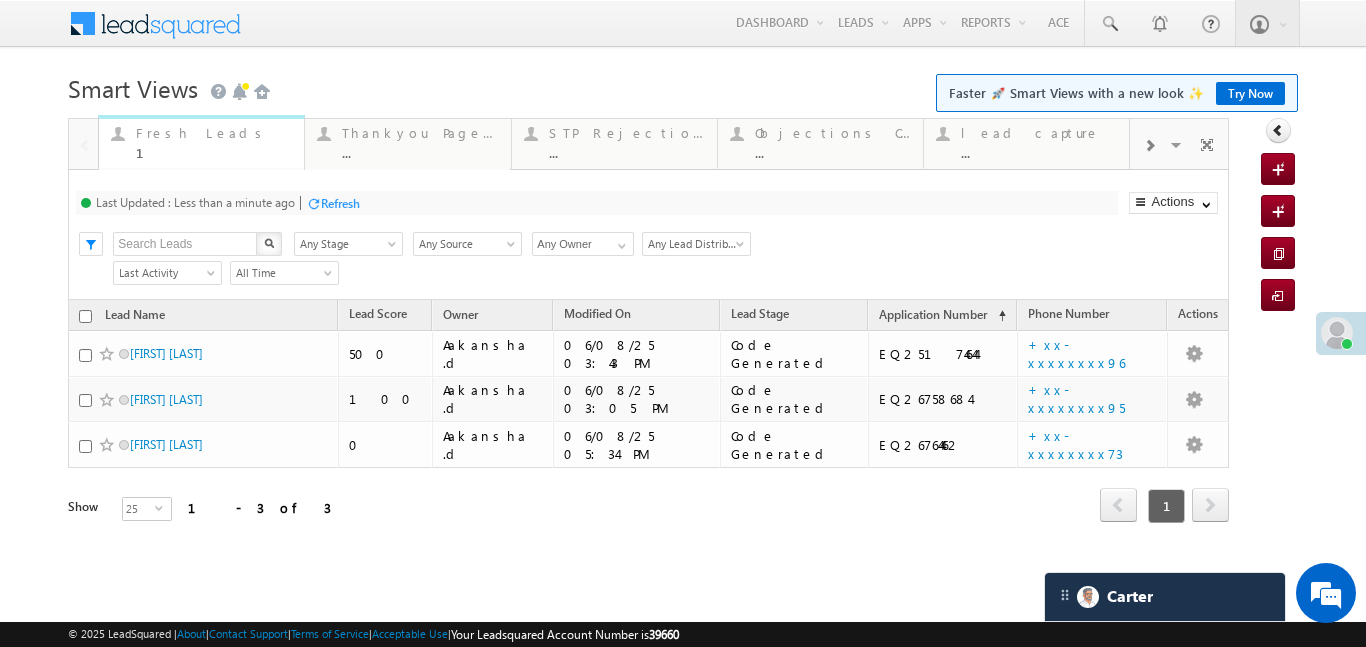 click on "1" at bounding box center (214, 152) 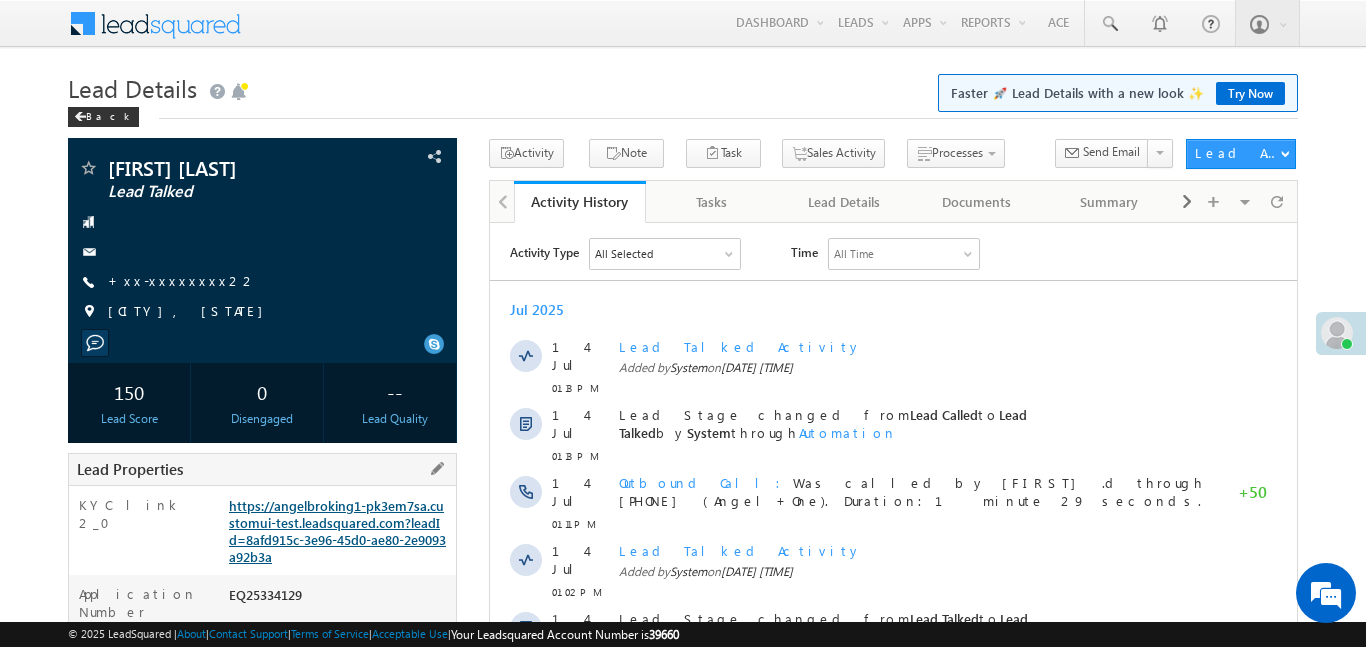 scroll, scrollTop: 0, scrollLeft: 0, axis: both 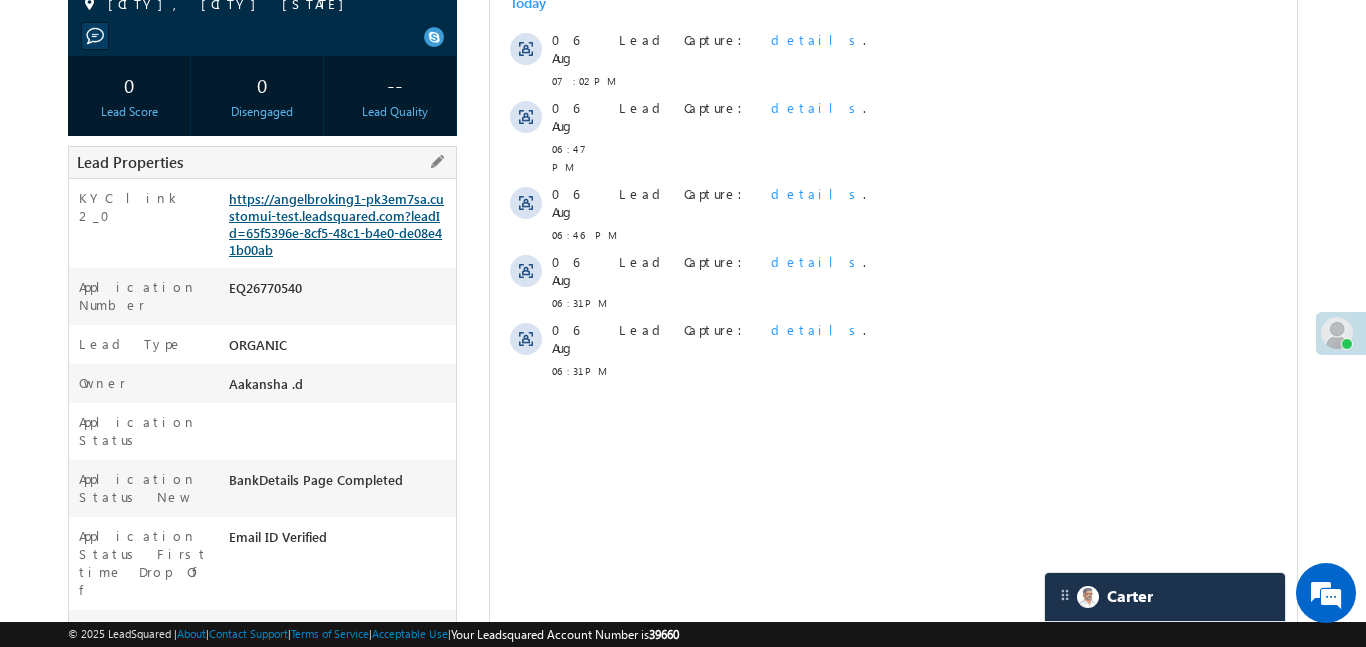 click on "https://angelbroking1-pk3em7sa.customui-test.leadsquared.com?leadId=65f5396e-8cf5-48c1-b4e0-de08e41b00ab" at bounding box center (336, 224) 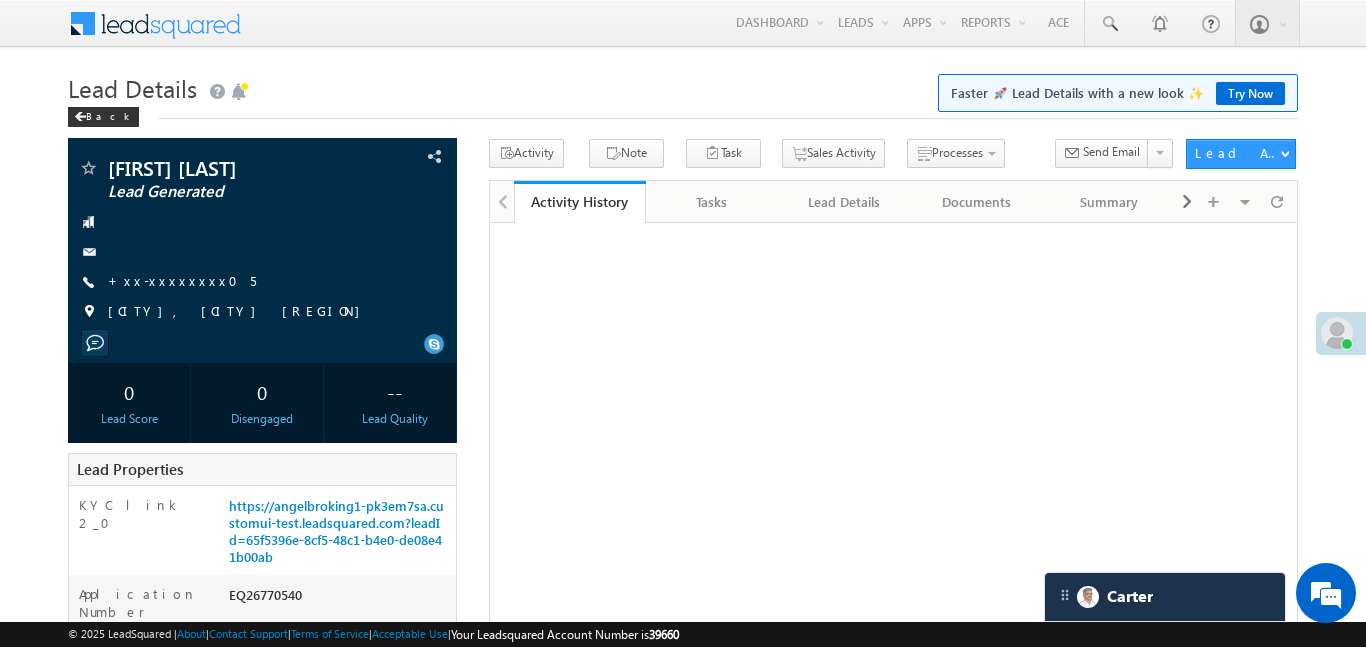 scroll, scrollTop: 0, scrollLeft: 0, axis: both 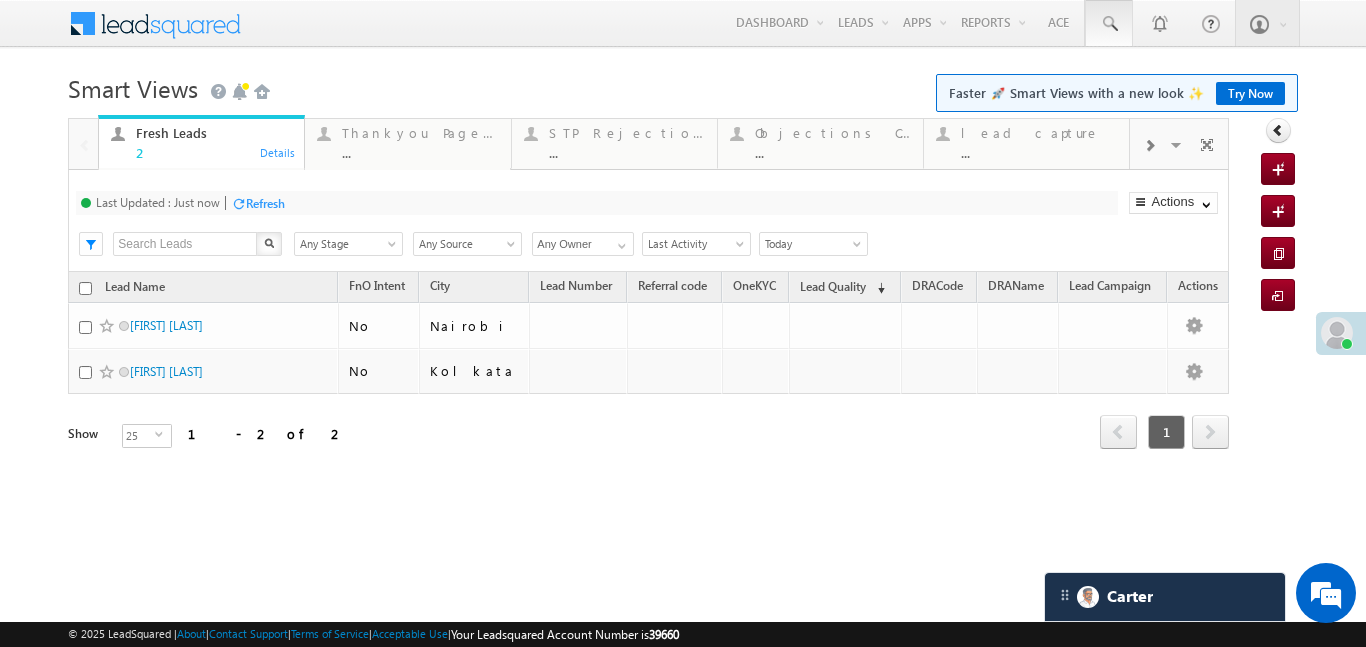 click at bounding box center [1109, 23] 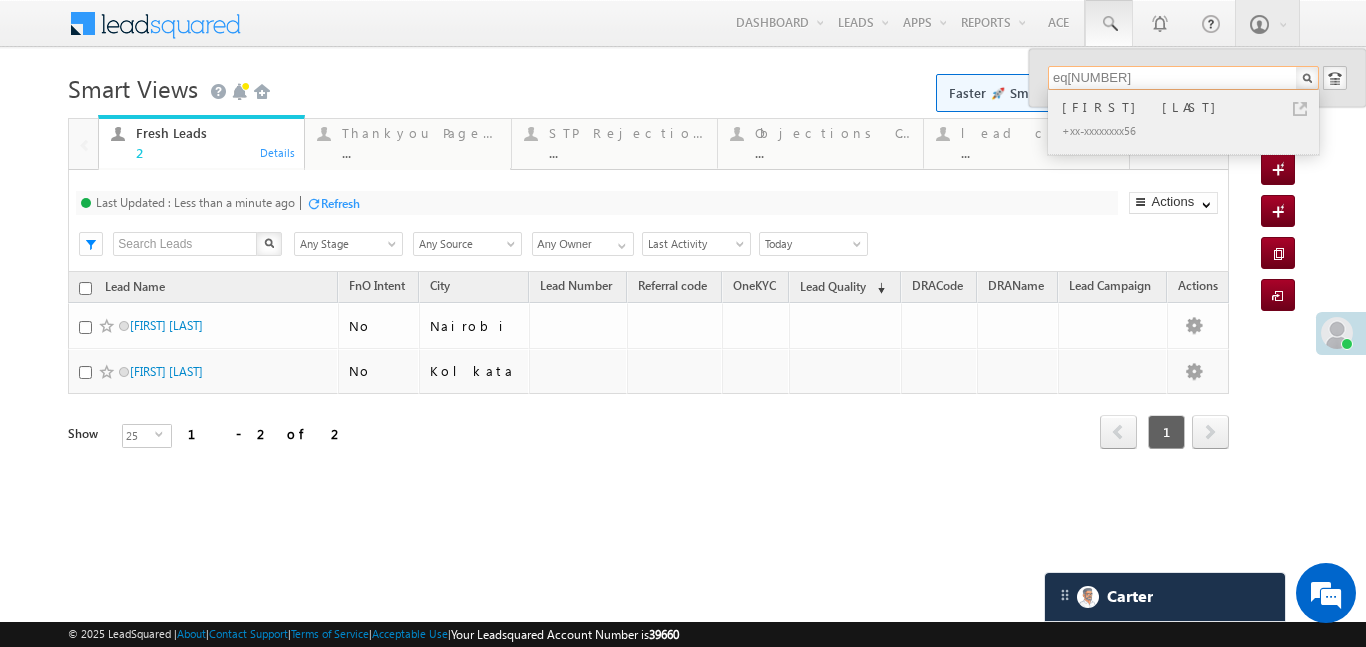 type on "eq[NUMBER]" 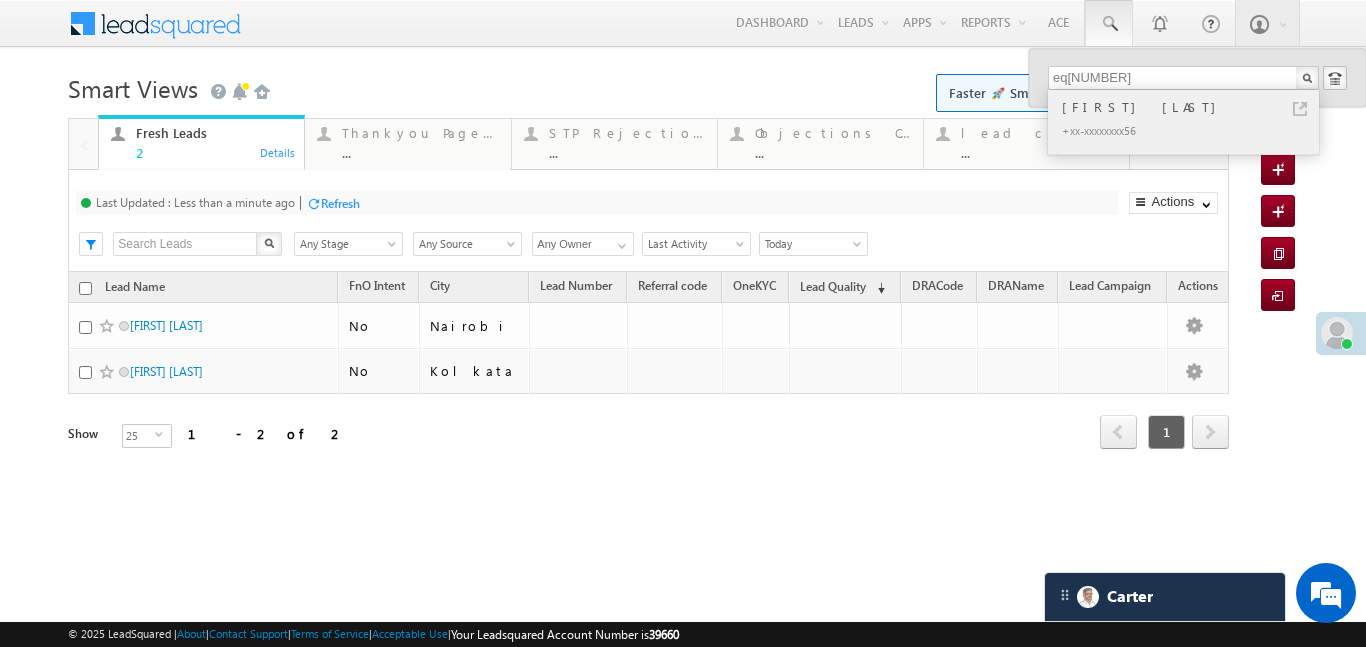 click on "[FIRST] [LAST]" at bounding box center [1192, 107] 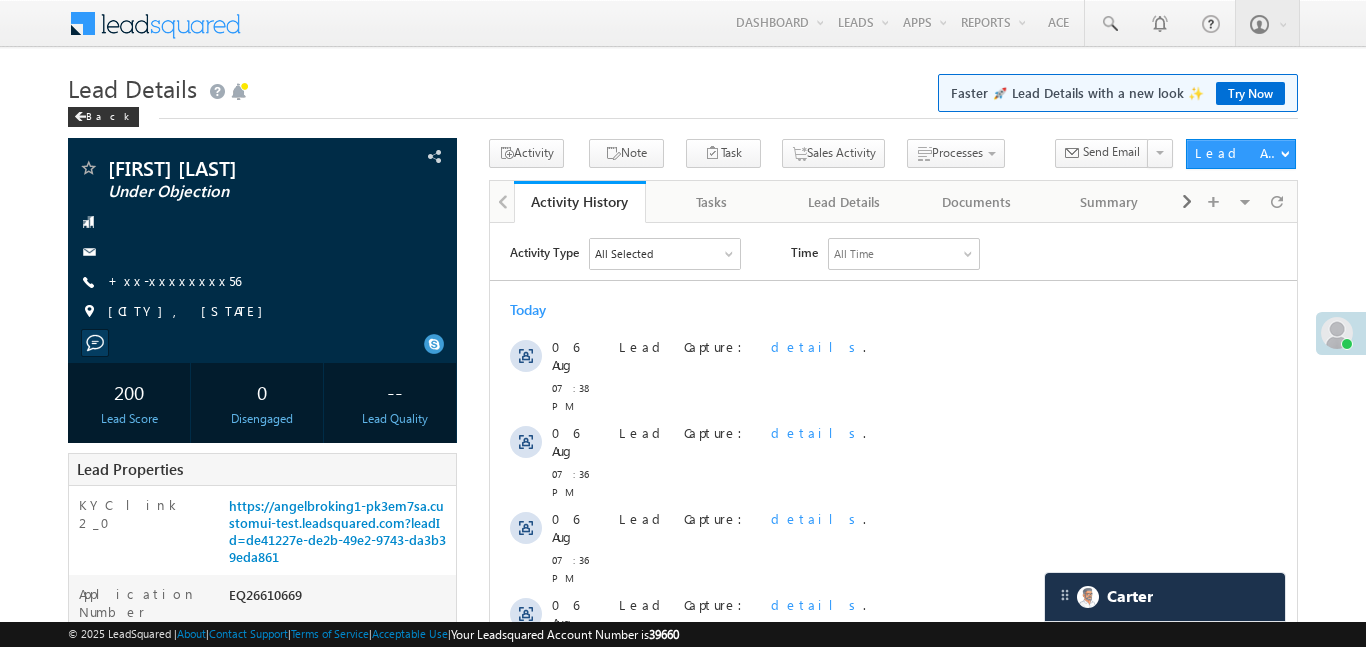 scroll, scrollTop: 0, scrollLeft: 0, axis: both 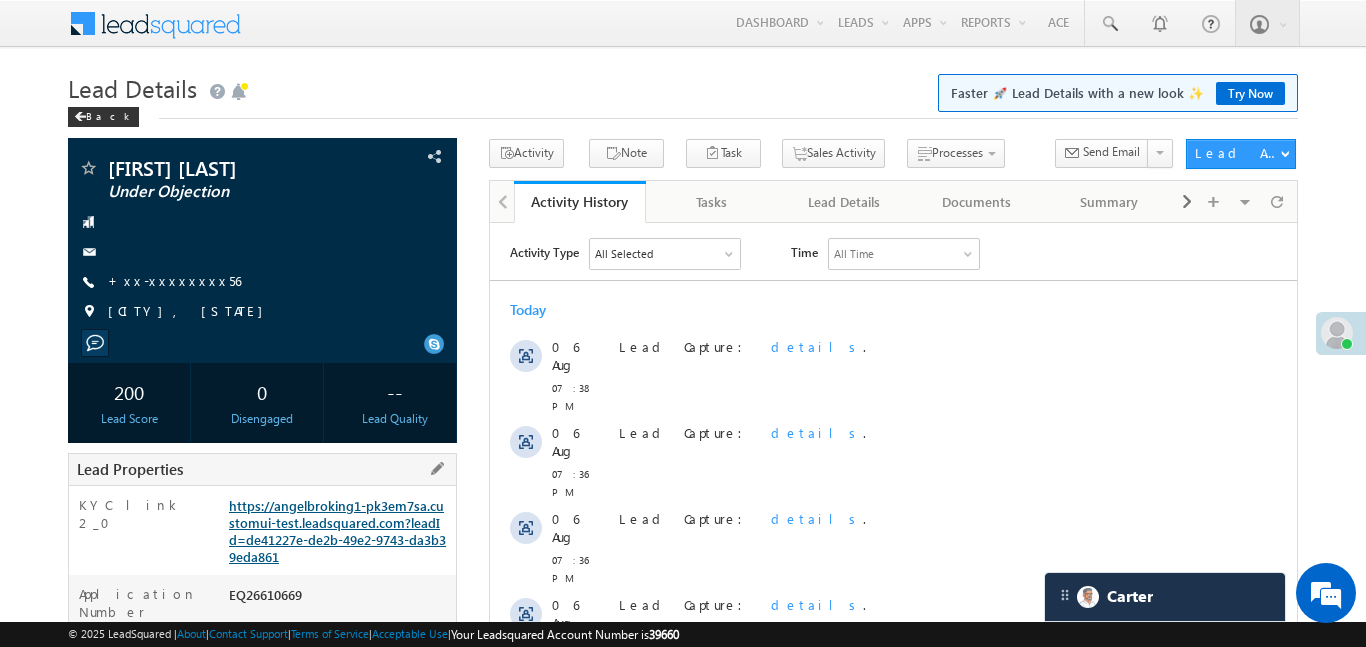 click on "https://angelbroking1-pk3em7sa.customui-test.leadsquared.com?leadId=de41227e-de2b-49e2-9743-da3b39eda861" at bounding box center [337, 531] 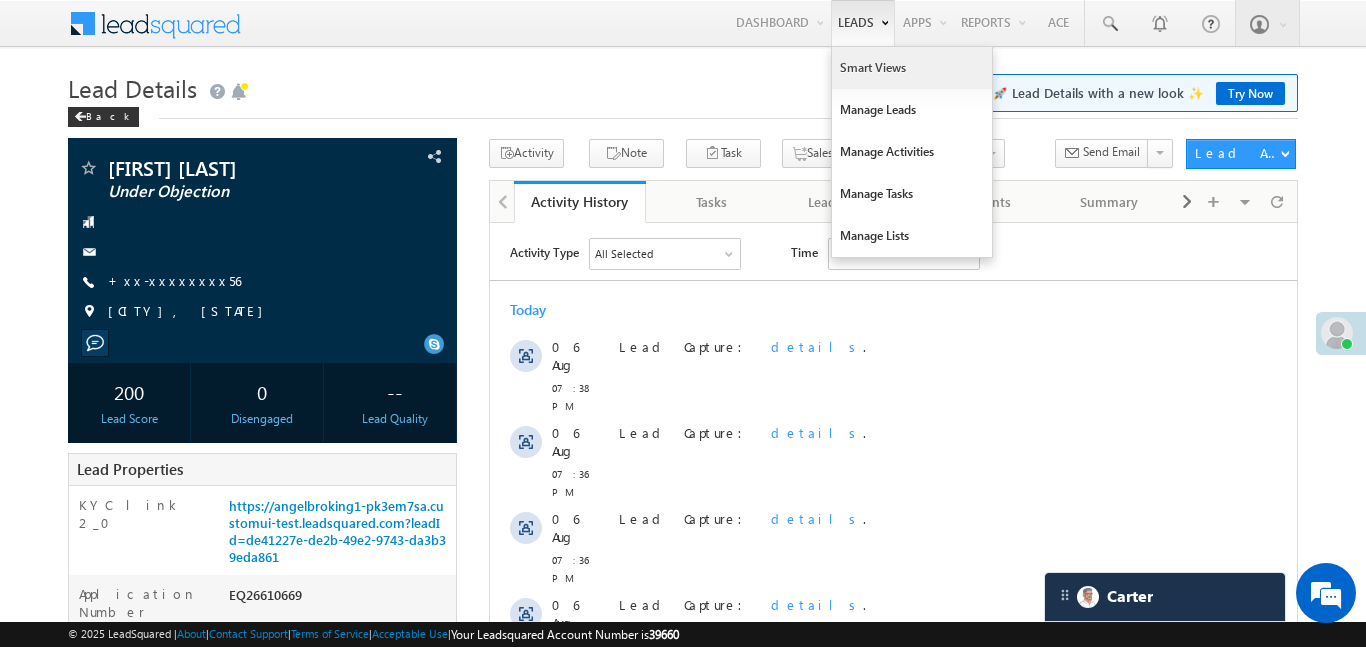 click on "Smart Views" at bounding box center (912, 68) 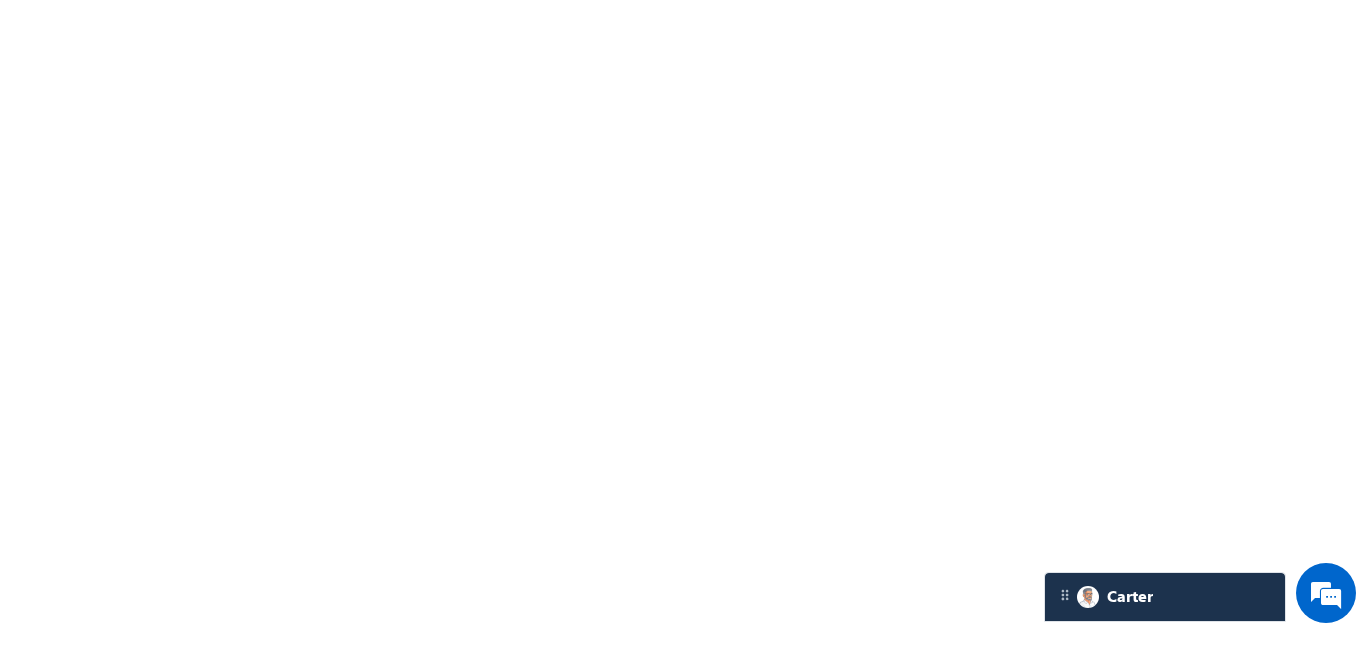 scroll, scrollTop: 0, scrollLeft: 0, axis: both 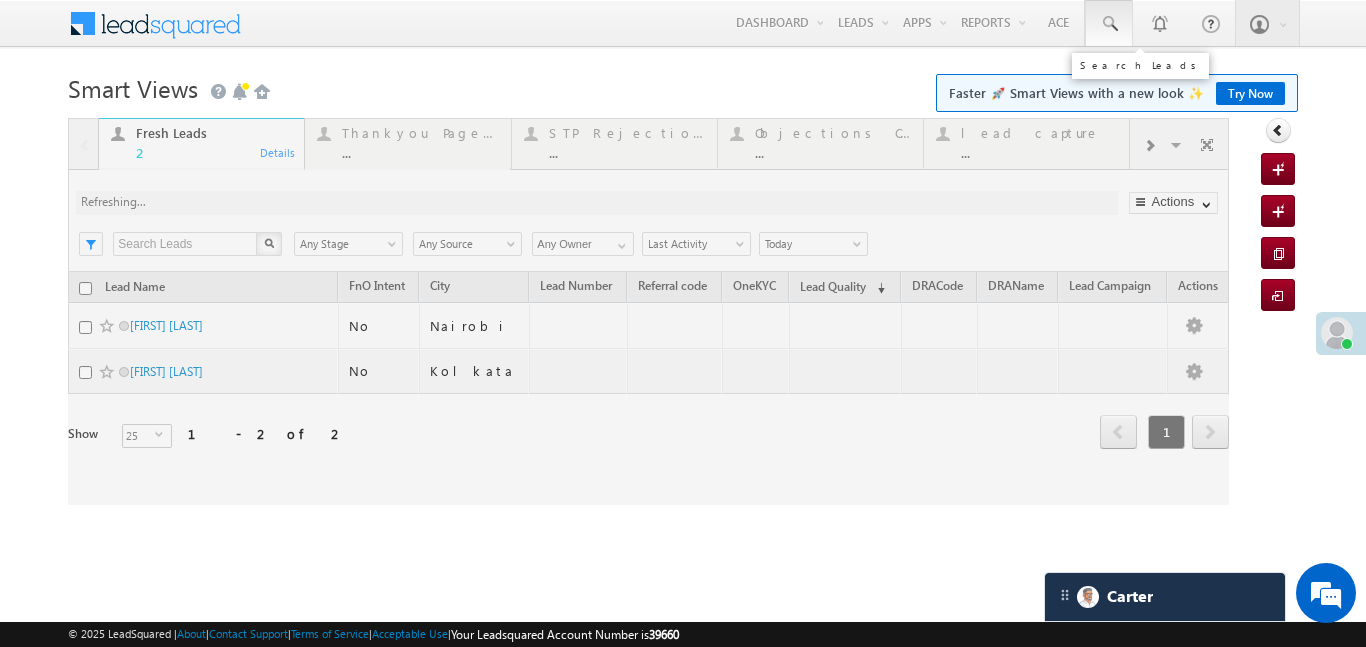 click at bounding box center [1109, 24] 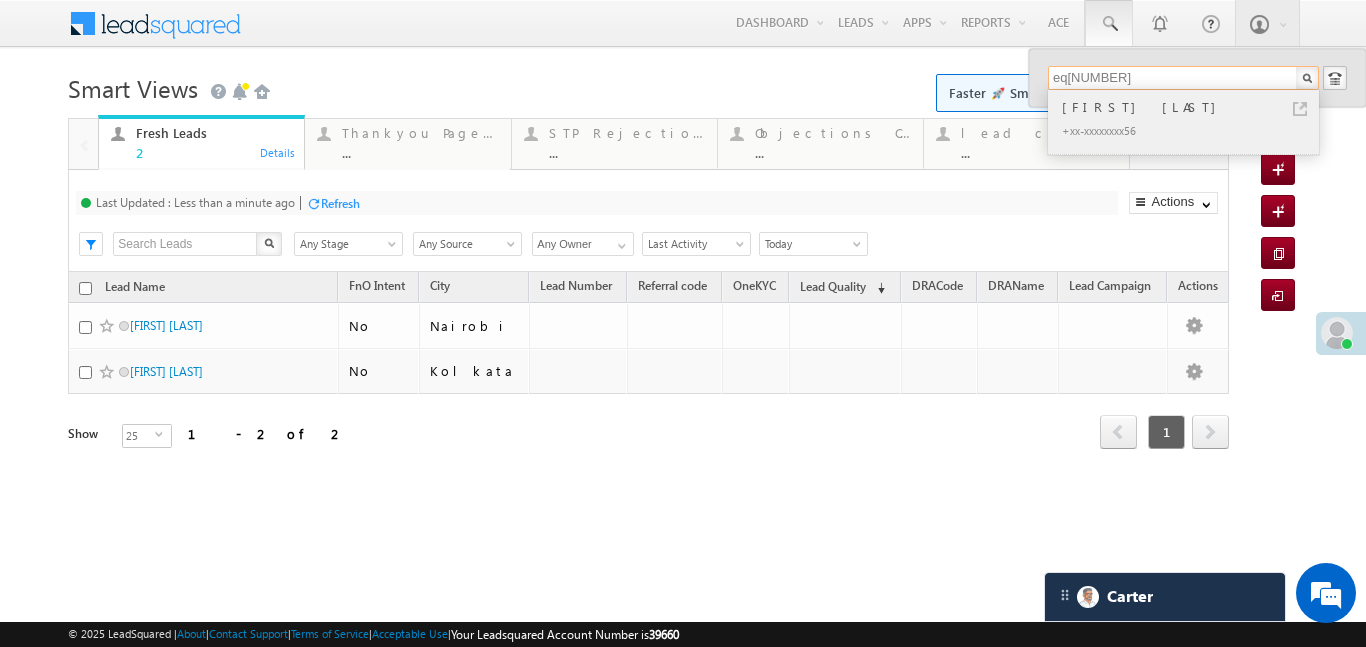 type on "eq26610669" 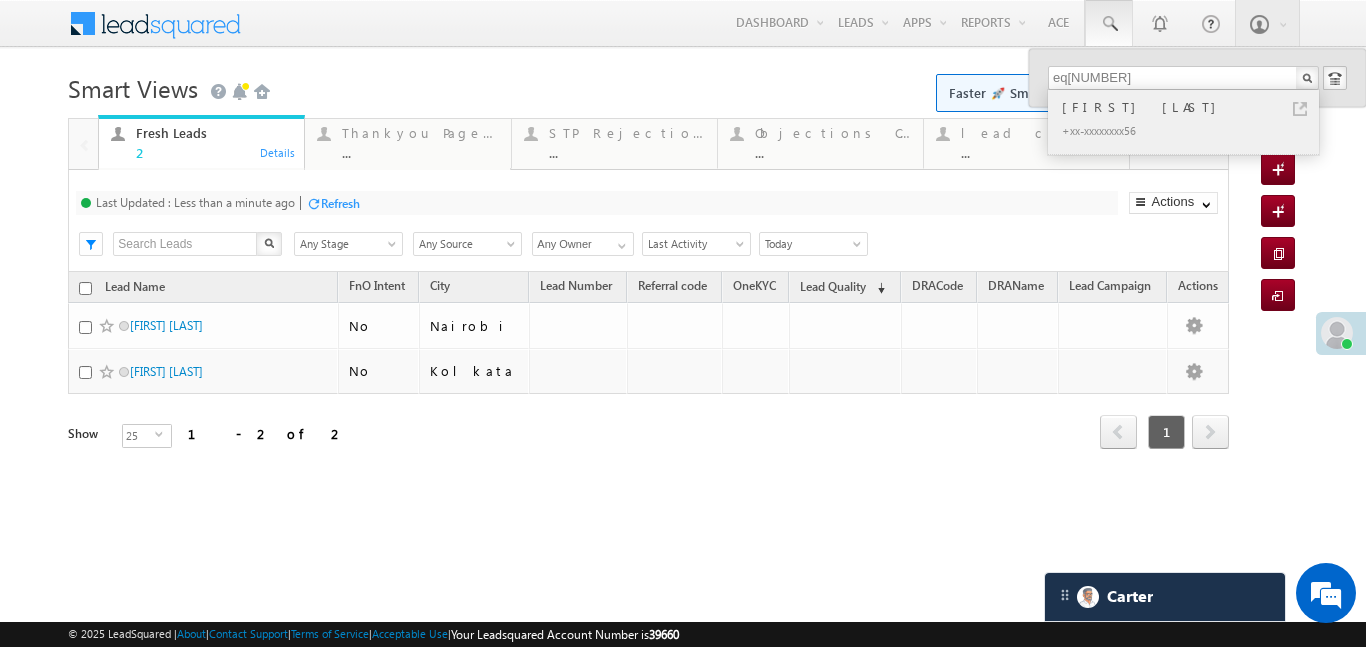 click on "+xx-xxxxxxxx56" at bounding box center (1192, 130) 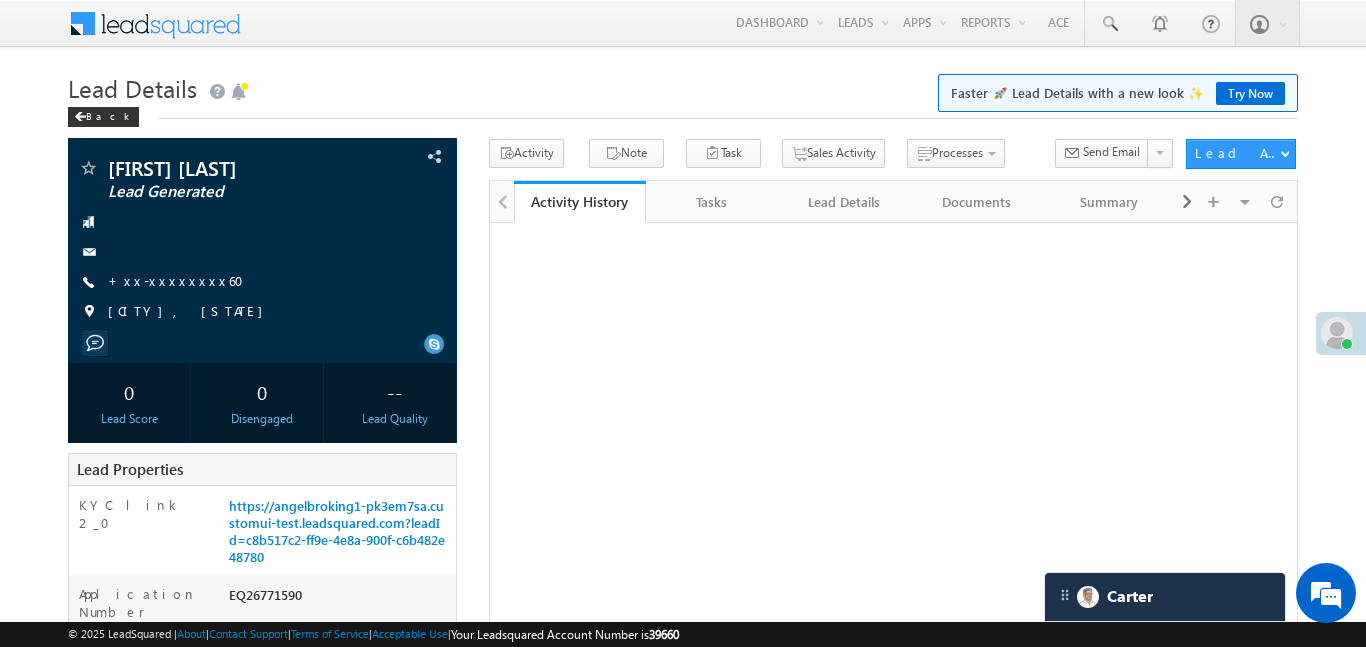 scroll, scrollTop: 0, scrollLeft: 0, axis: both 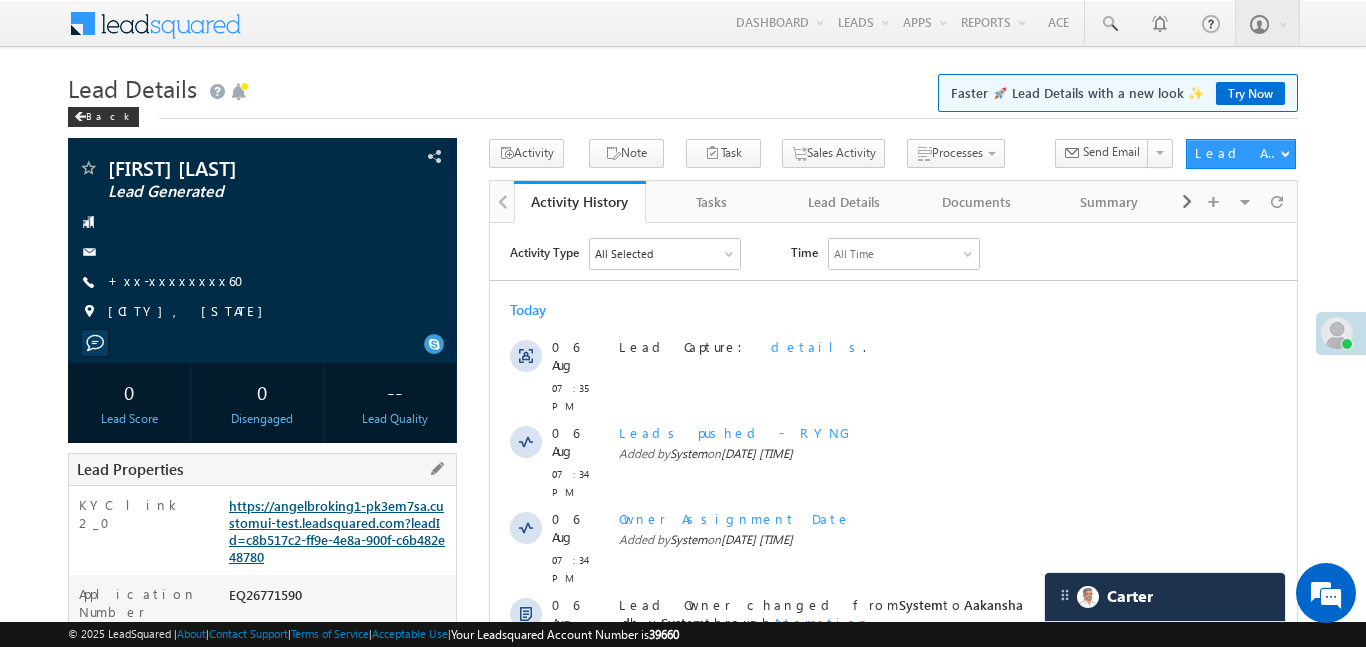 click on "https://angelbroking1-pk3em7sa.customui-test.leadsquared.com?leadId=c8b517c2-ff9e-4e8a-900f-c6b482e48780" at bounding box center [337, 531] 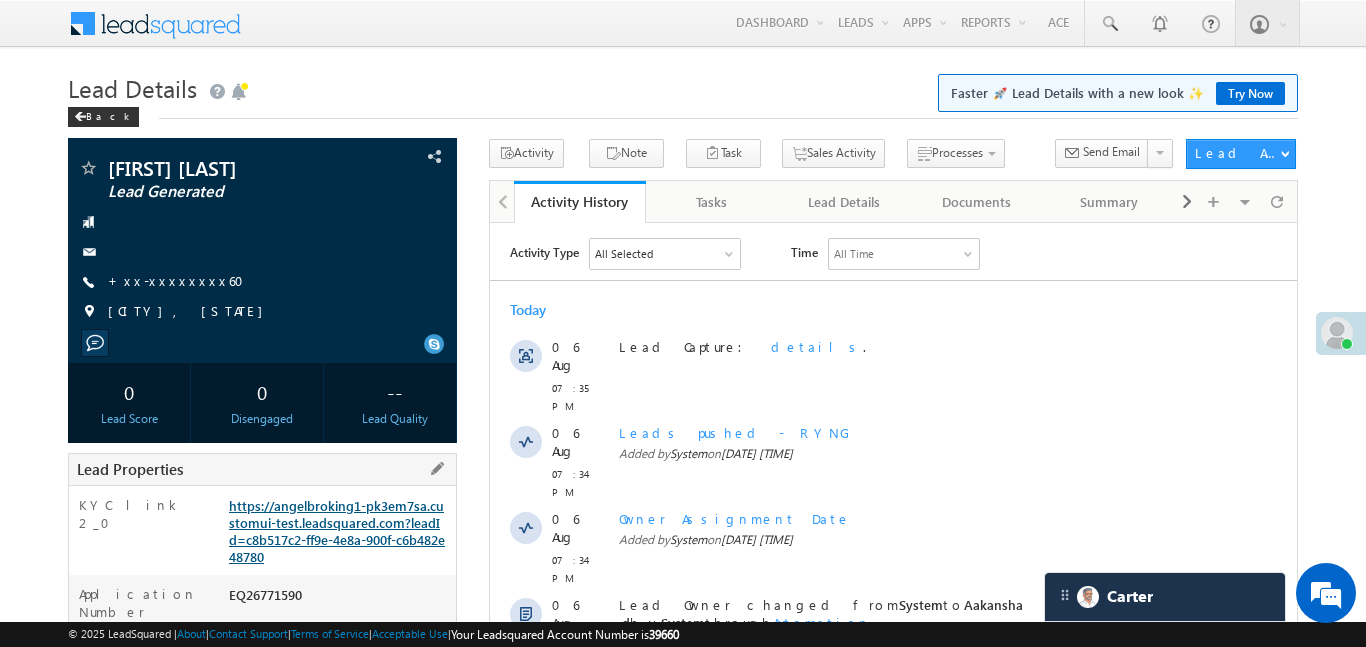 click on "https://angelbroking1-pk3em7sa.customui-test.leadsquared.com?leadId=c8b517c2-ff9e-4e8a-900f-c6b482e48780" at bounding box center (337, 531) 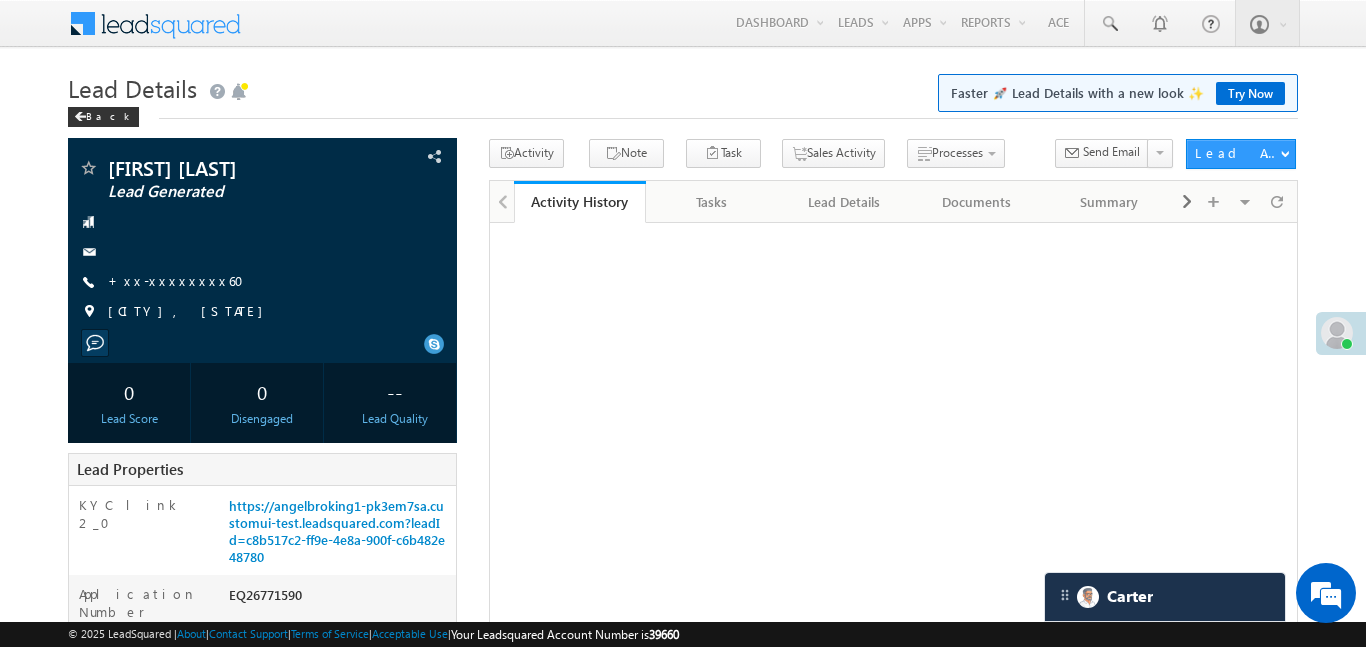 scroll, scrollTop: 0, scrollLeft: 0, axis: both 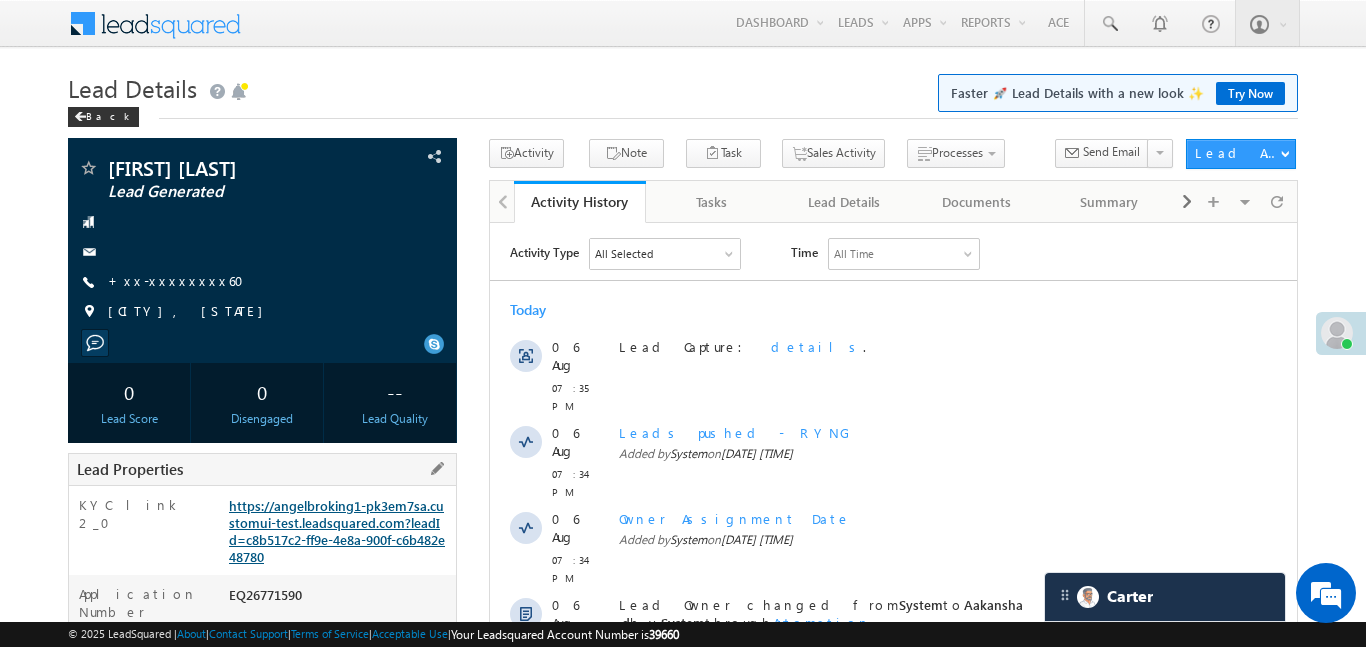 click on "https://angelbroking1-pk3em7sa.customui-test.leadsquared.com?leadId=c8b517c2-ff9e-4e8a-900f-c6b482e48780" at bounding box center (337, 531) 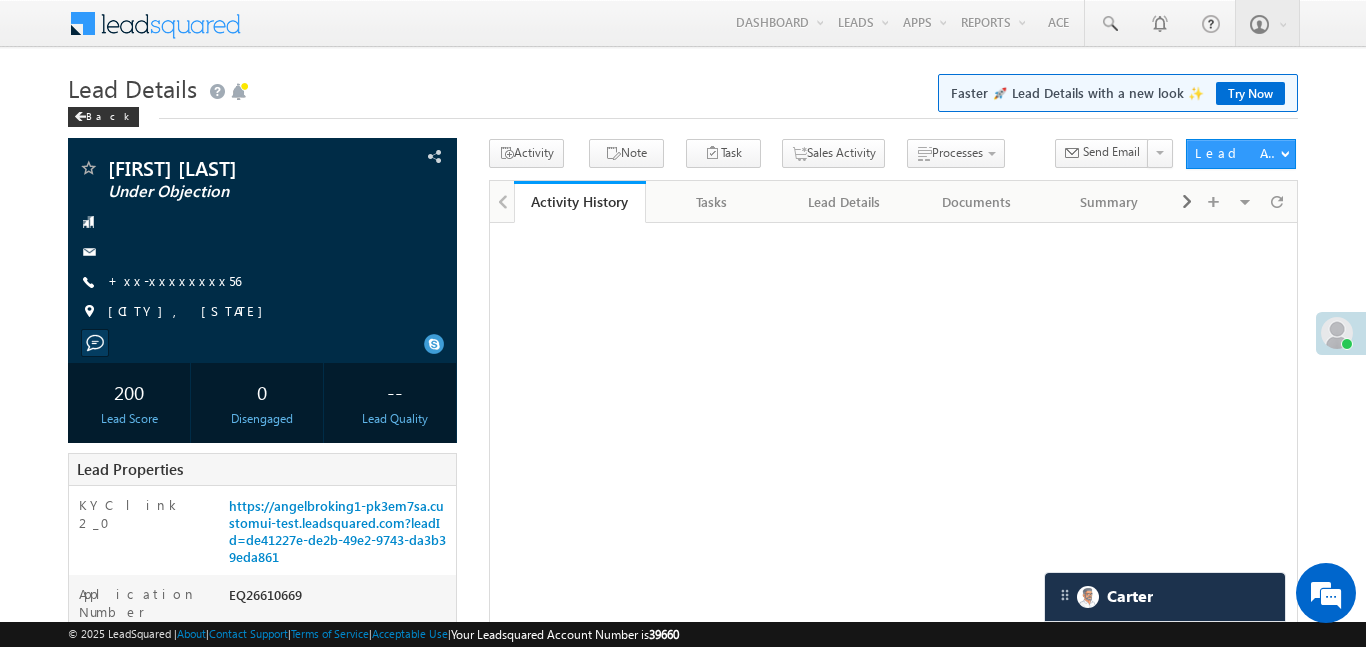 scroll, scrollTop: 0, scrollLeft: 0, axis: both 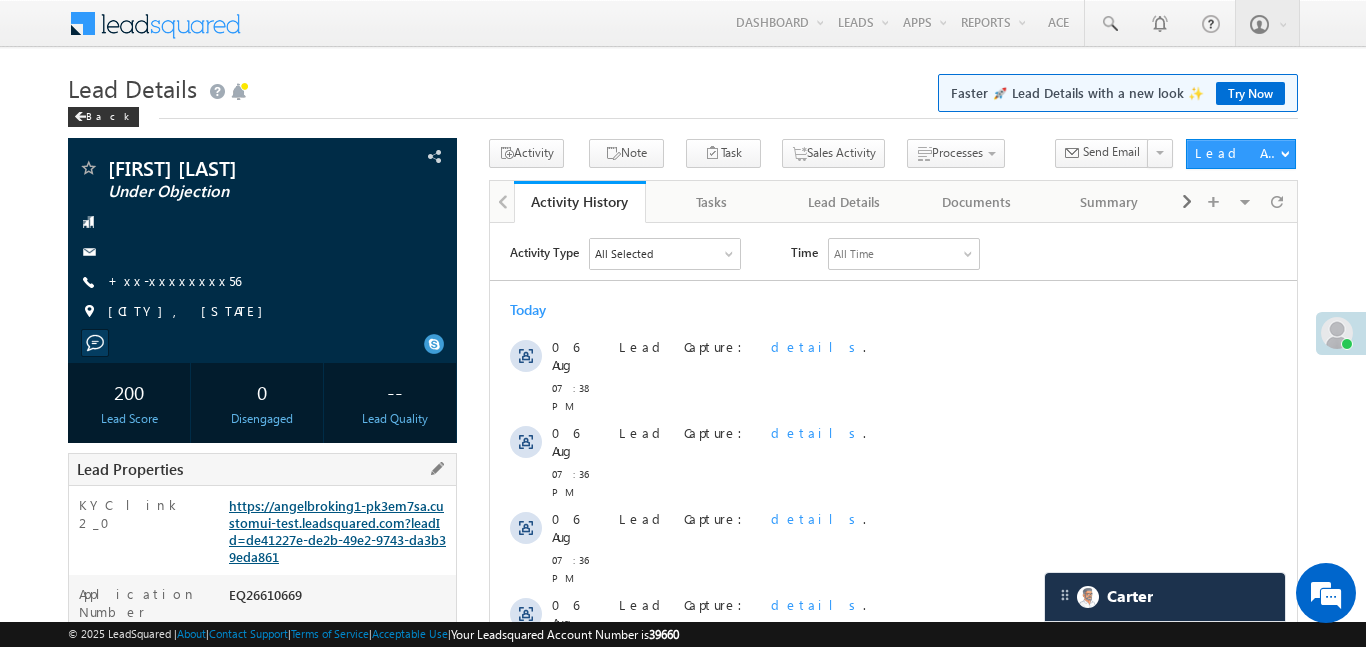 click on "https://angelbroking1-pk3em7sa.customui-test.leadsquared.com?leadId=de41227e-de2b-49e2-9743-da3b39eda861" at bounding box center [337, 531] 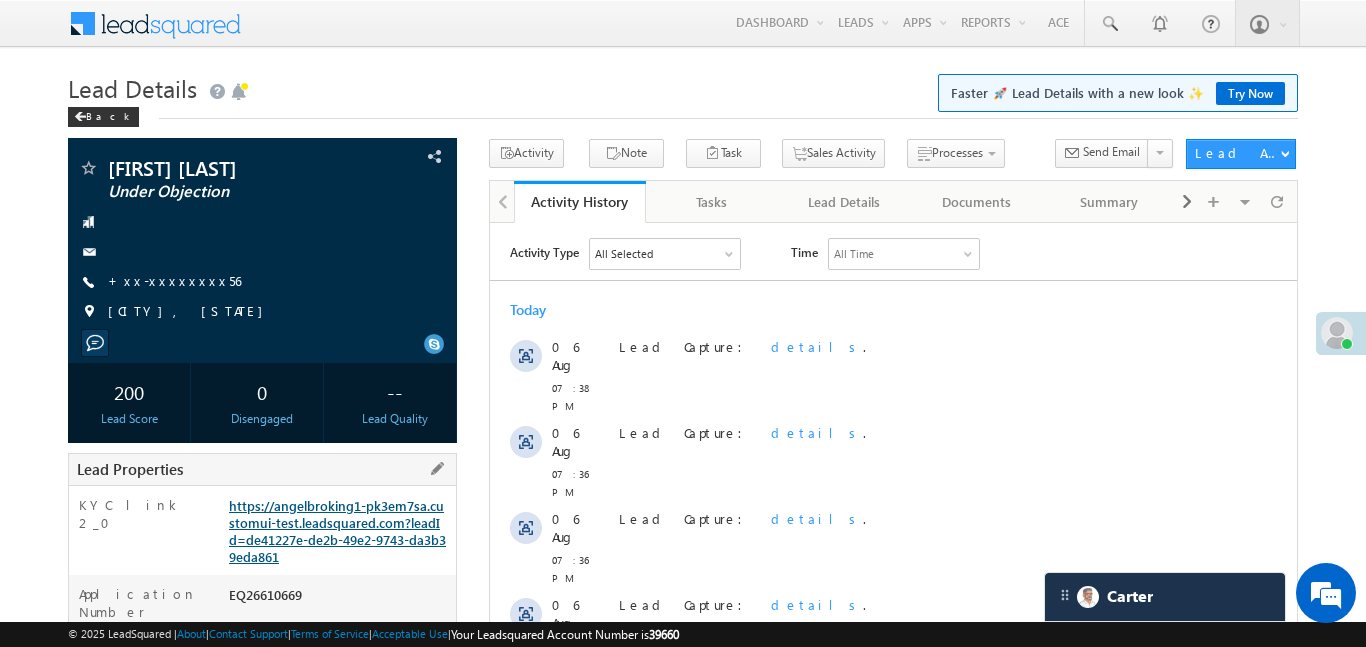 click on "https://angelbroking1-pk3em7sa.customui-test.leadsquared.com?leadId=de41227e-de2b-49e2-9743-da3b39eda861" at bounding box center (337, 531) 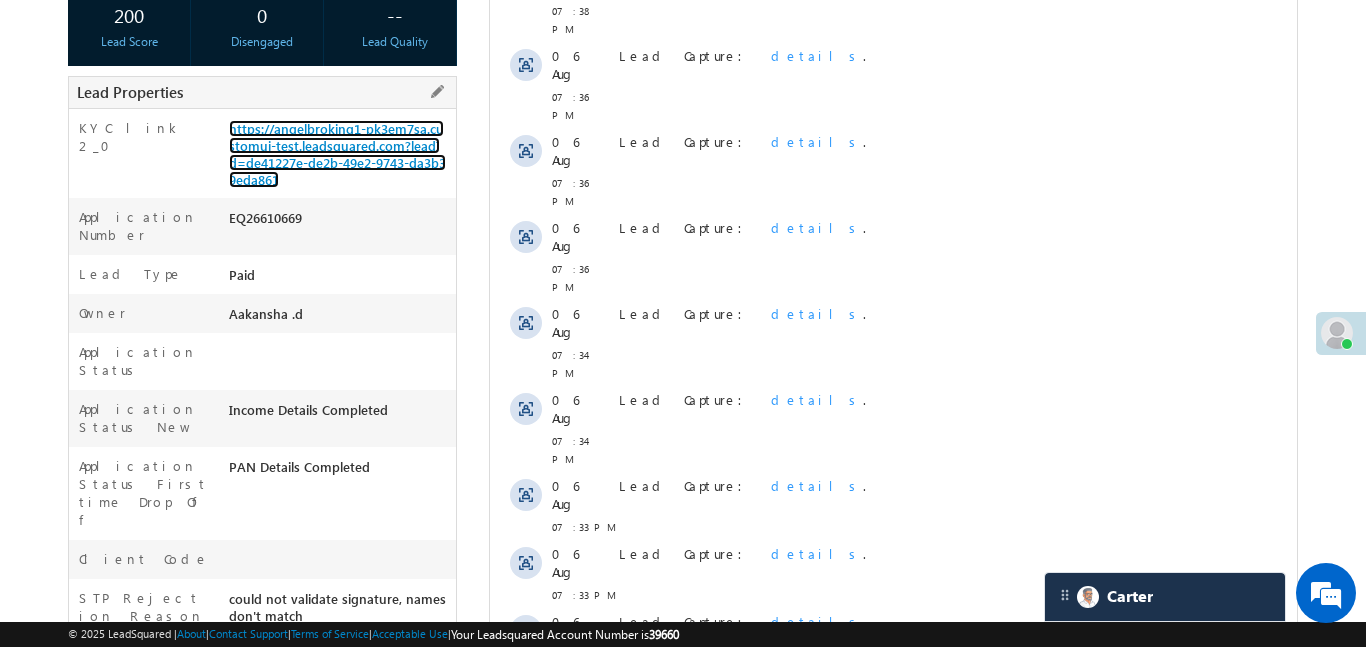 scroll, scrollTop: 380, scrollLeft: 0, axis: vertical 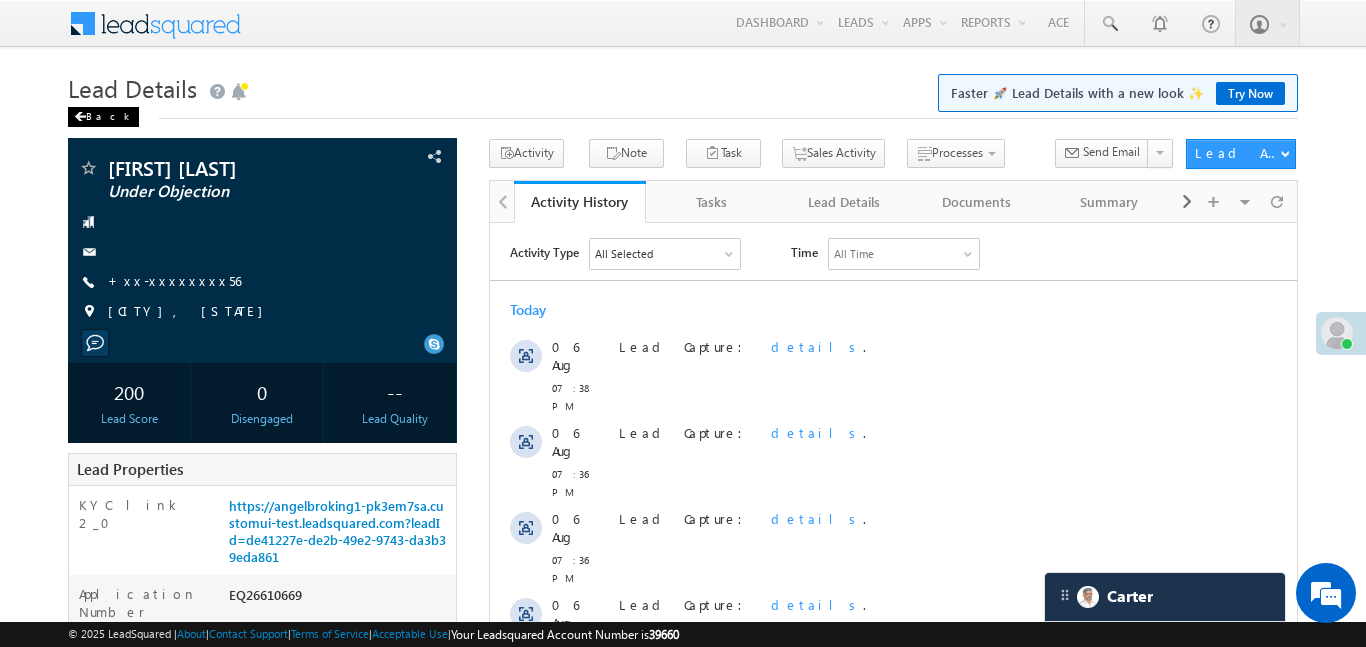click on "Back" at bounding box center [103, 117] 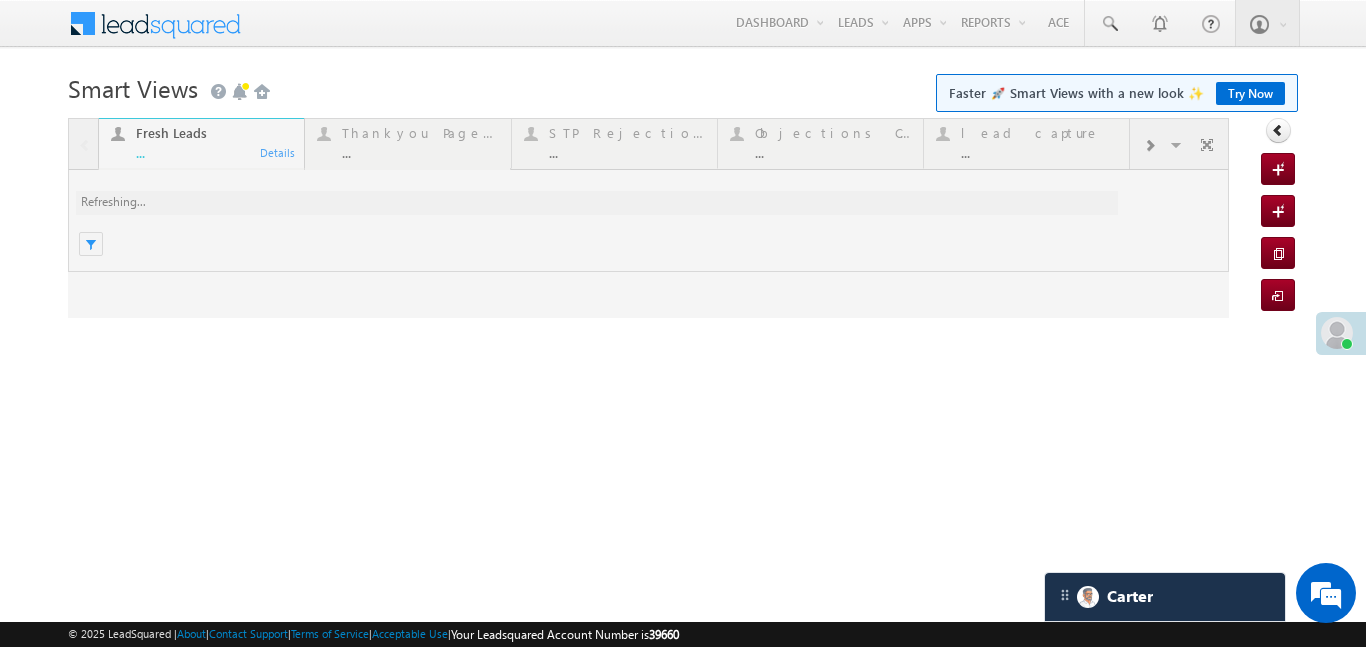 scroll, scrollTop: 0, scrollLeft: 0, axis: both 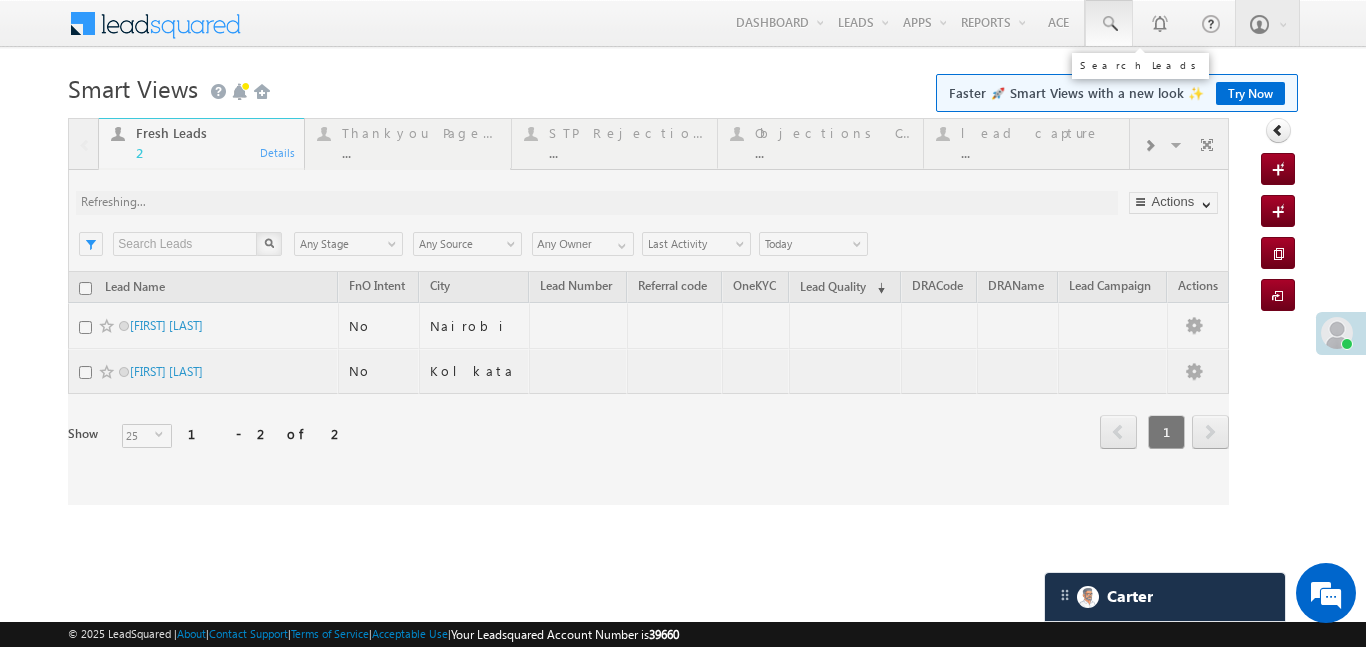 click at bounding box center [1109, 24] 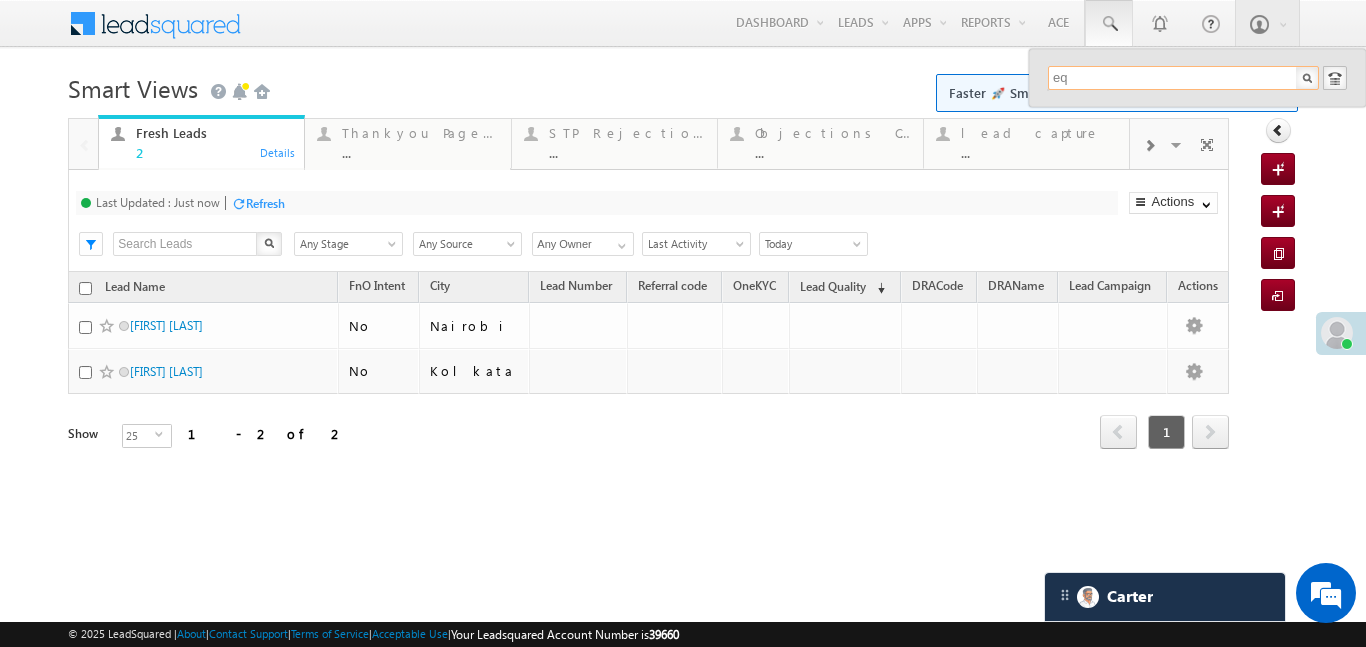 scroll, scrollTop: 0, scrollLeft: 0, axis: both 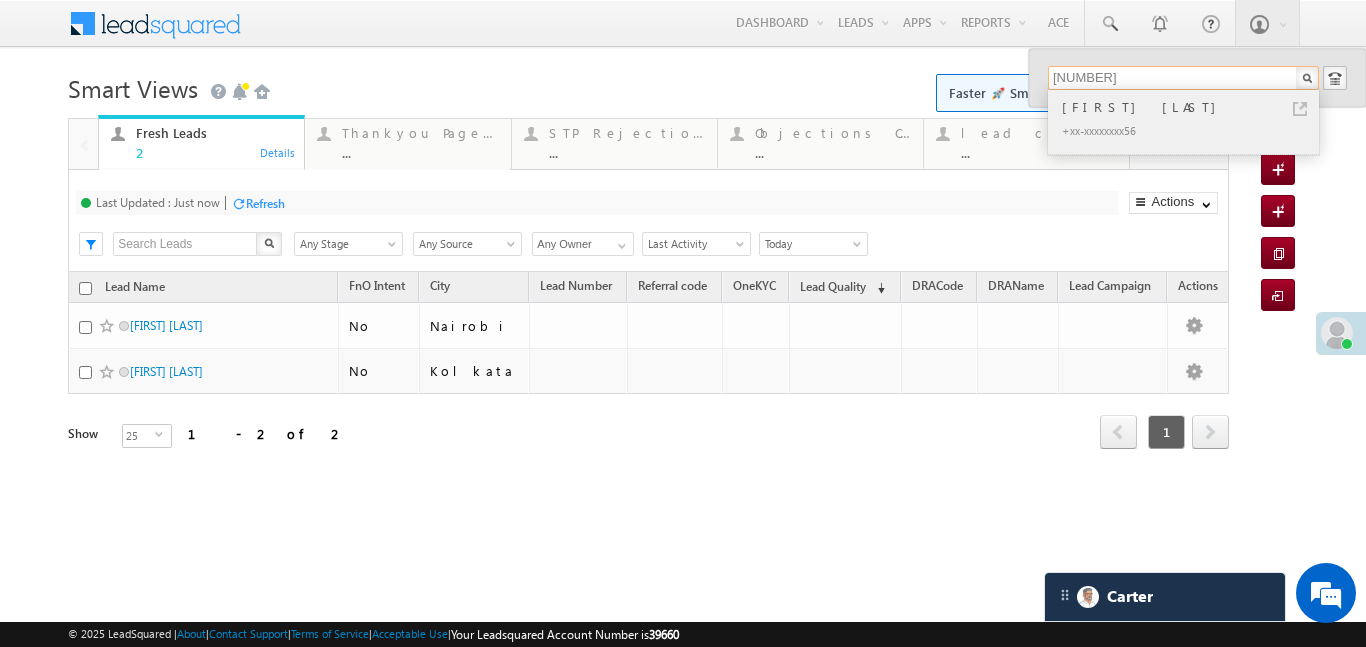 type on "[NUMBER]" 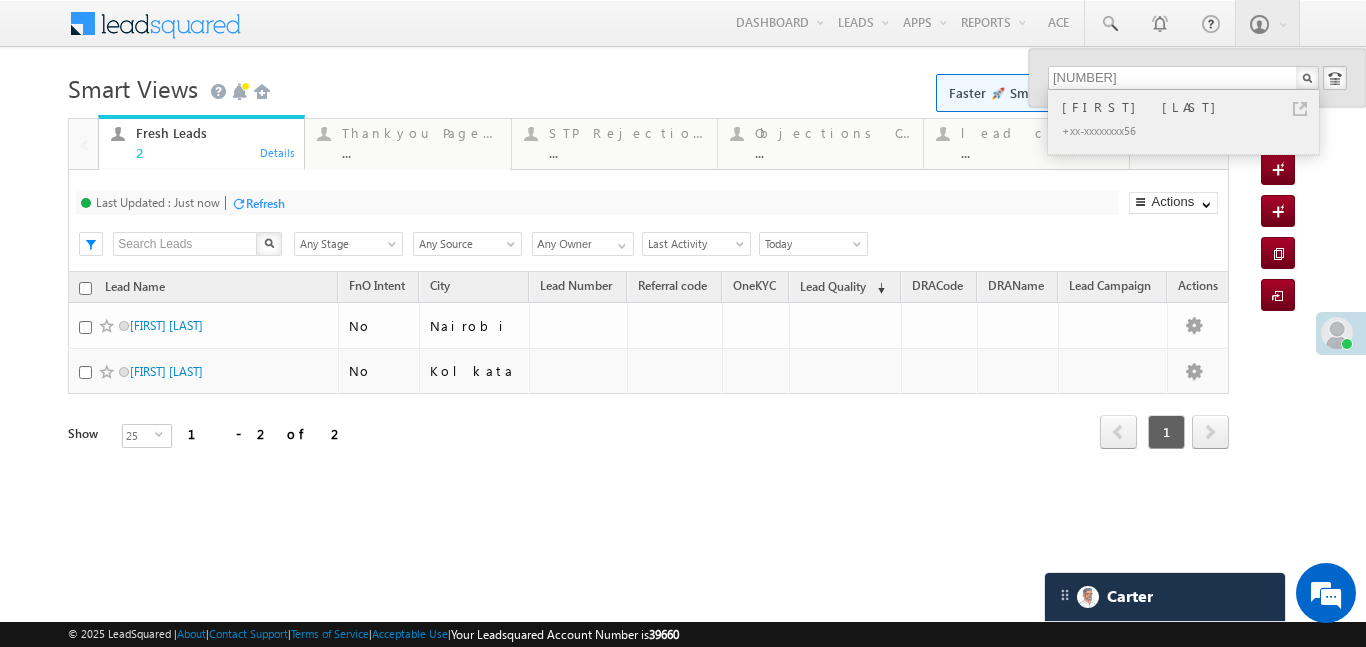 click on "[FIRST] [LAST]" at bounding box center (1192, 107) 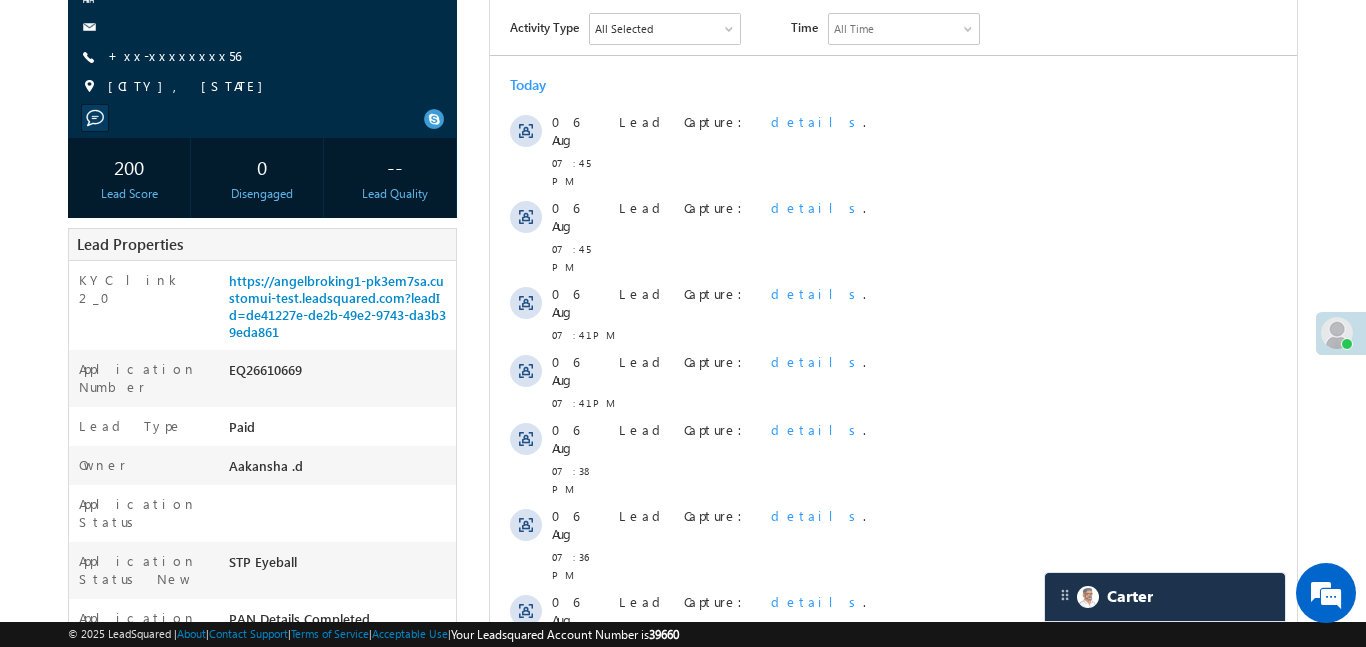 scroll, scrollTop: 255, scrollLeft: 0, axis: vertical 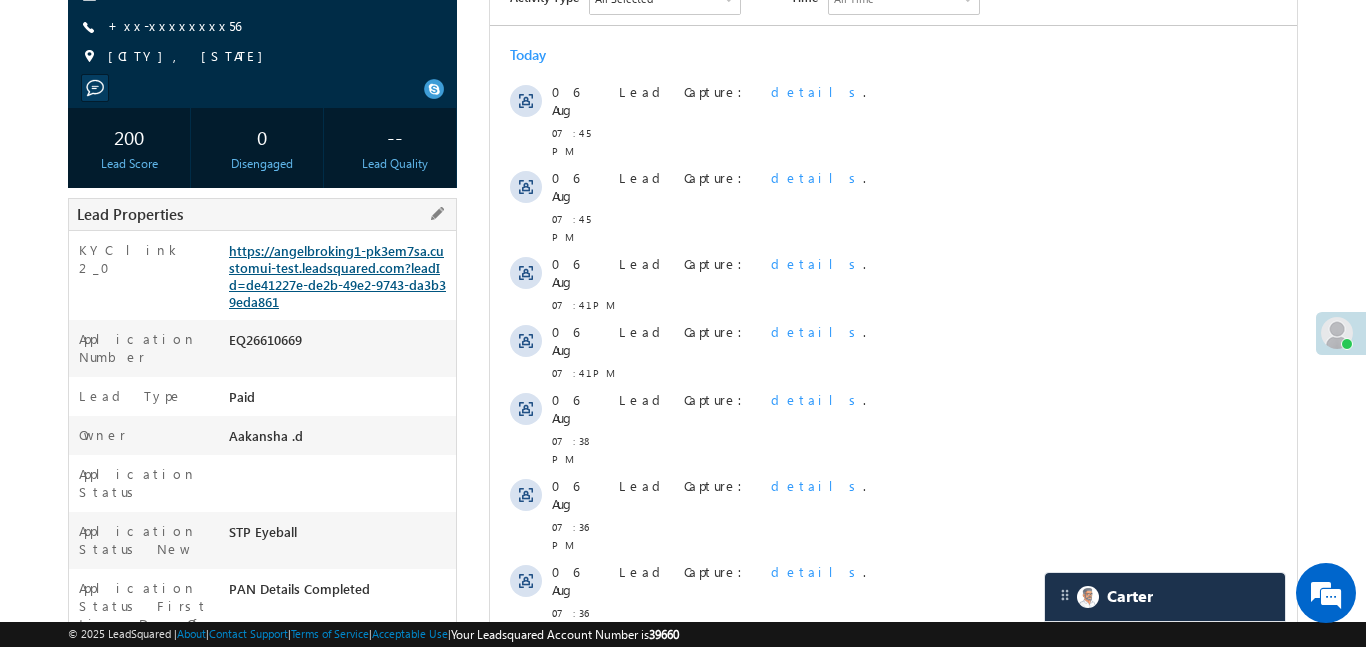 click on "https://angelbroking1-pk3em7sa.customui-test.leadsquared.com?leadId=de41227e-de2b-49e2-9743-da3b39eda861" at bounding box center [337, 276] 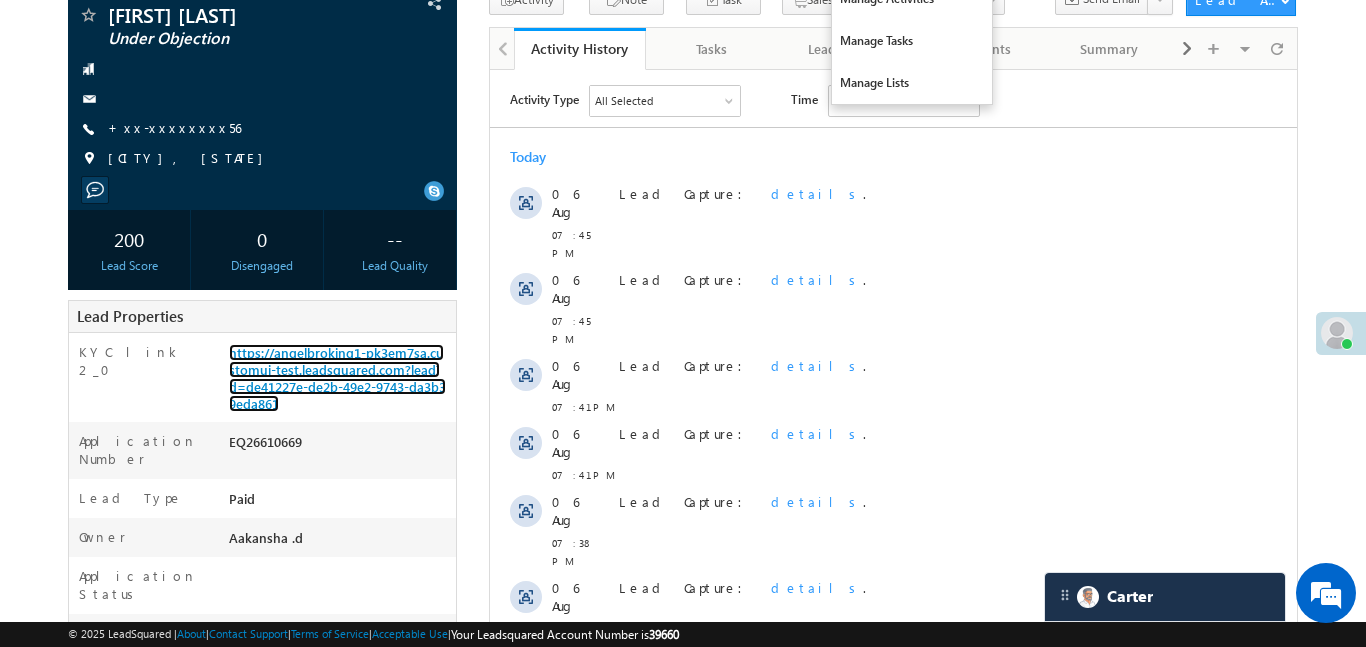 scroll, scrollTop: 0, scrollLeft: 0, axis: both 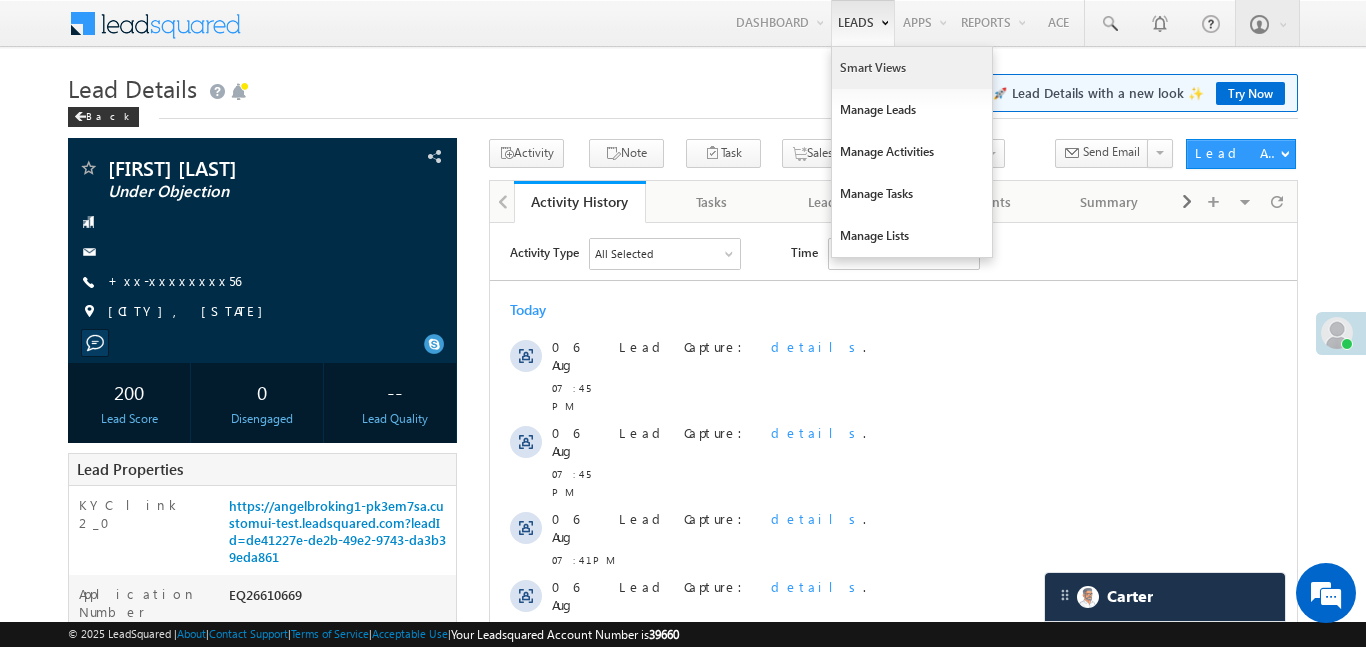 click on "Smart Views" at bounding box center (912, 68) 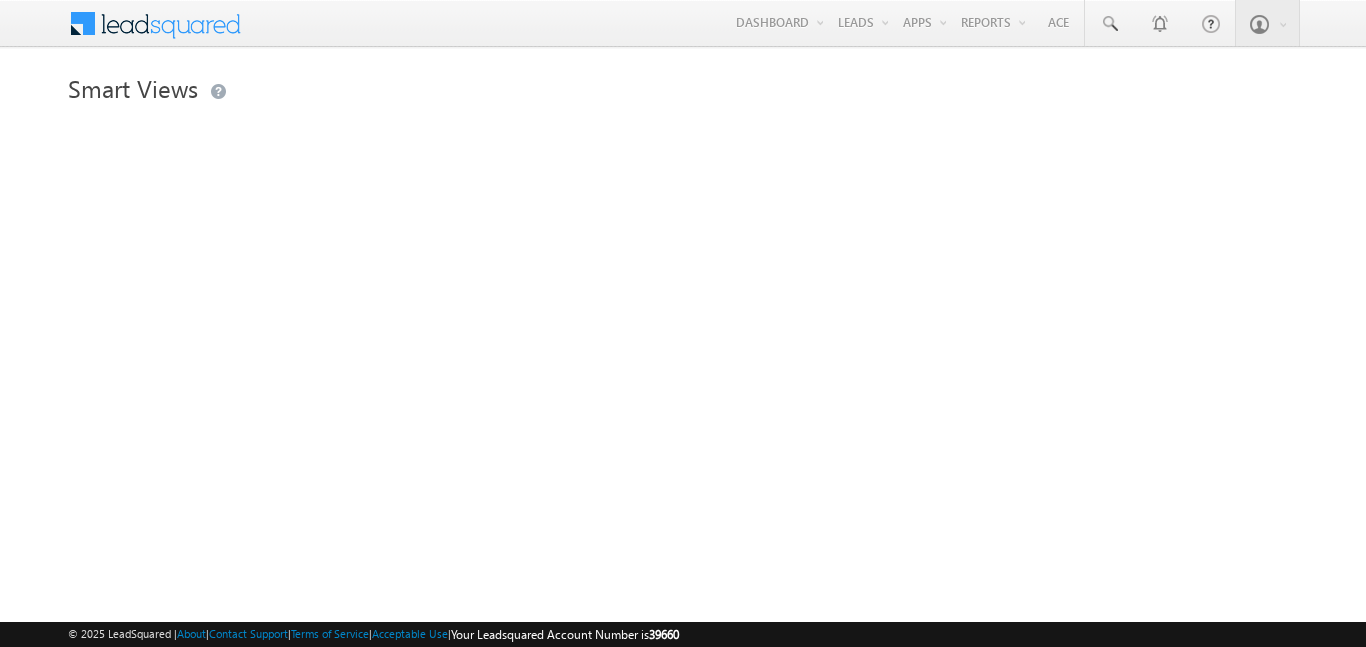 scroll, scrollTop: 0, scrollLeft: 0, axis: both 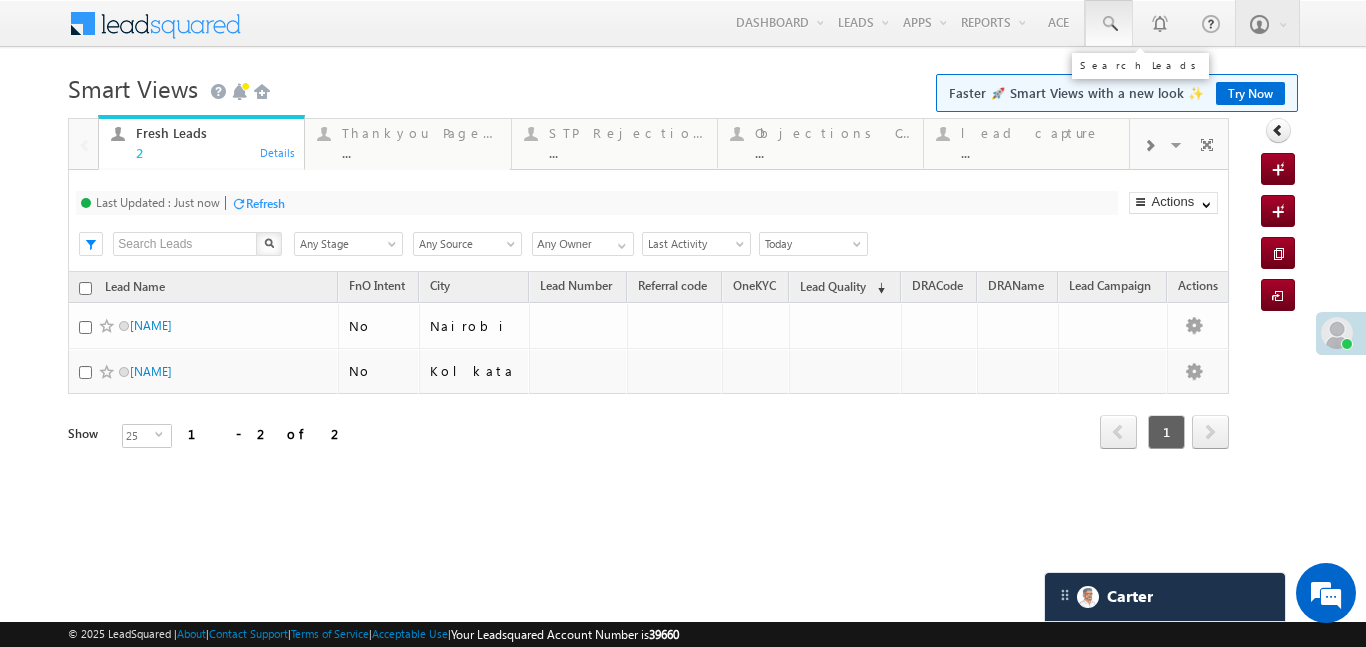 click at bounding box center (1109, 24) 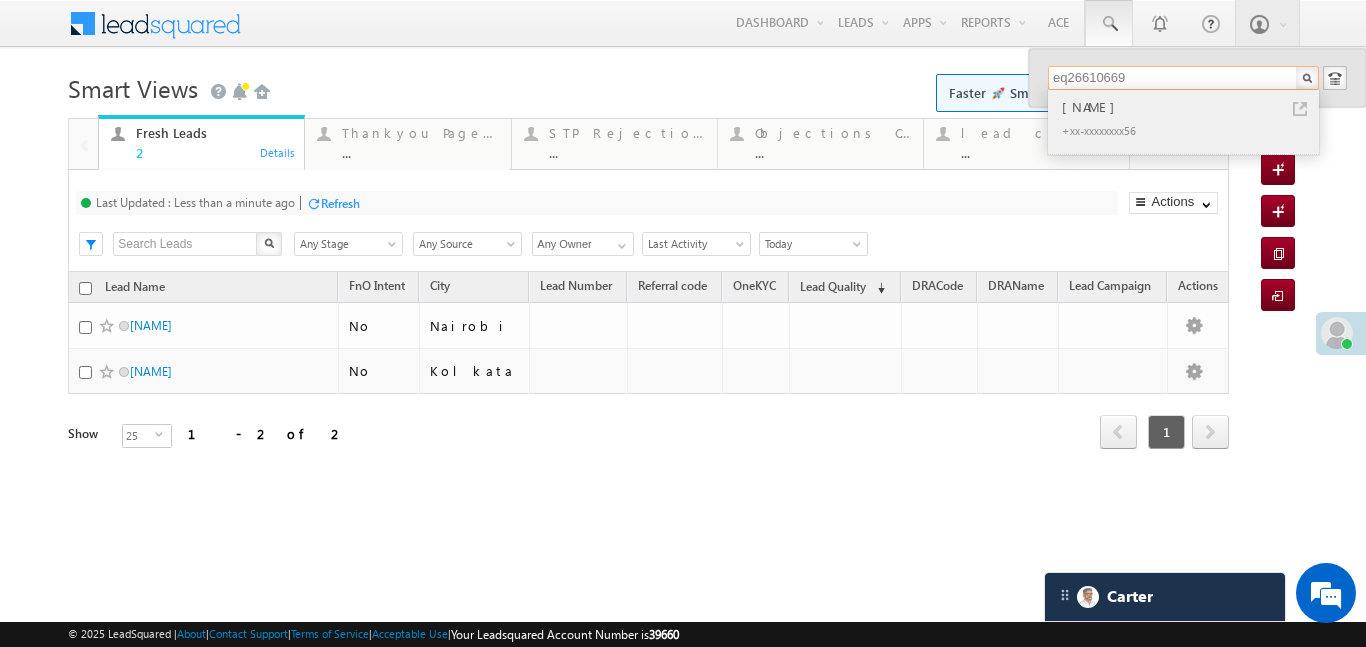 type on "eq26610669" 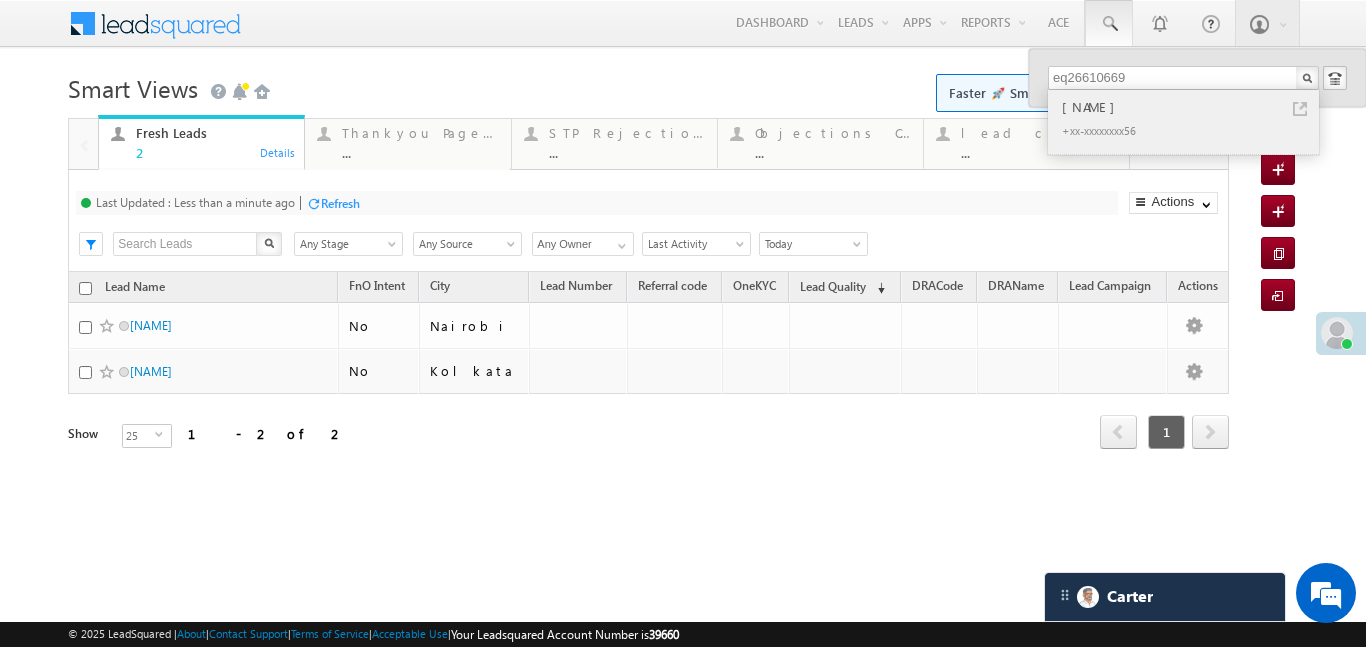 click on "Vaja Bhargav" at bounding box center [1192, 107] 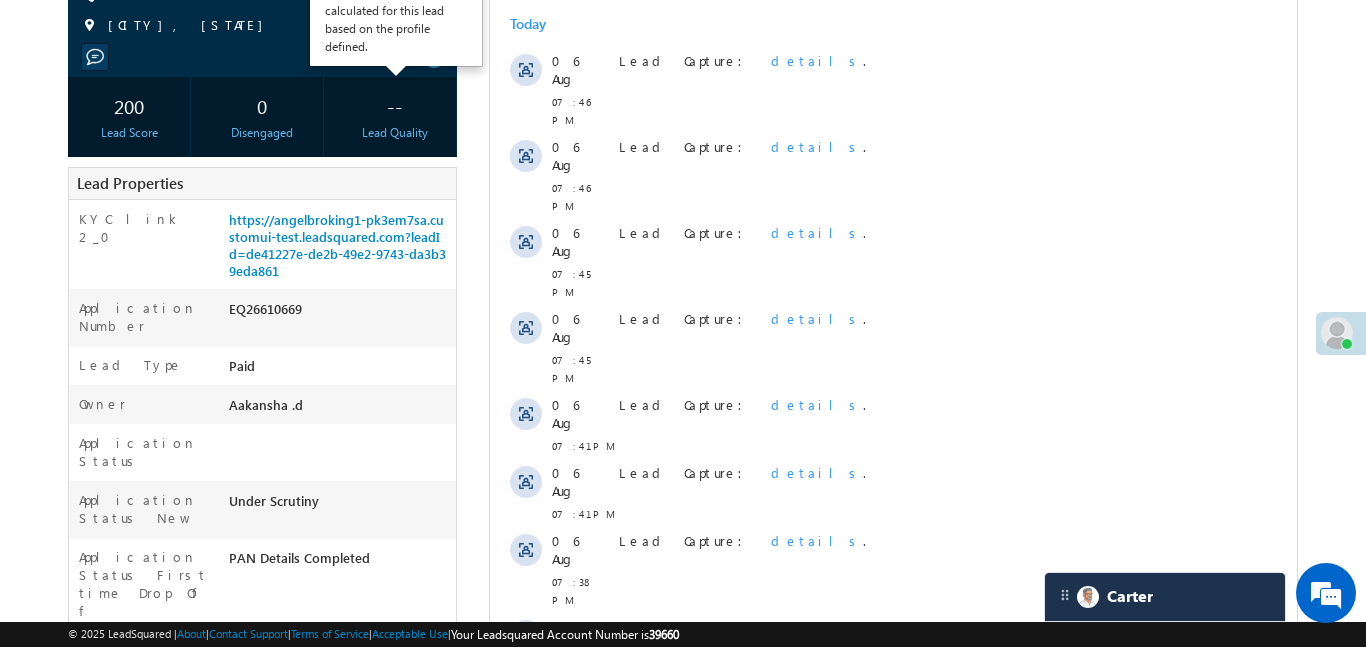 scroll, scrollTop: 437, scrollLeft: 0, axis: vertical 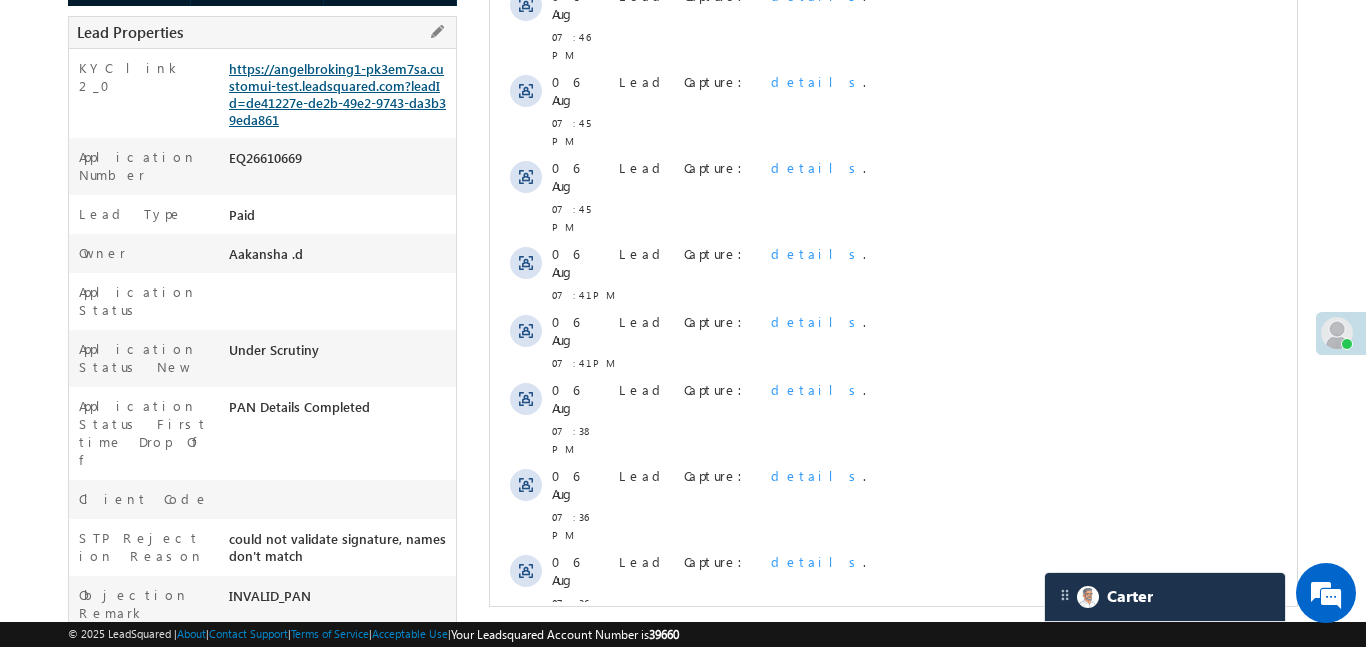 click on "https://angelbroking1-pk3em7sa.customui-test.leadsquared.com?leadId=de41227e-de2b-49e2-9743-da3b39eda861" at bounding box center (337, 94) 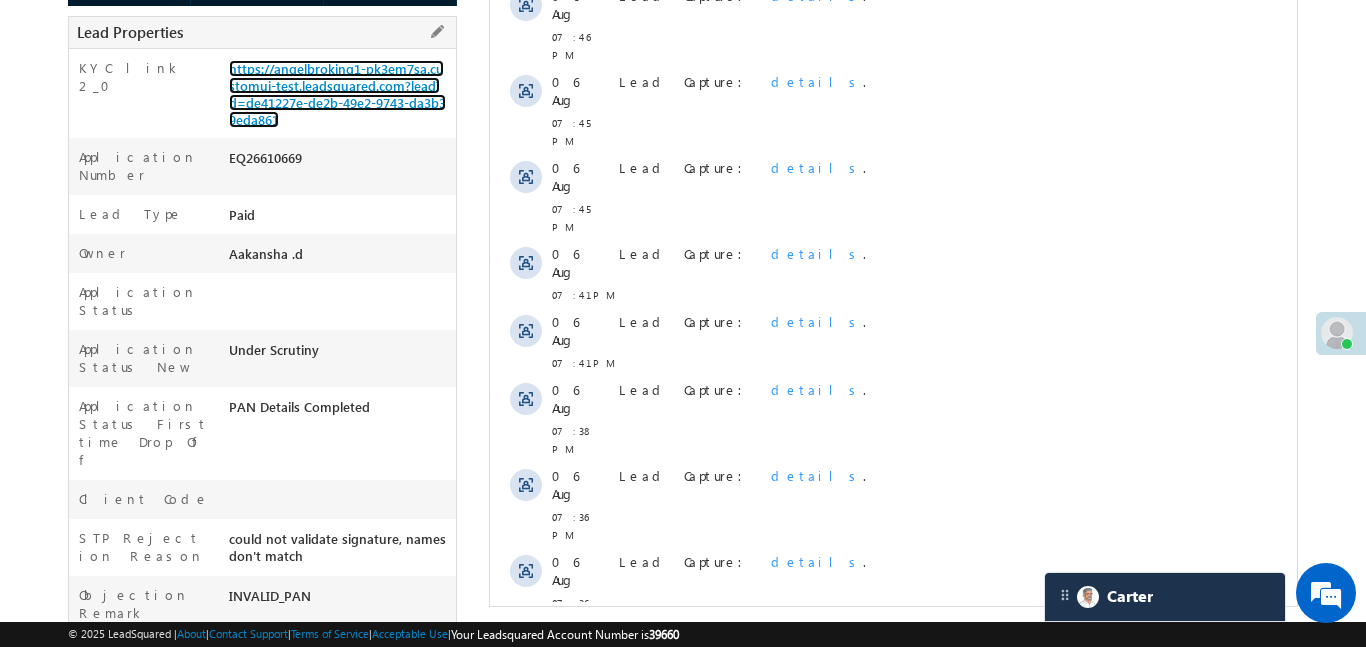 scroll, scrollTop: 24, scrollLeft: 0, axis: vertical 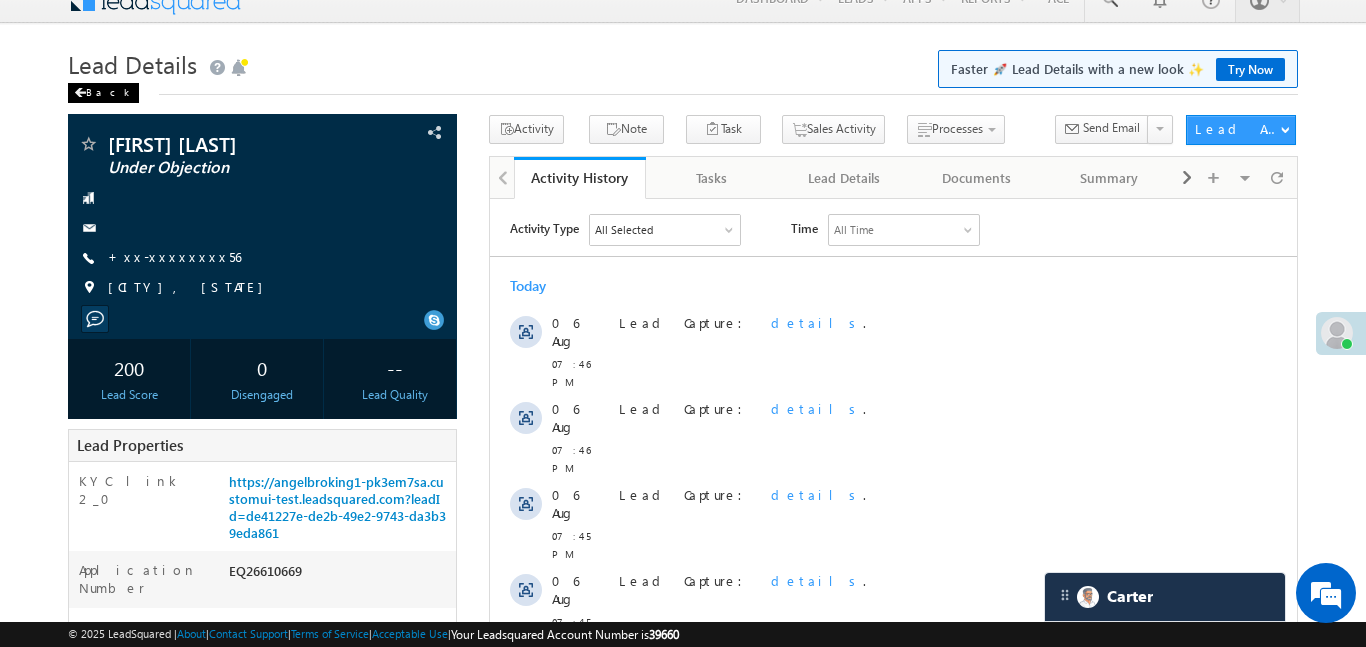 click on "Back" at bounding box center (103, 93) 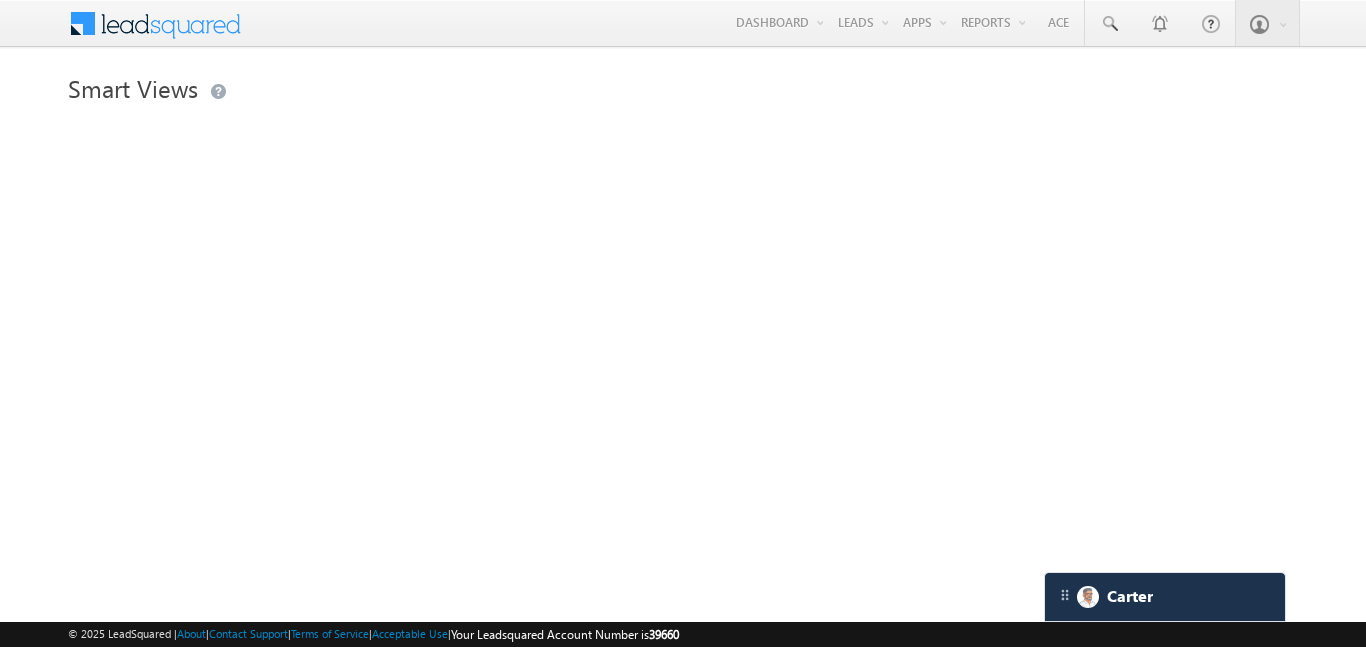 scroll, scrollTop: 0, scrollLeft: 0, axis: both 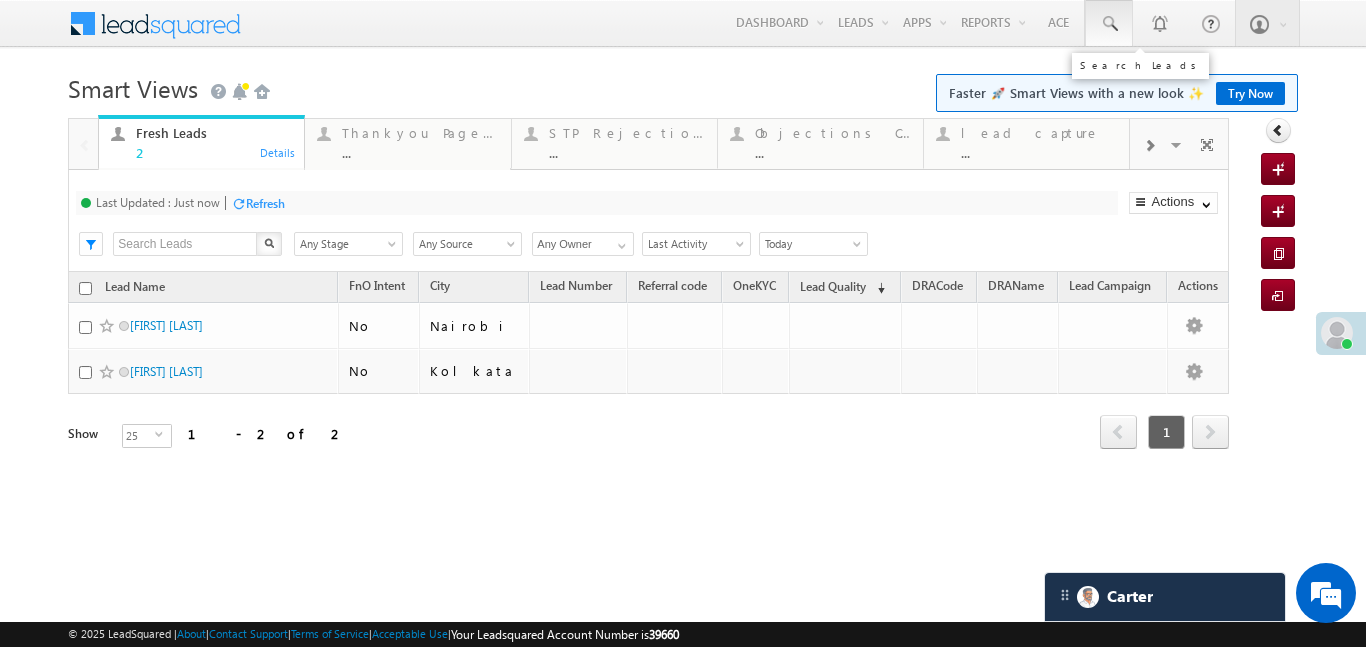 click on "Menu
Aakansha .d
Aakan sha.D @ange lbrok ing.c om" at bounding box center (683, 283) 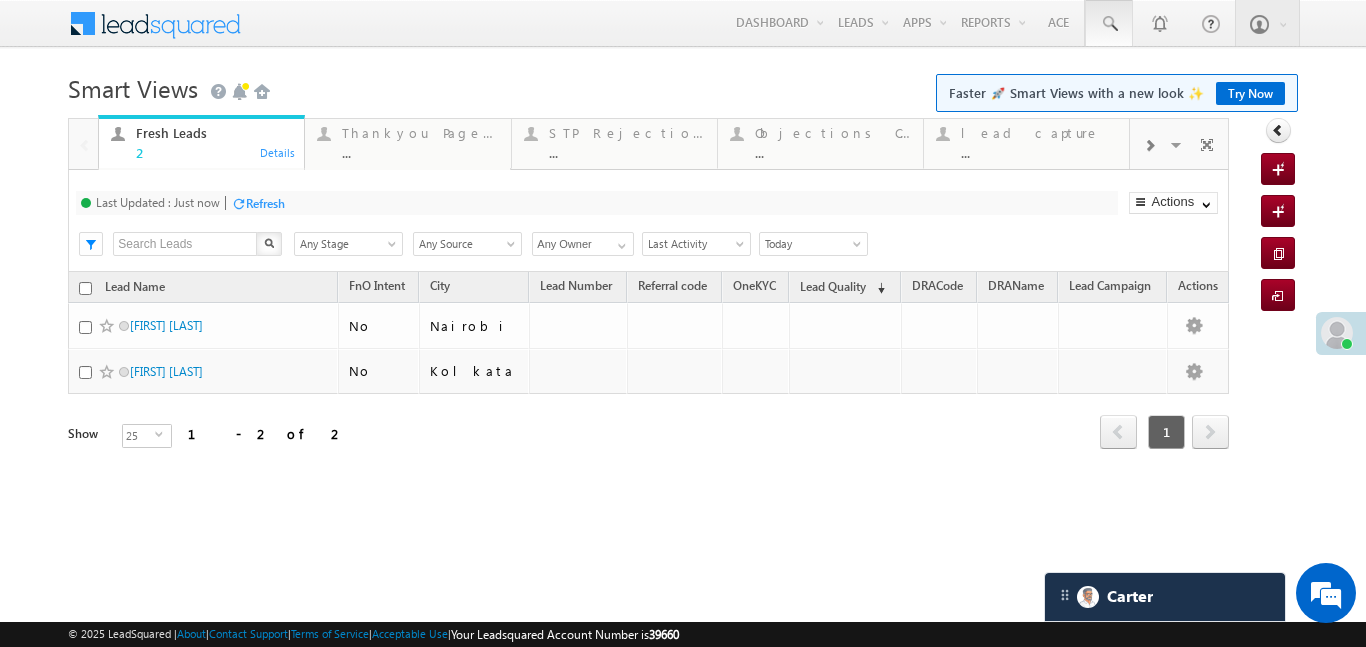 click at bounding box center (1109, 24) 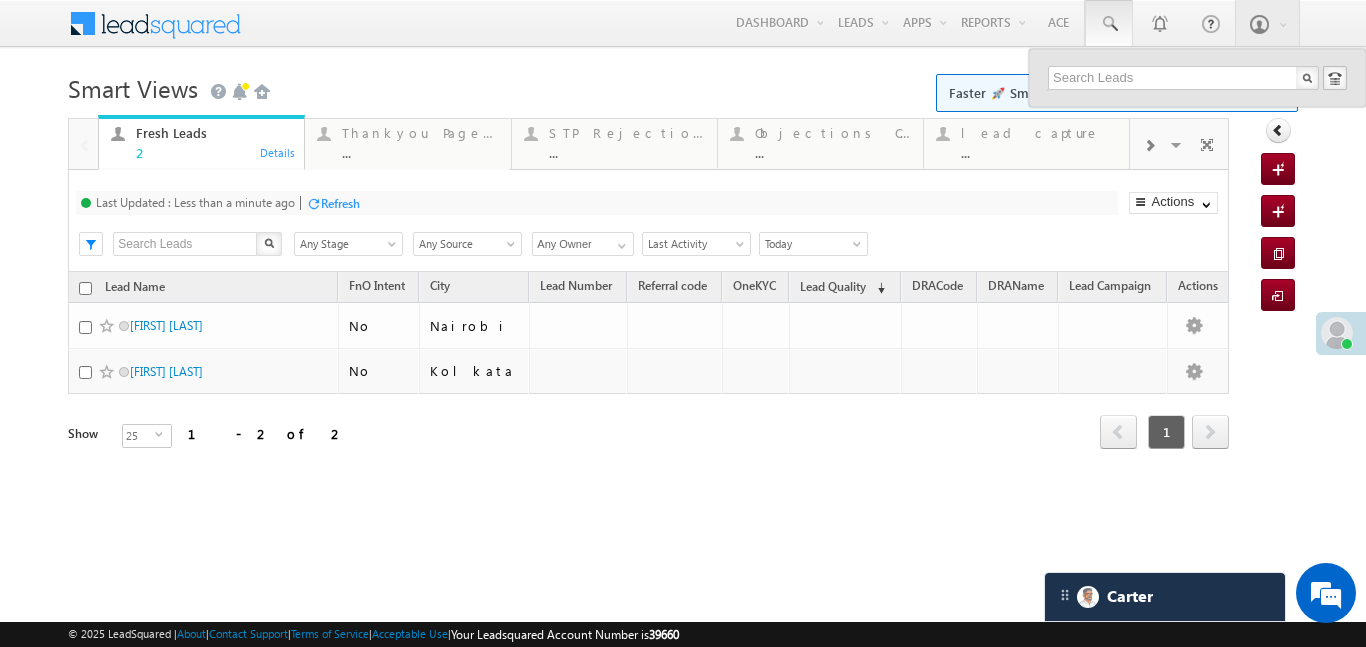 click at bounding box center (1149, 144) 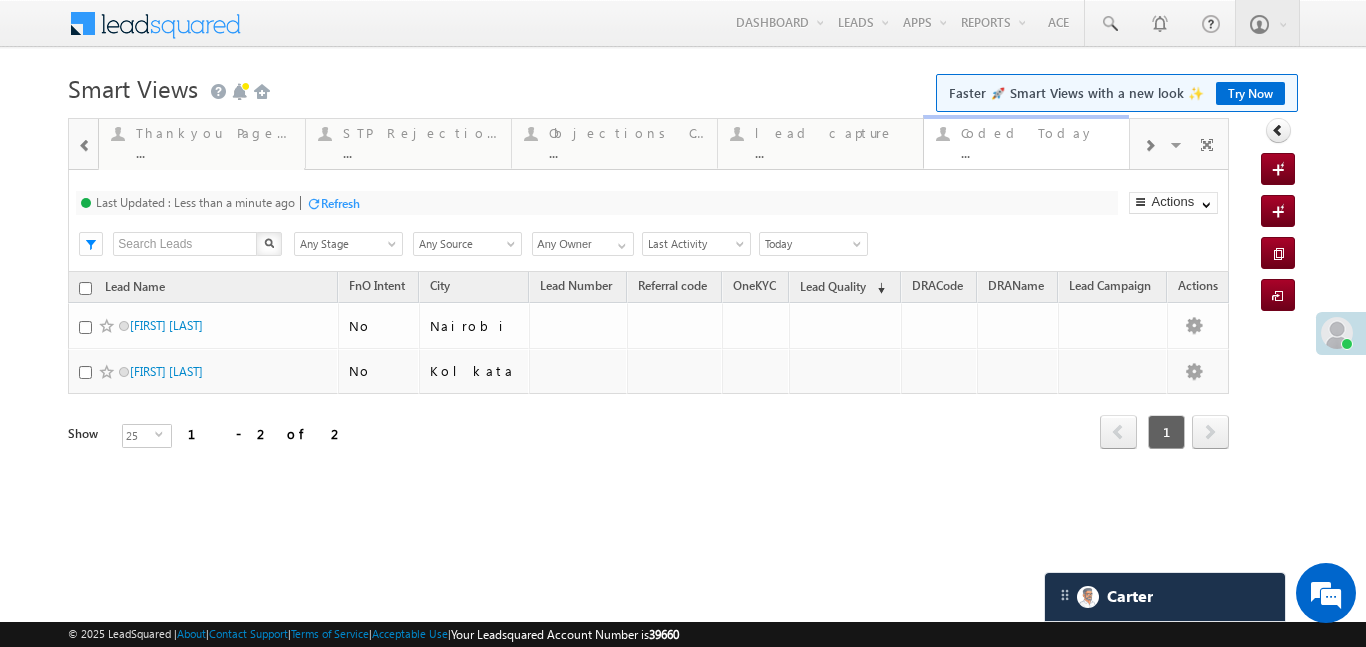 click on "Coded Today ..." at bounding box center (1039, 140) 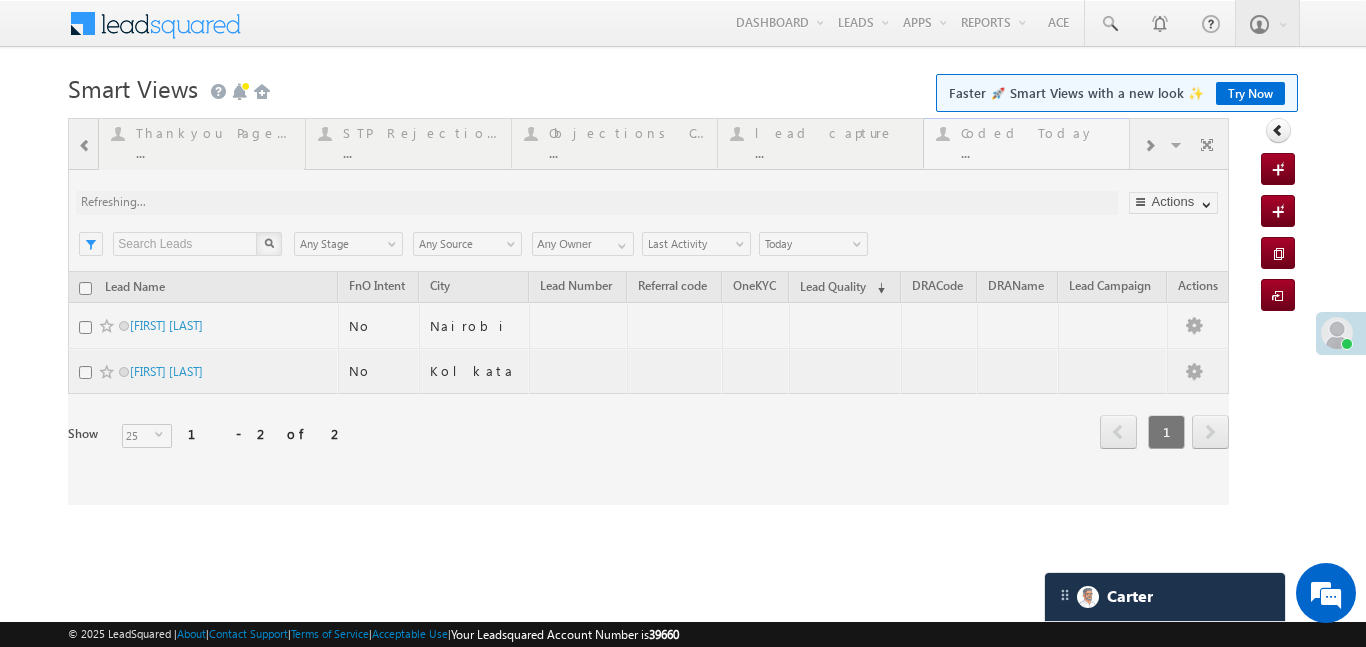click at bounding box center [648, 311] 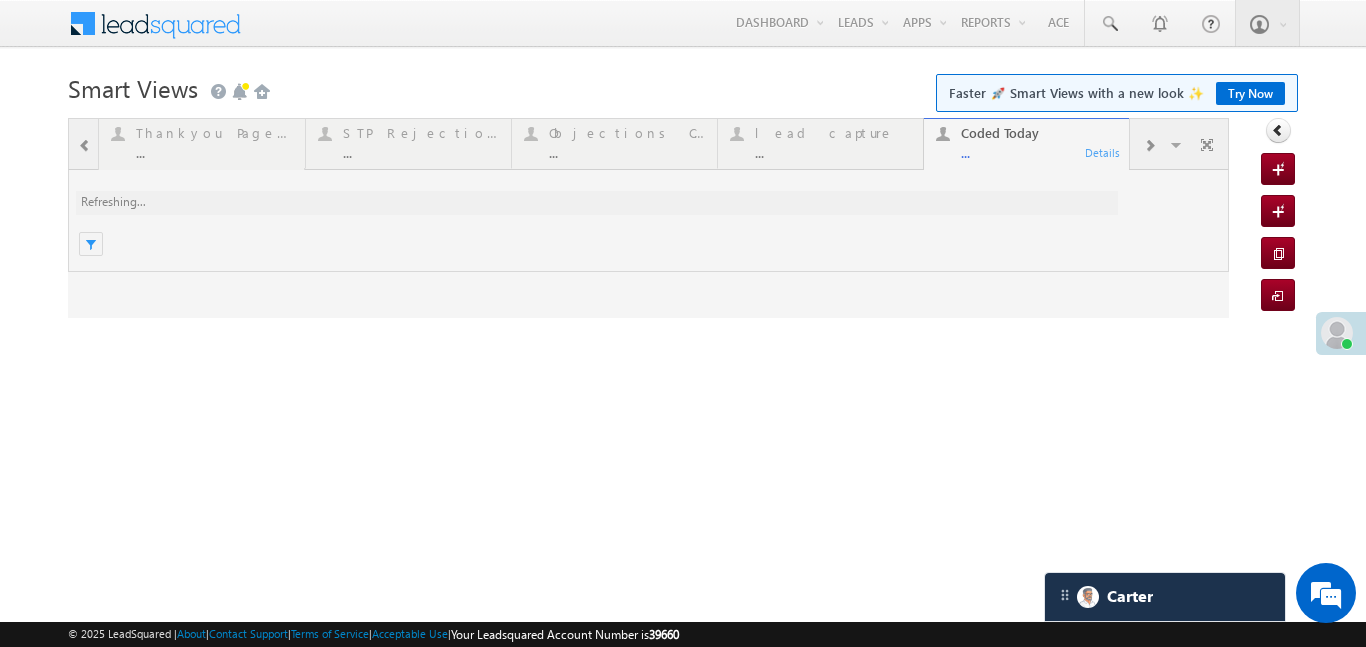 scroll, scrollTop: 0, scrollLeft: 0, axis: both 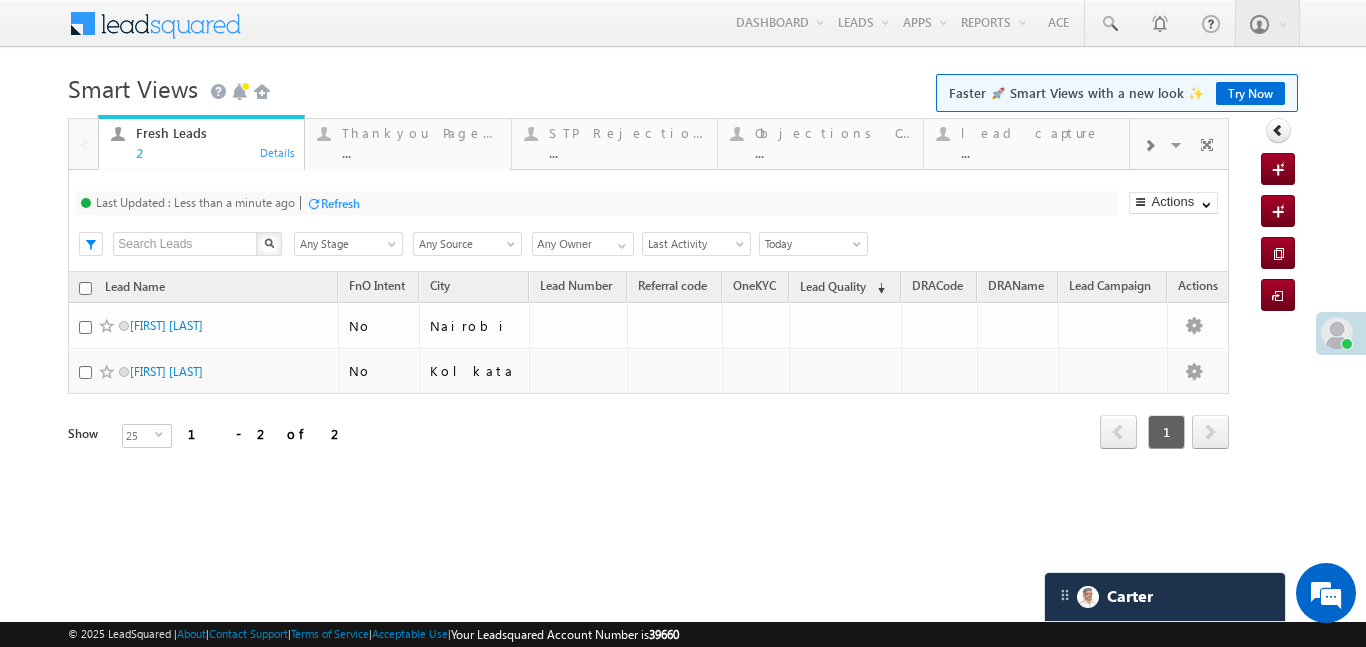 drag, startPoint x: 1155, startPoint y: 163, endPoint x: 1149, endPoint y: 152, distance: 12.529964 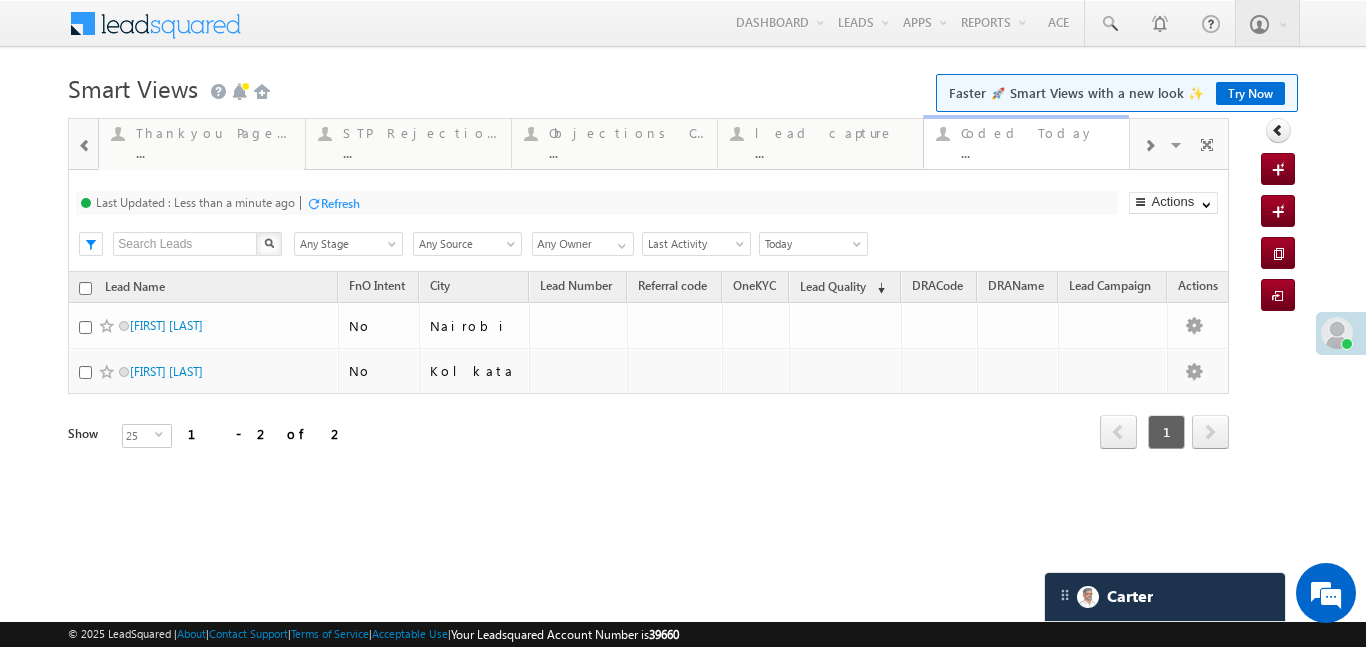 click on "..." at bounding box center [1039, 152] 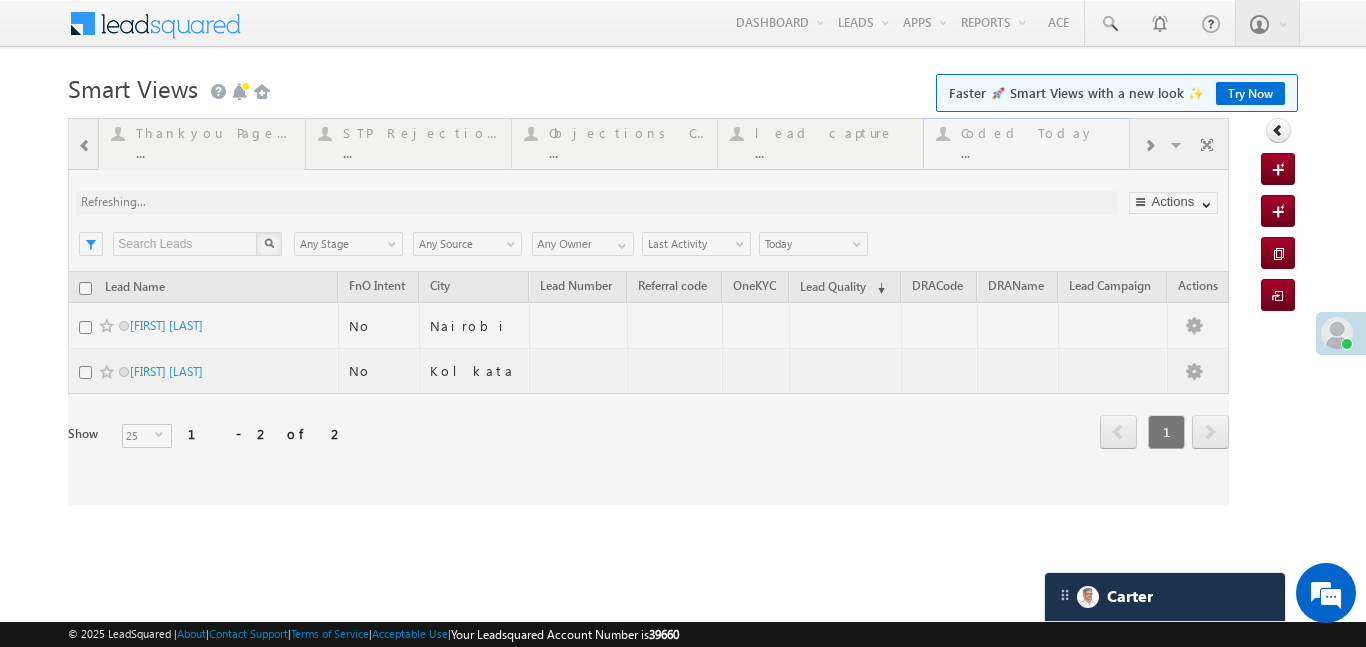 click at bounding box center (648, 311) 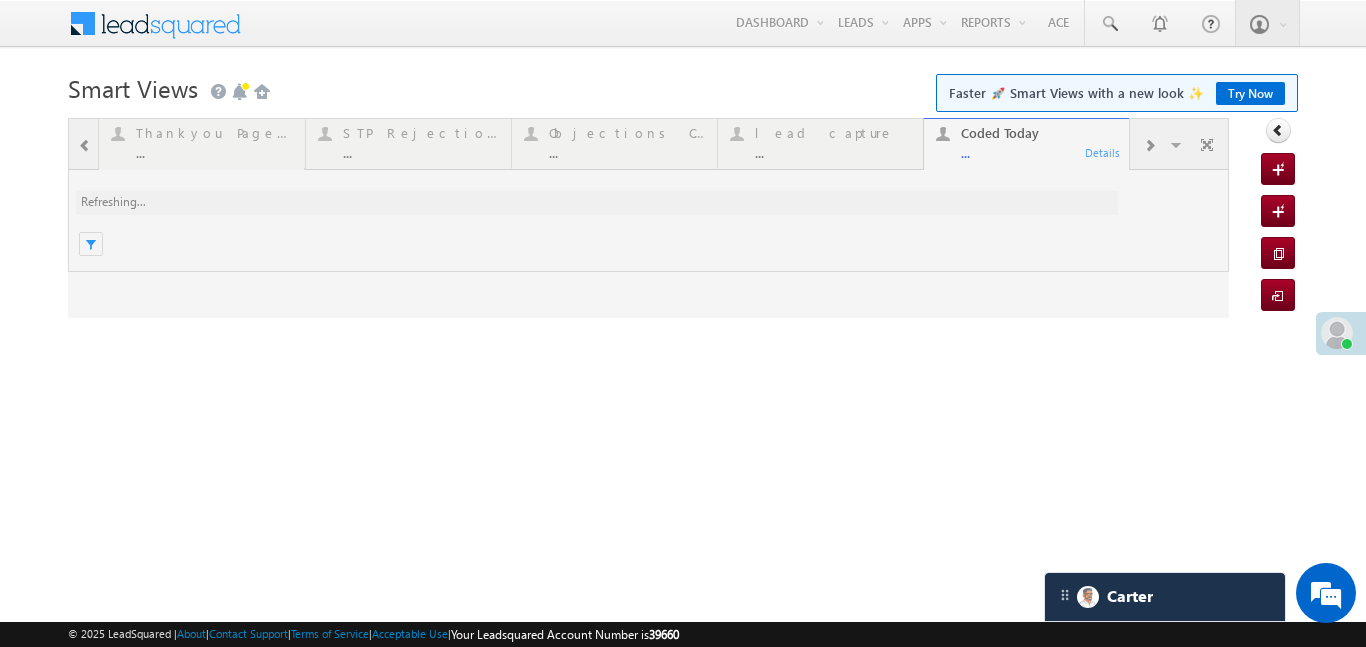 scroll, scrollTop: 0, scrollLeft: 0, axis: both 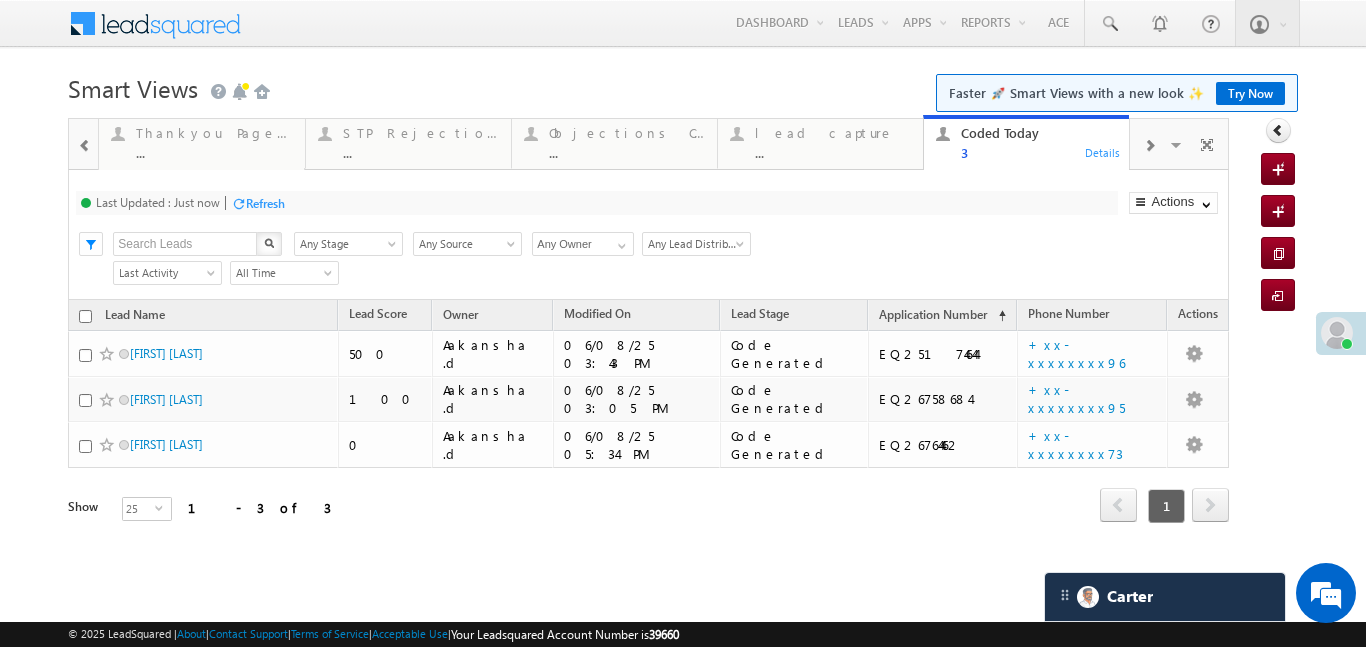 click at bounding box center [85, 144] 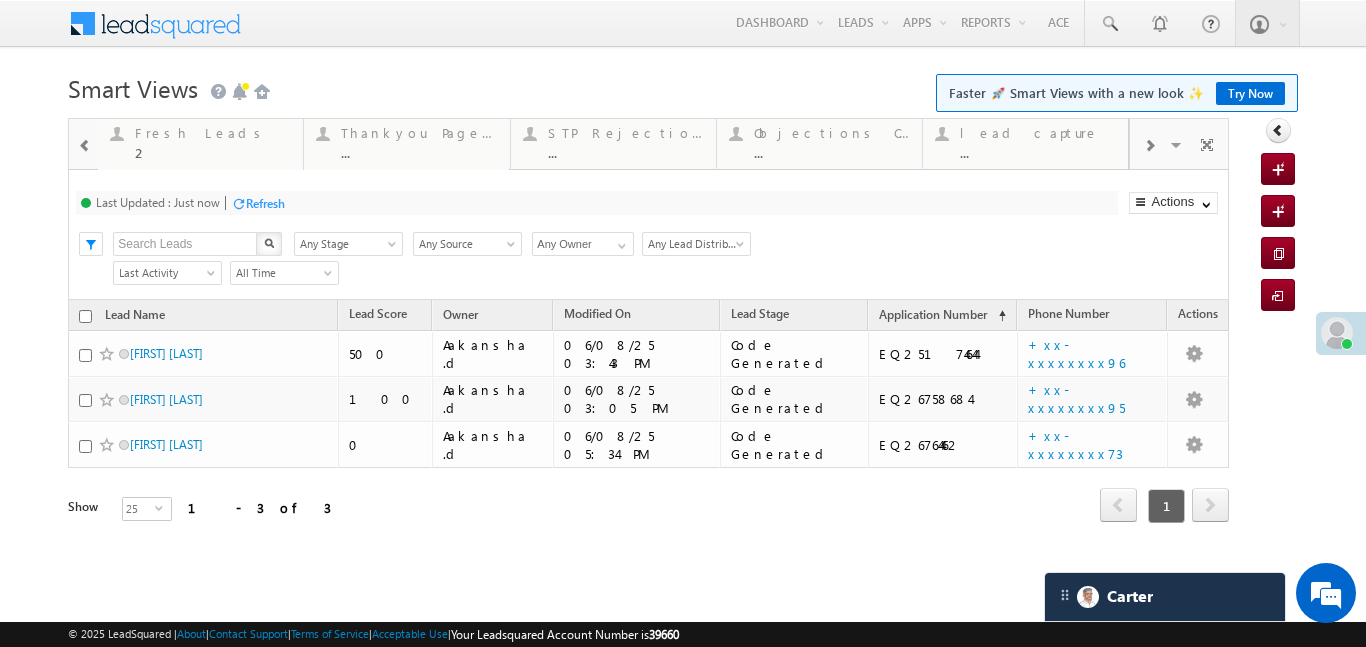 click at bounding box center (83, 143) 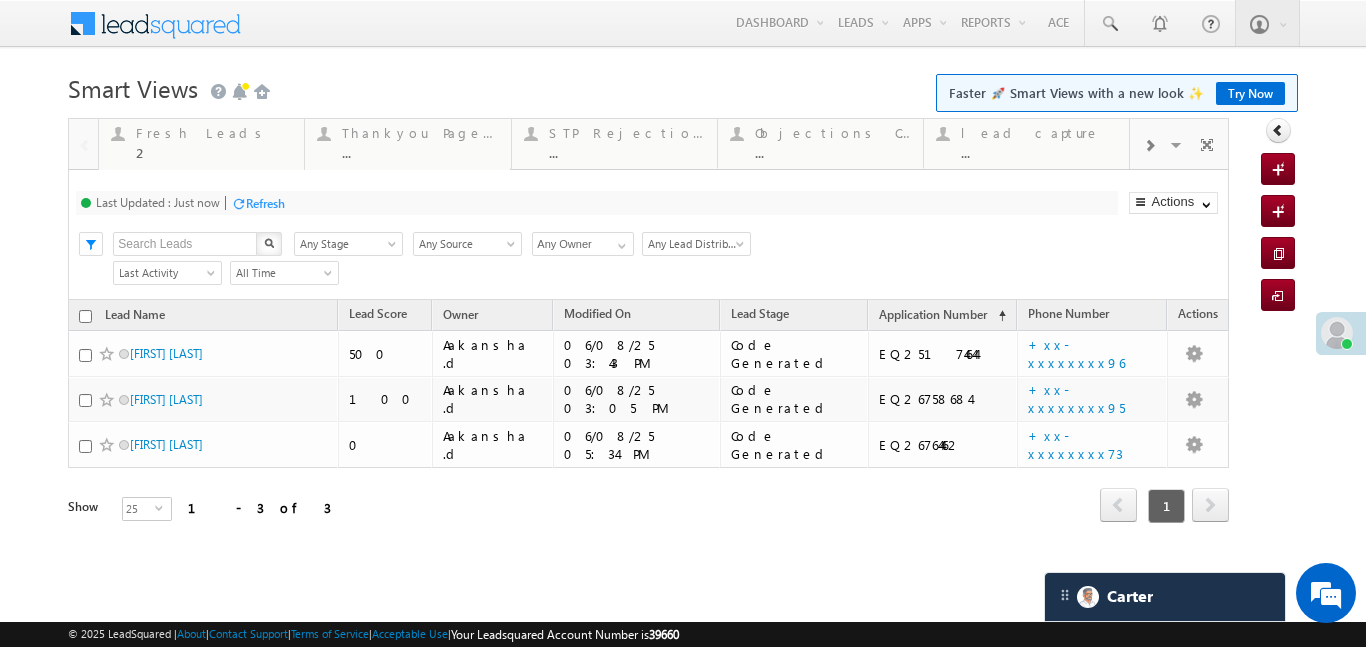 click at bounding box center [83, 143] 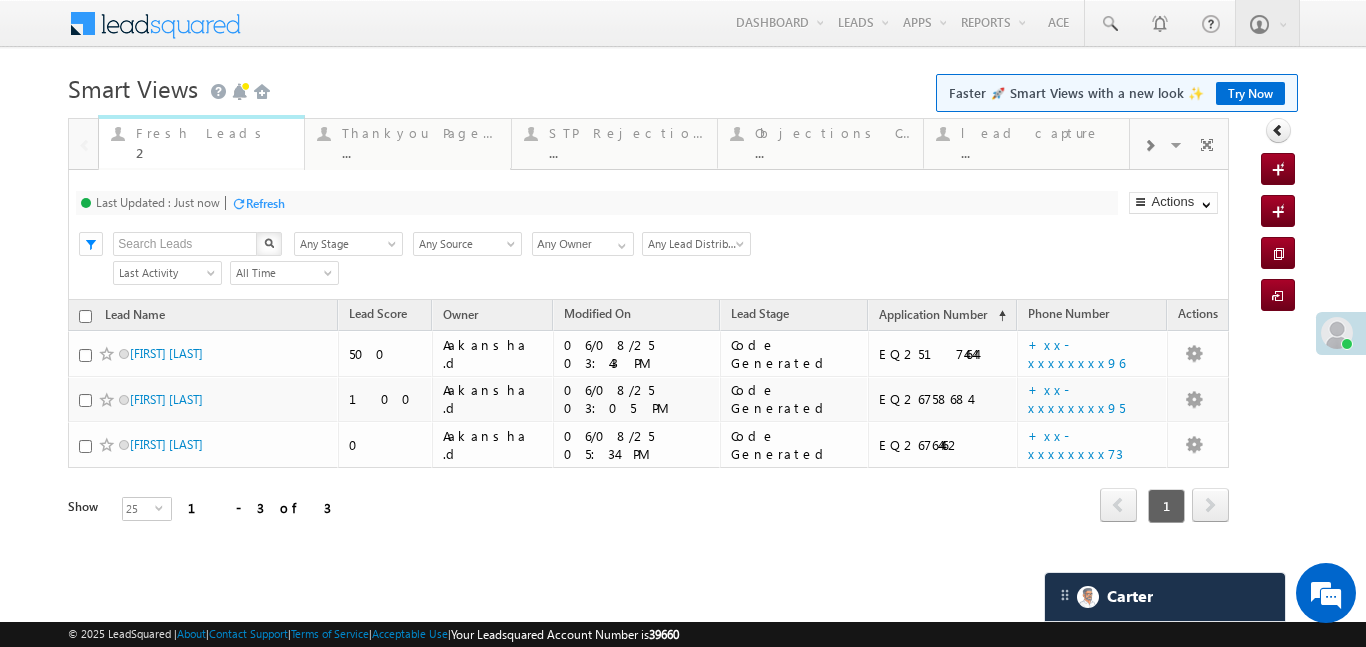 click on "2" at bounding box center [214, 152] 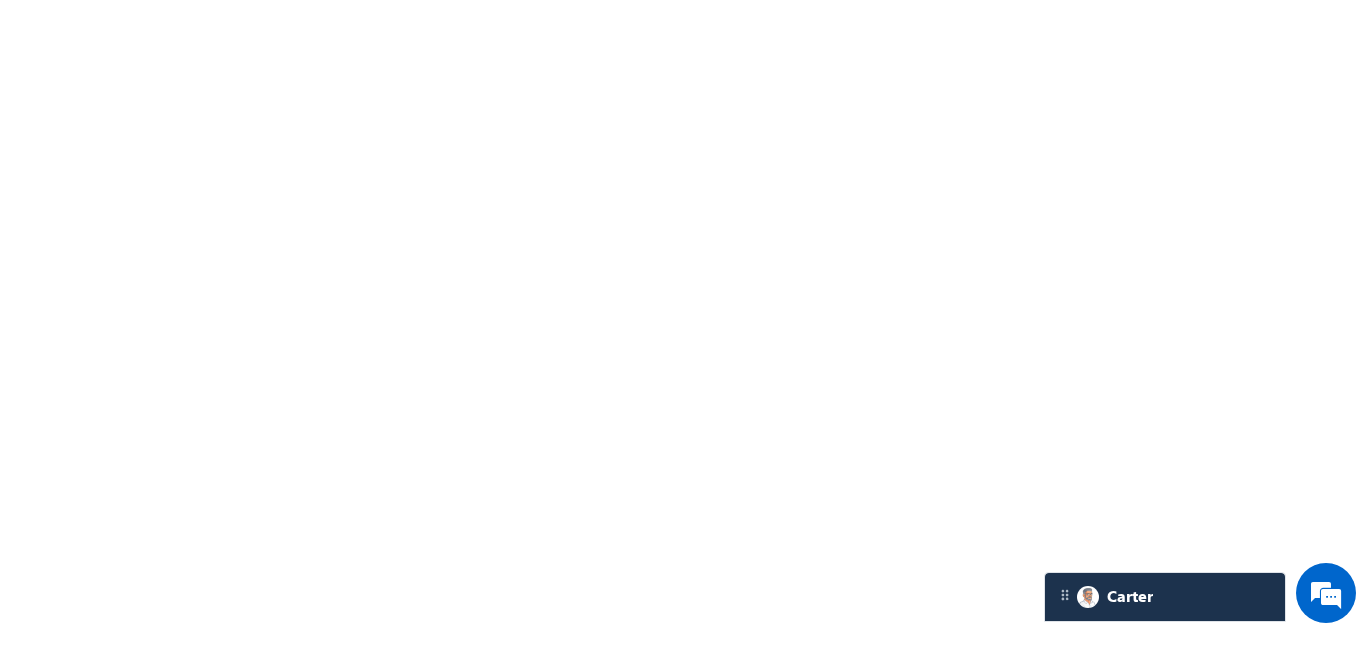 scroll, scrollTop: 0, scrollLeft: 0, axis: both 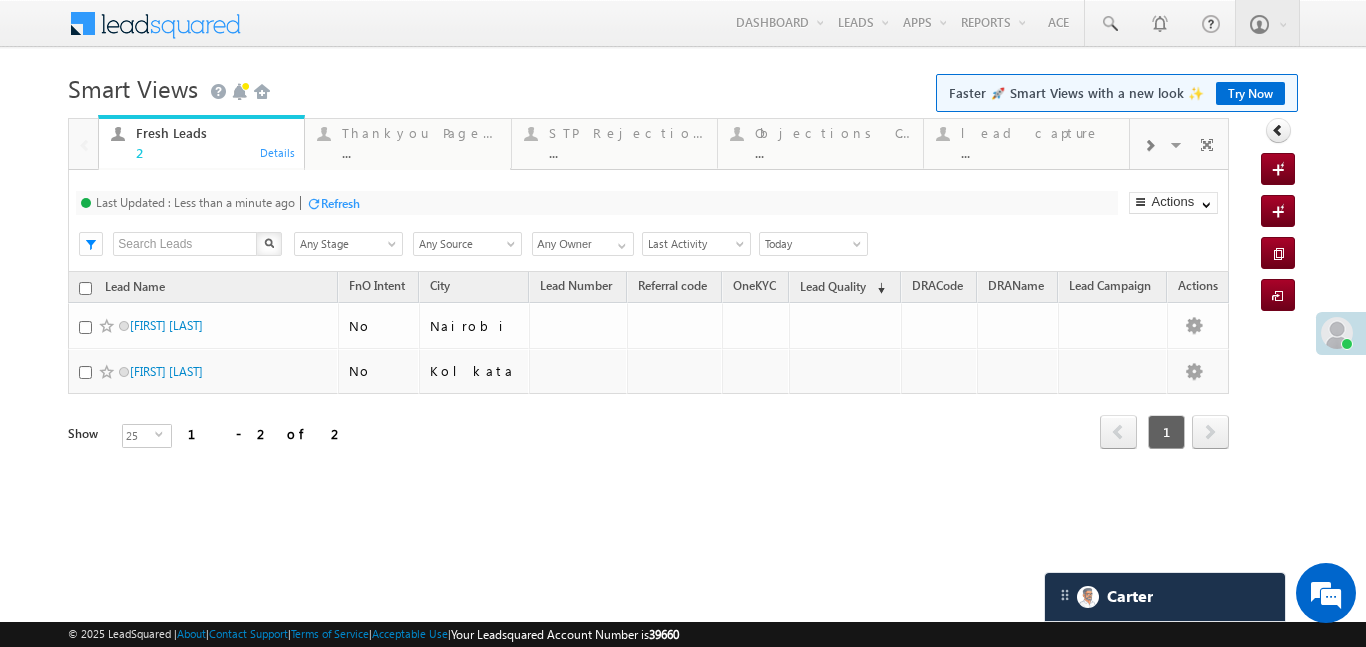 click at bounding box center (1149, 146) 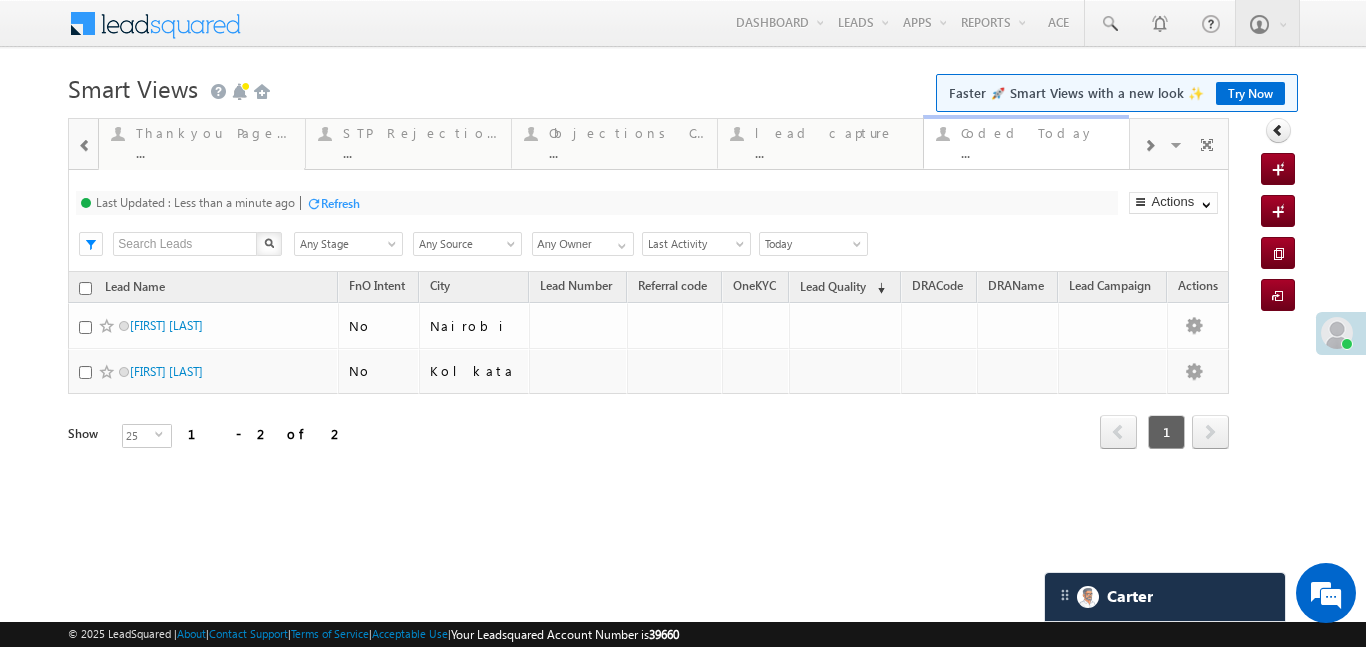 click on "Coded Today" at bounding box center (1039, 133) 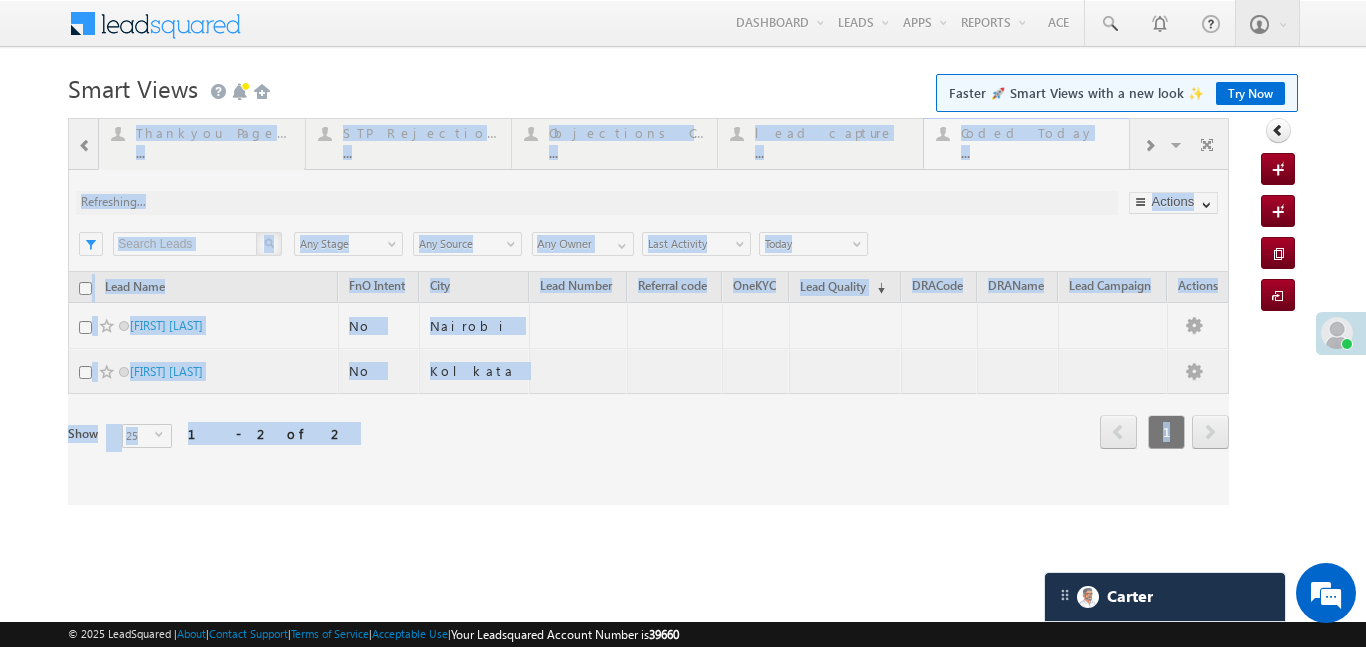 click at bounding box center [648, 311] 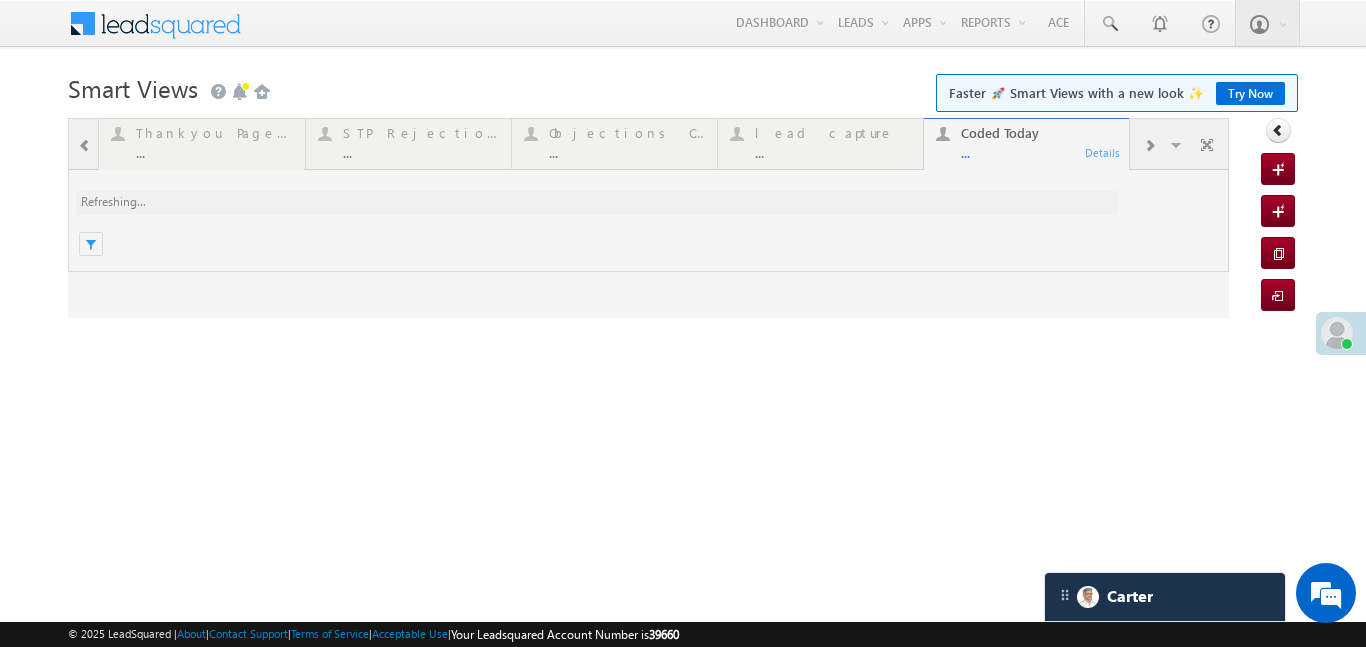 scroll, scrollTop: 0, scrollLeft: 0, axis: both 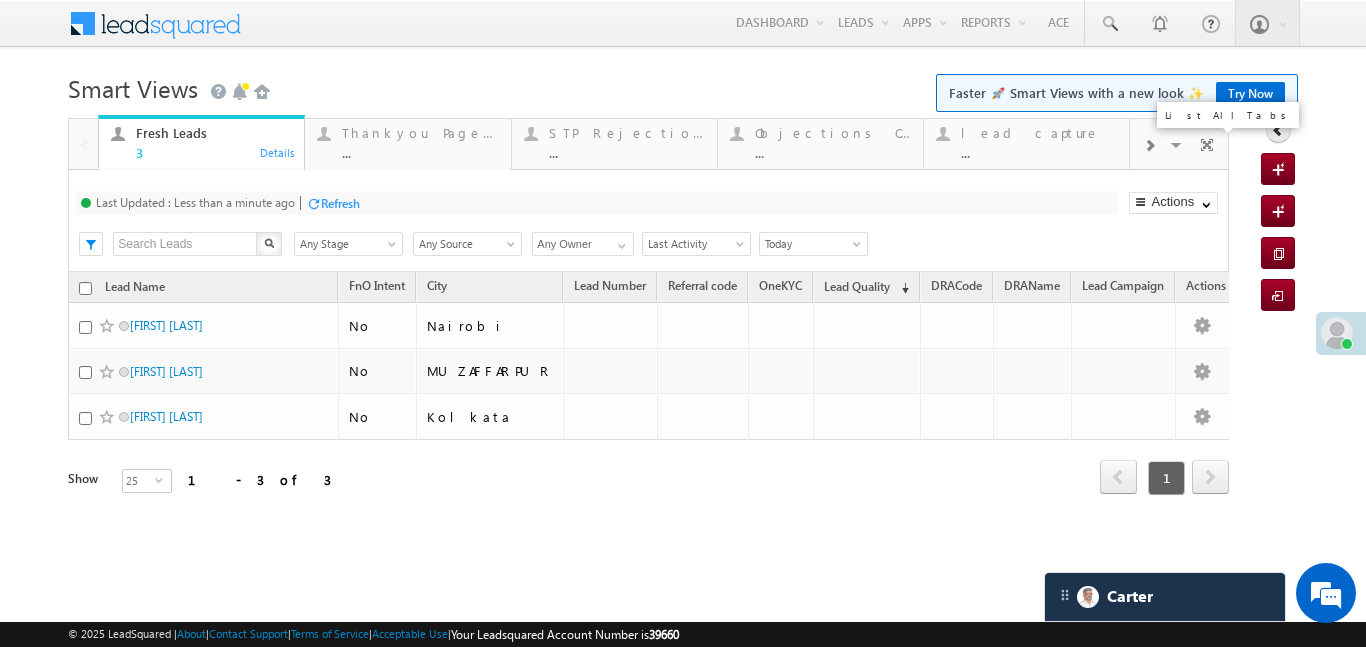click at bounding box center (1178, 148) 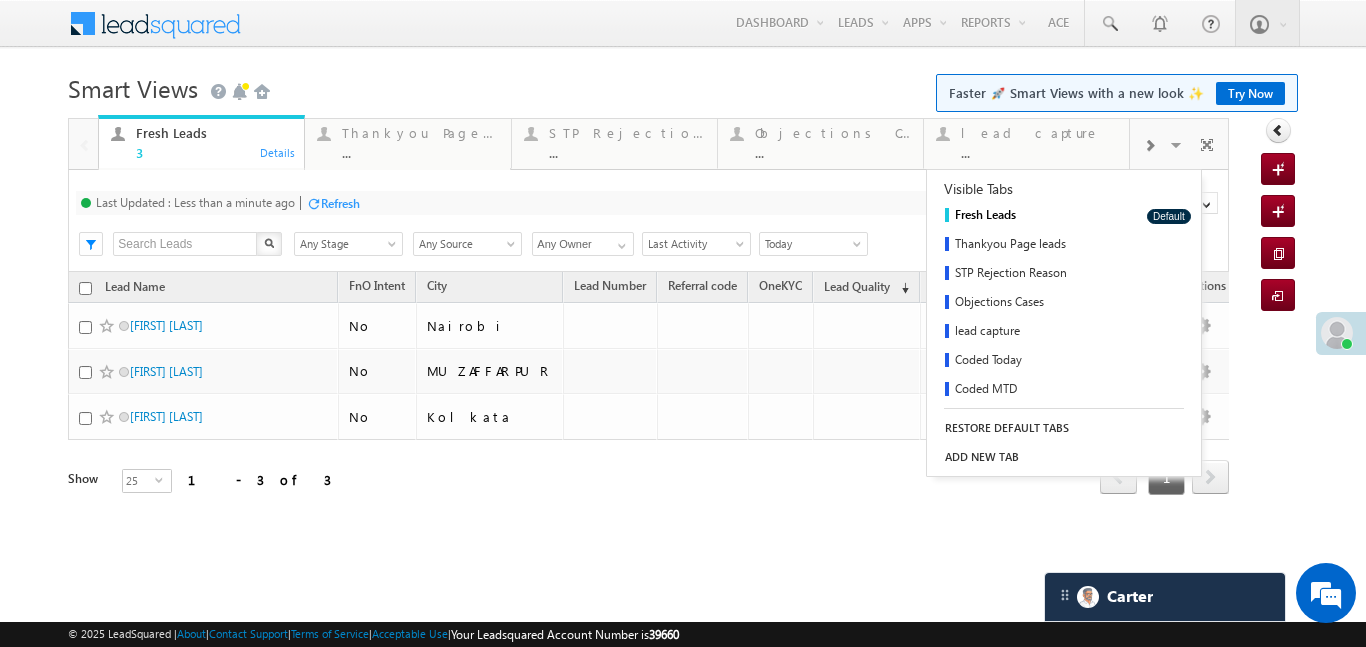 click at bounding box center [1149, 144] 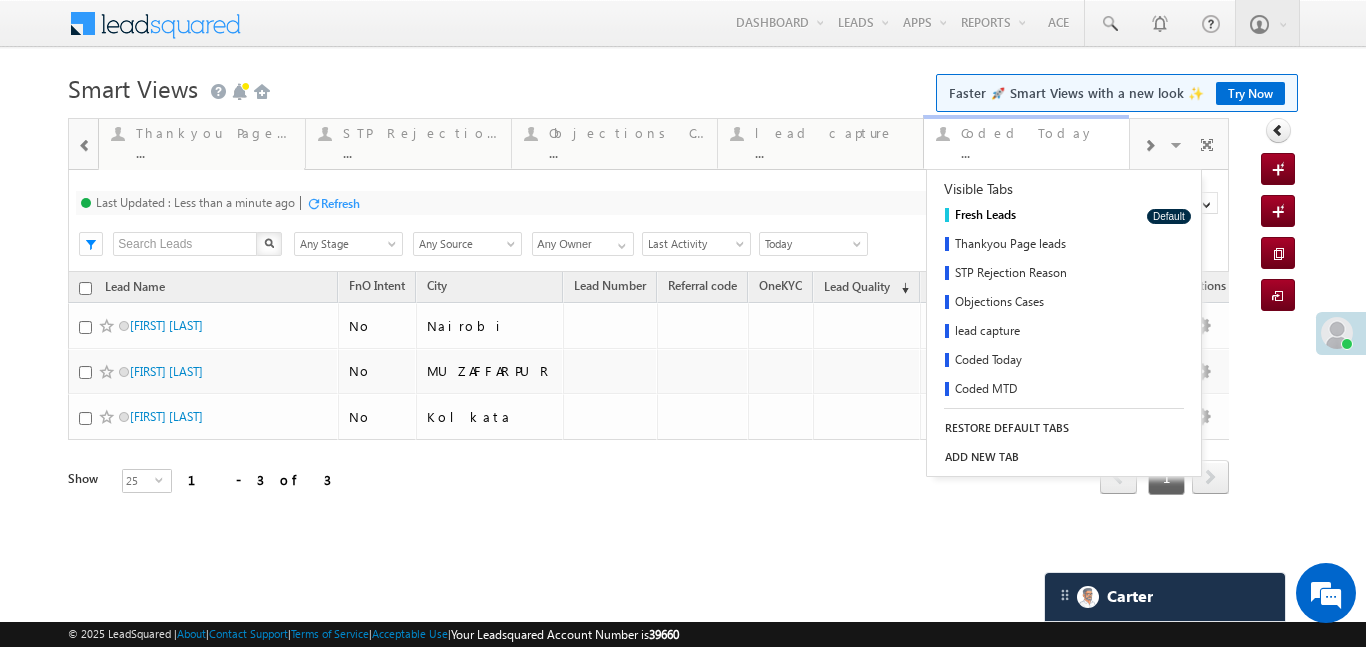 click on "..." at bounding box center [1039, 152] 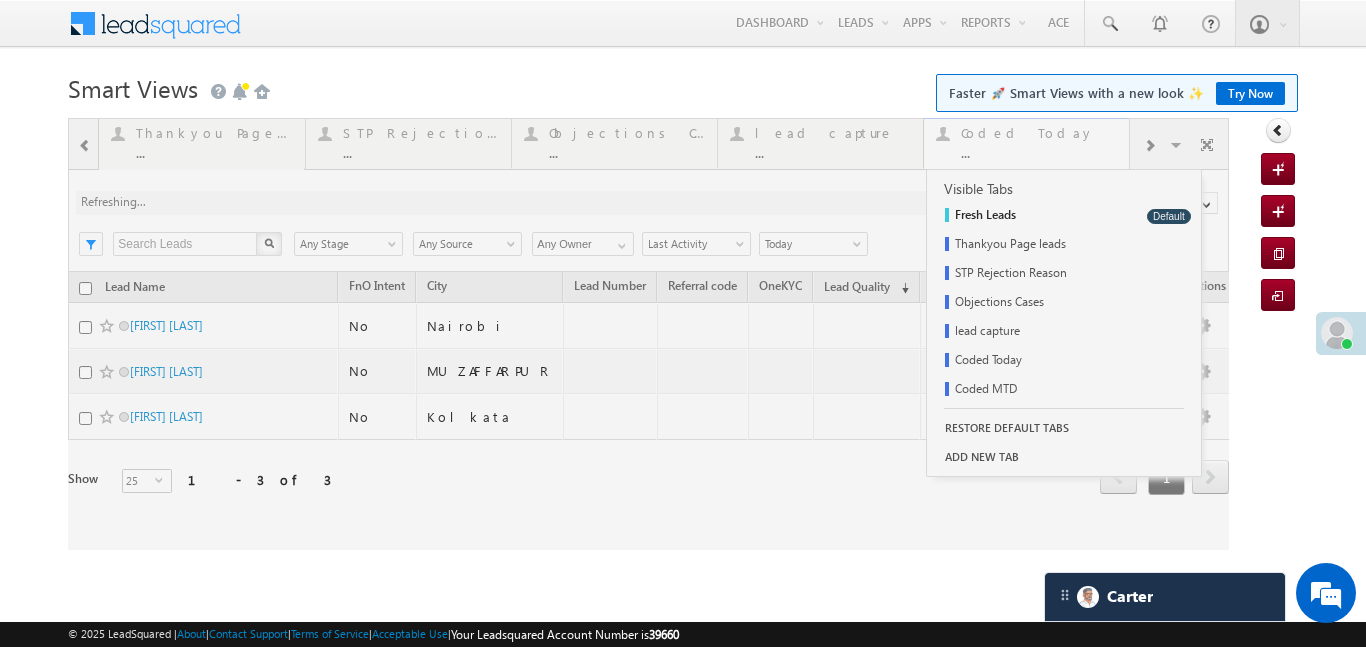 click at bounding box center [648, 334] 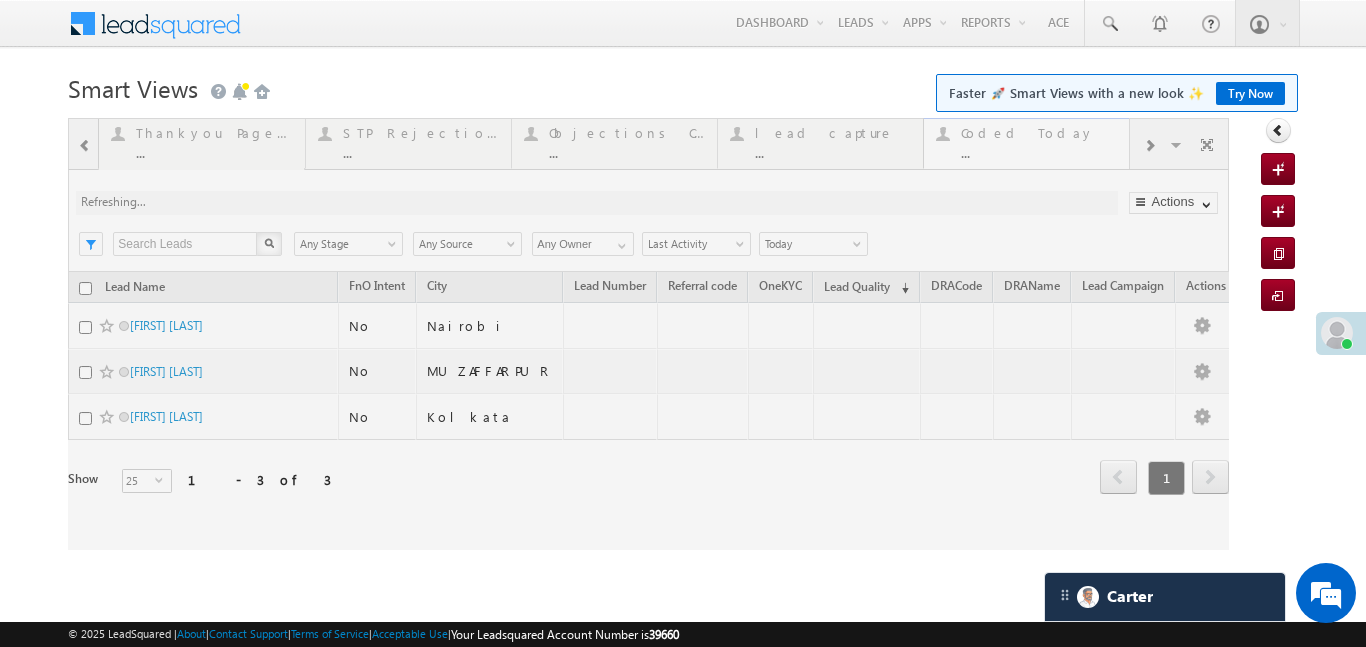 click at bounding box center (648, 334) 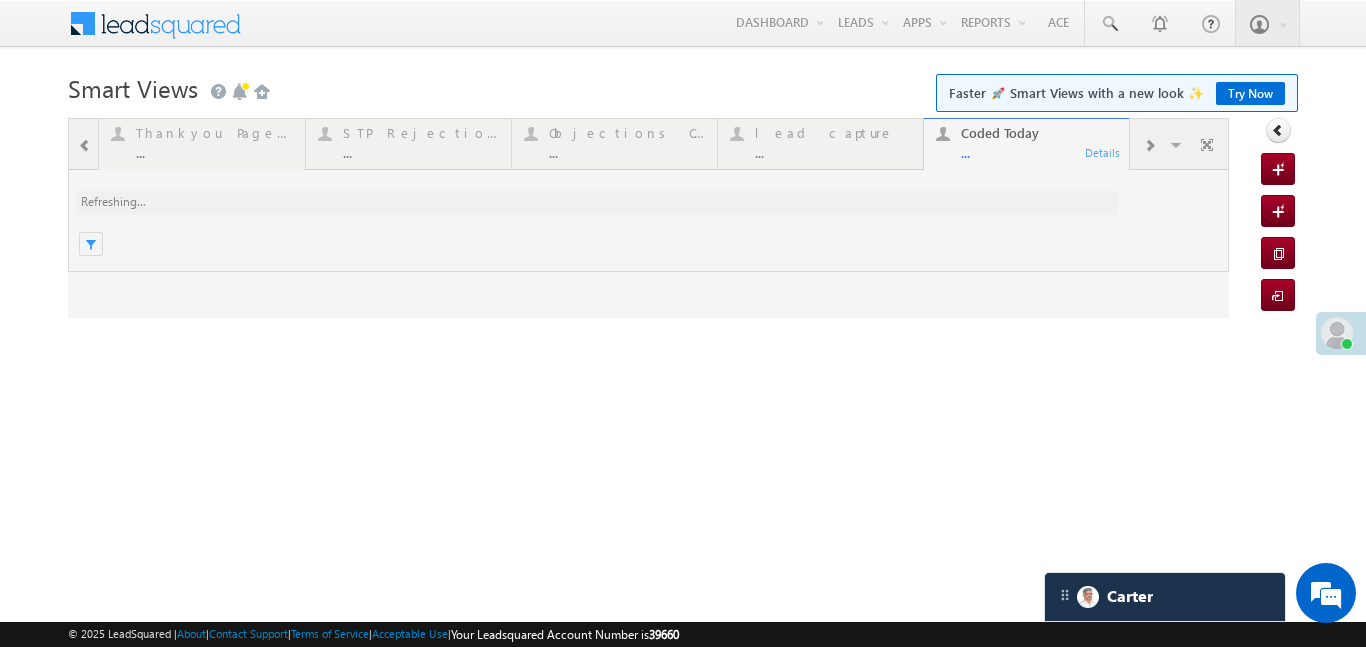 scroll, scrollTop: 0, scrollLeft: 0, axis: both 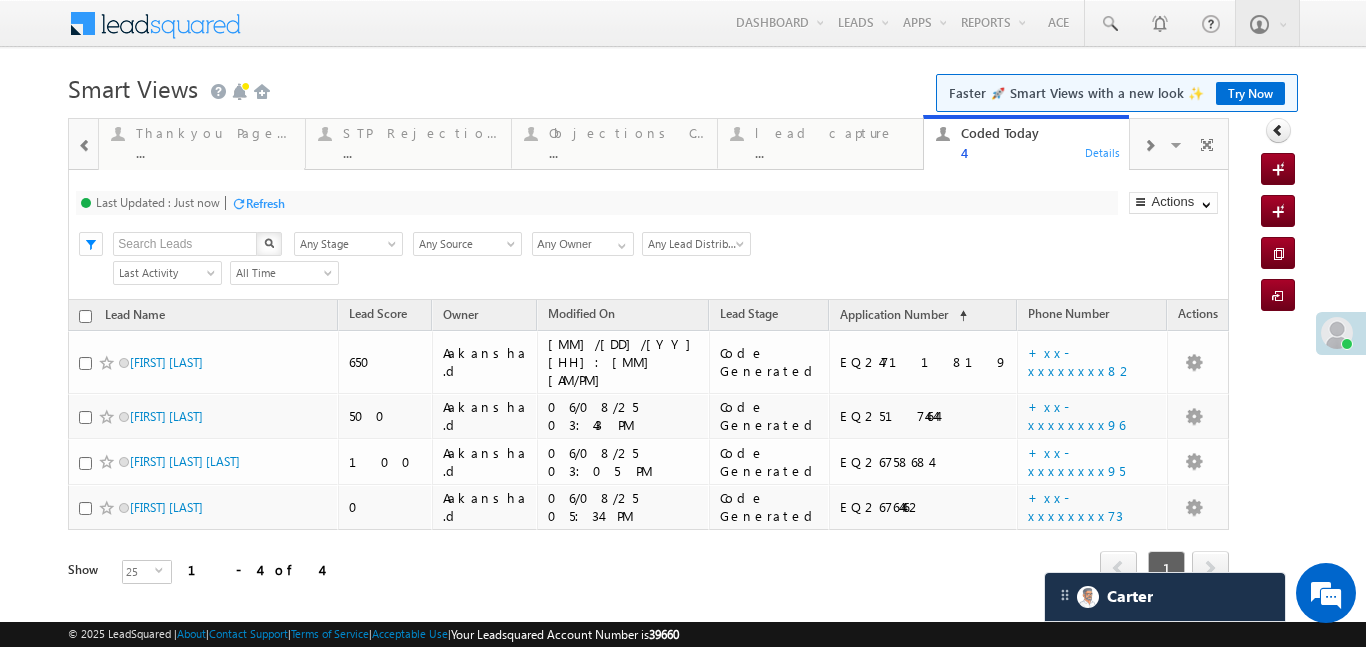 click at bounding box center (85, 146) 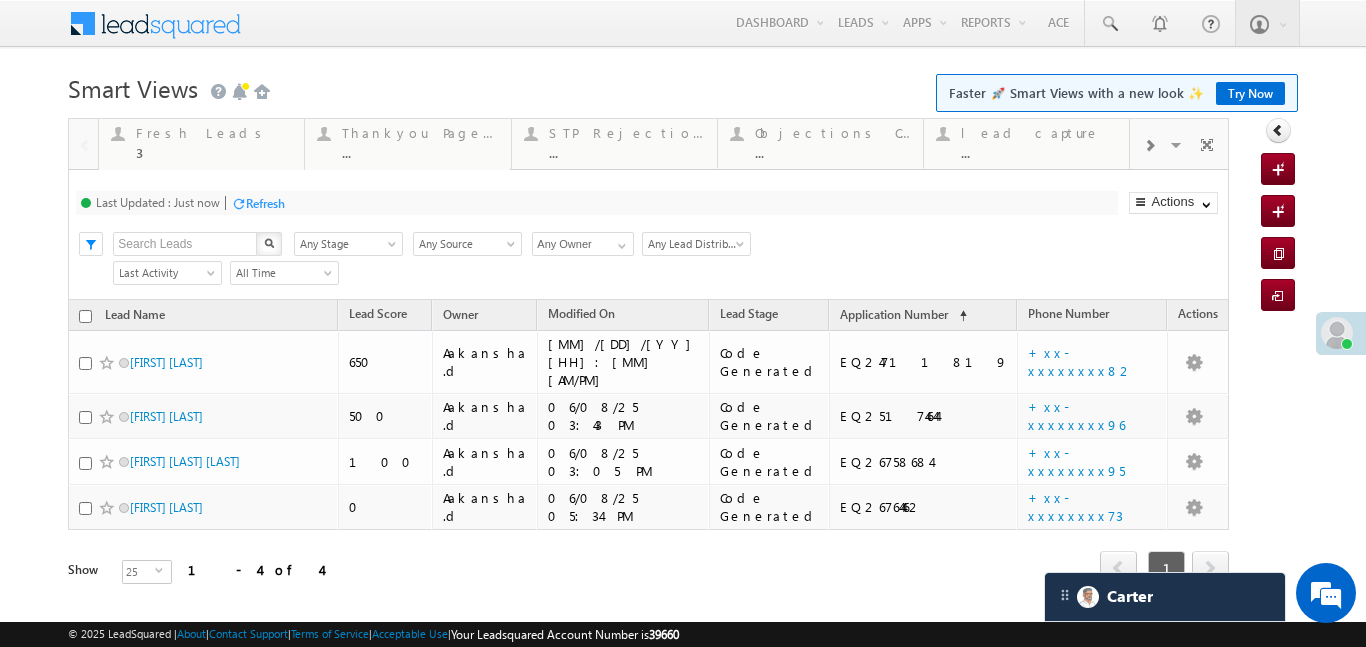 click at bounding box center [83, 143] 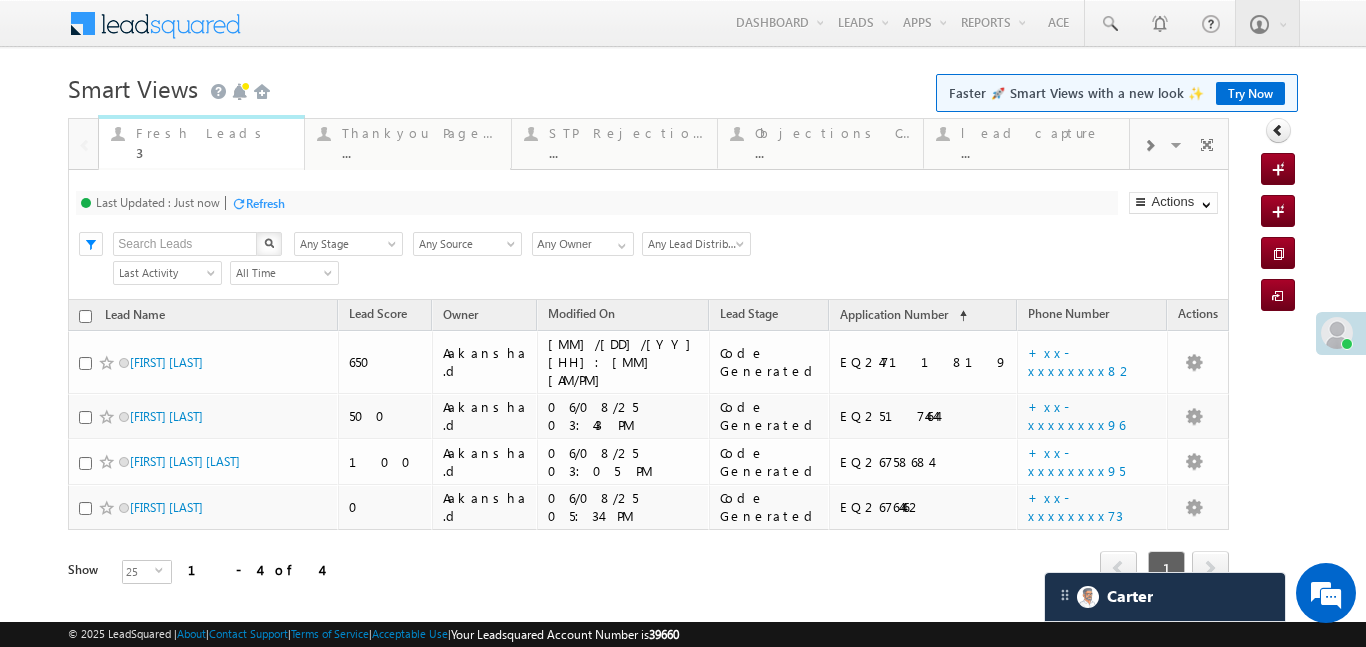 click on "3" at bounding box center [214, 152] 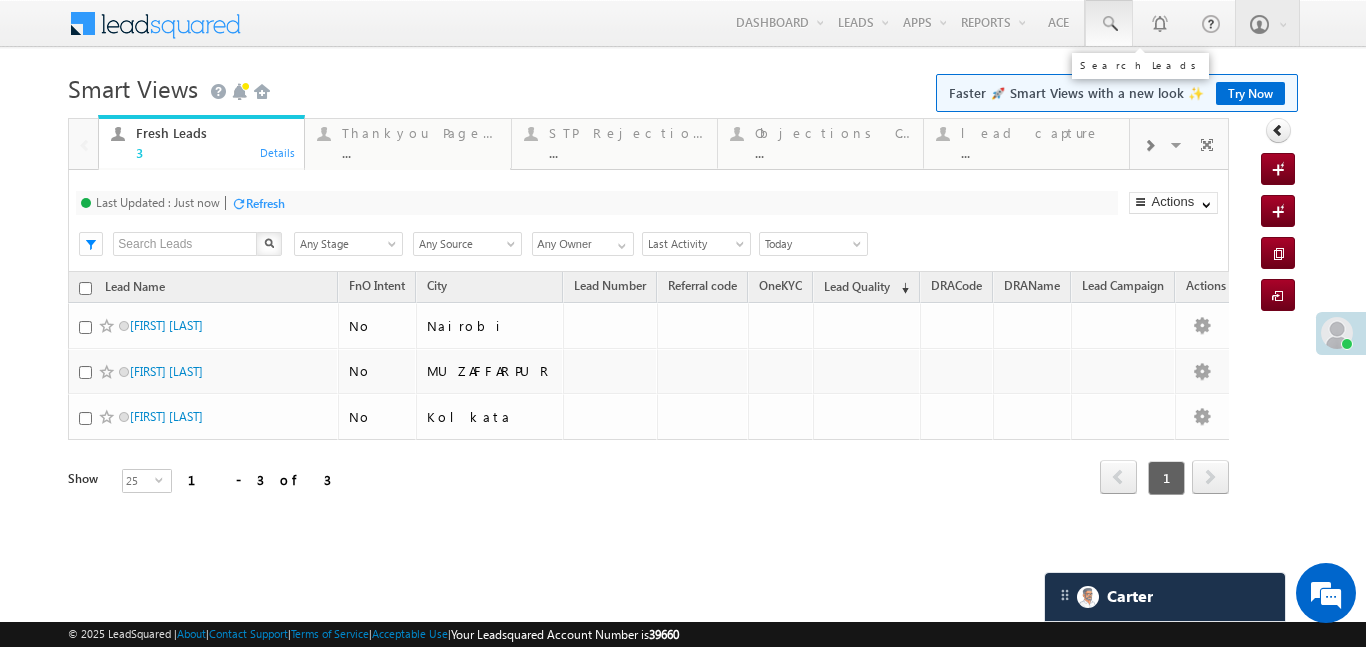 click at bounding box center [1109, 24] 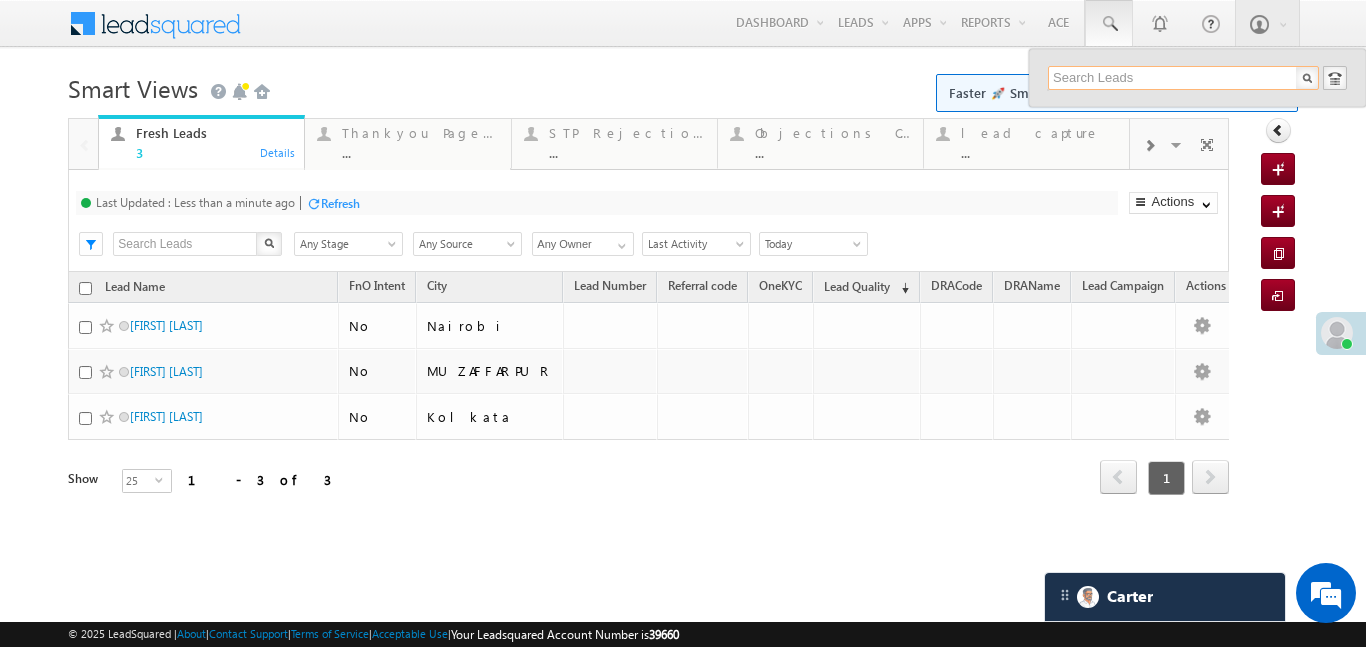 click at bounding box center (1183, 78) 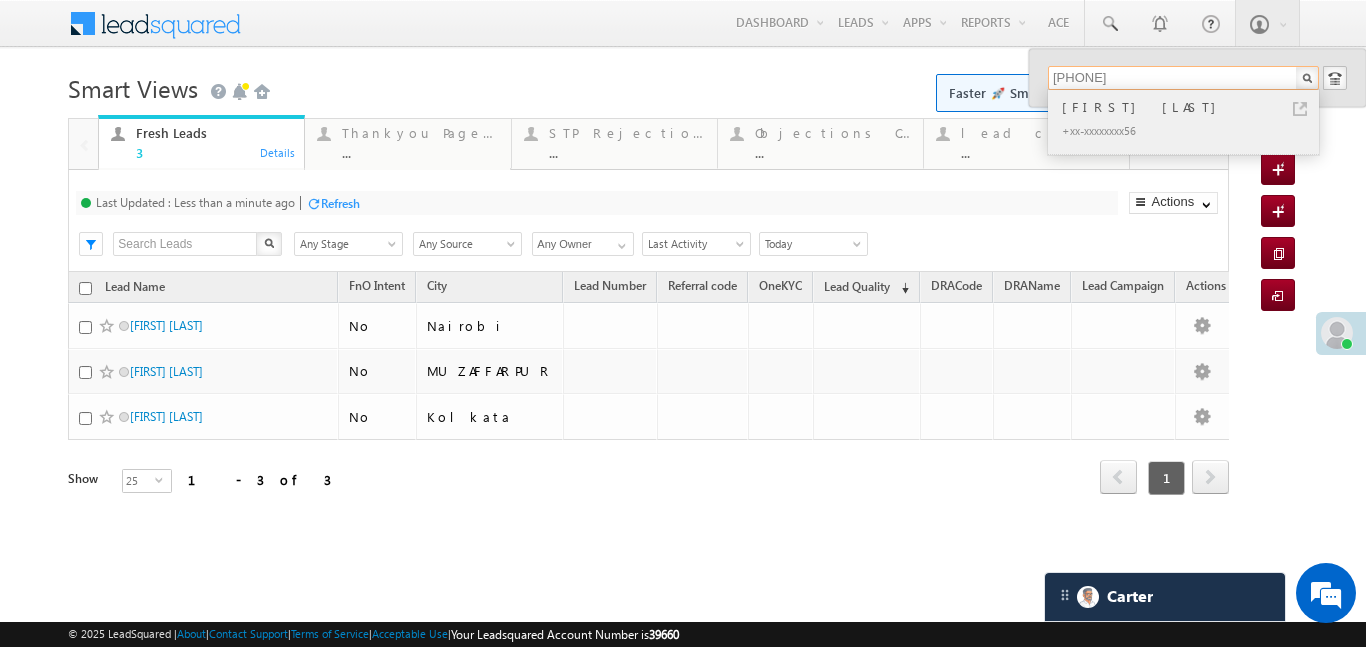 type on "7096080756" 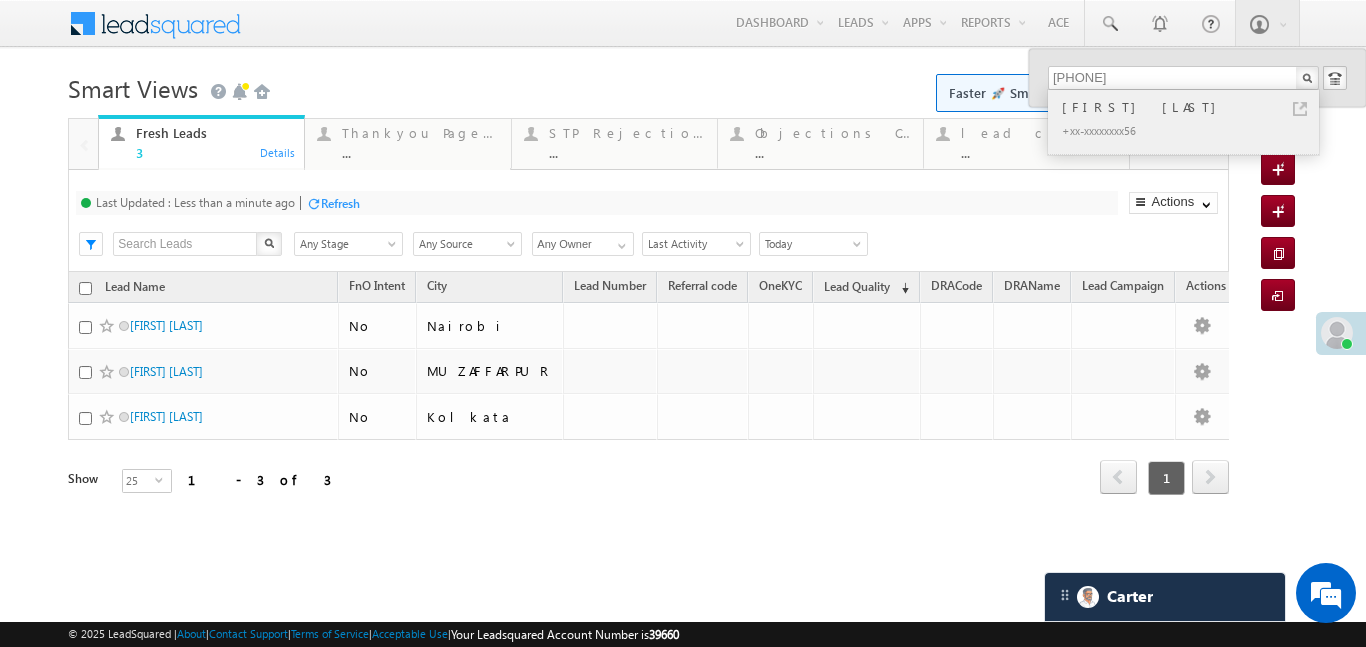 click on "Vaja Bhargav" at bounding box center [1192, 107] 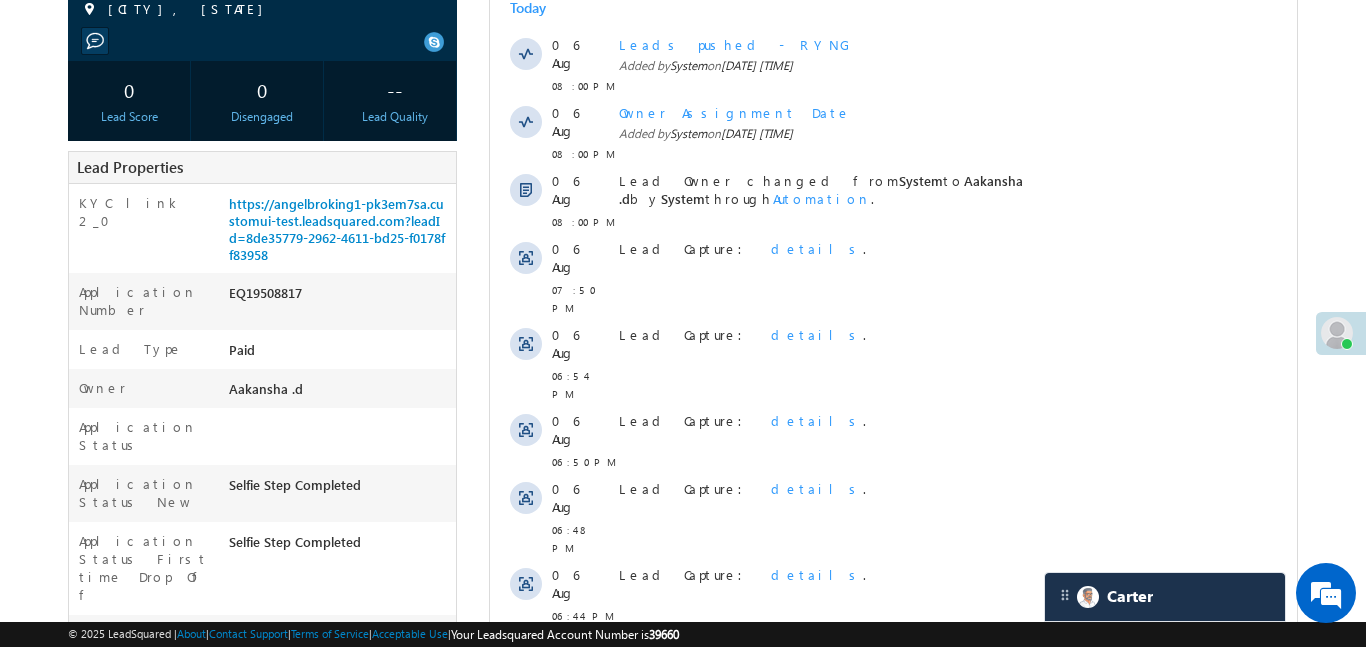 scroll, scrollTop: 207, scrollLeft: 0, axis: vertical 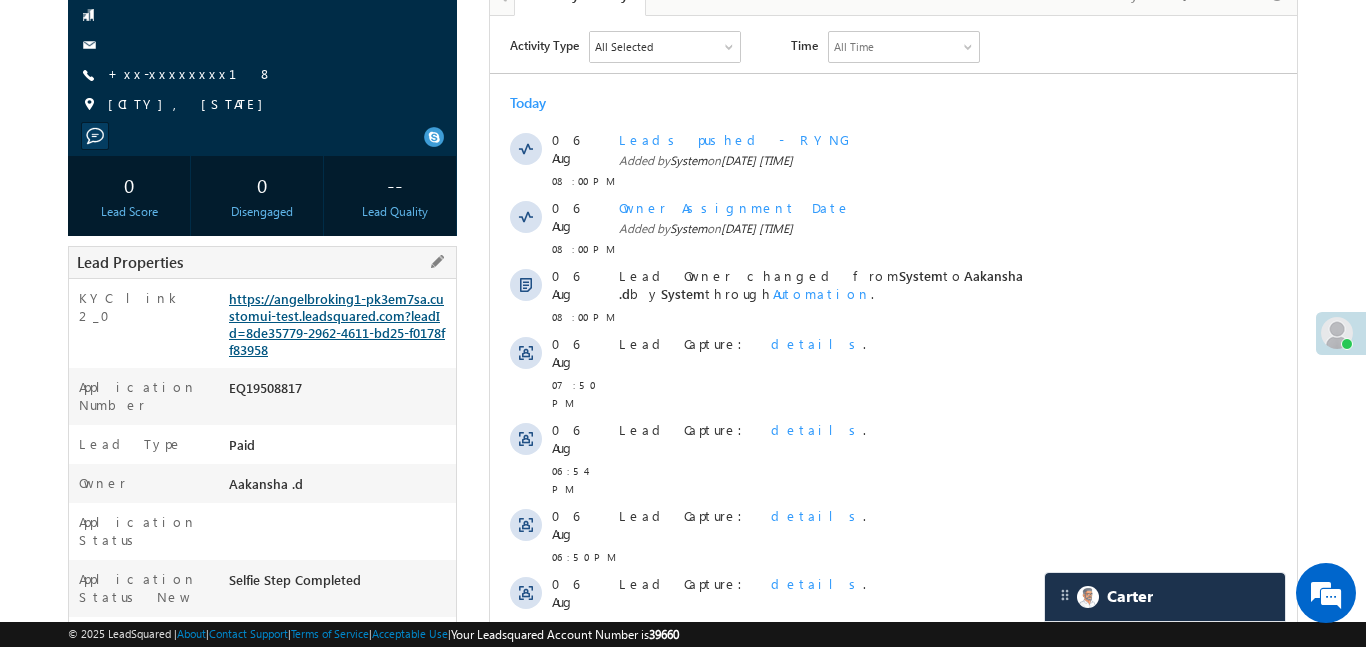 click on "https://angelbroking1-pk3em7sa.customui-test.leadsquared.com?leadId=8de35779-2962-4611-bd25-f0178ff83958" at bounding box center [337, 324] 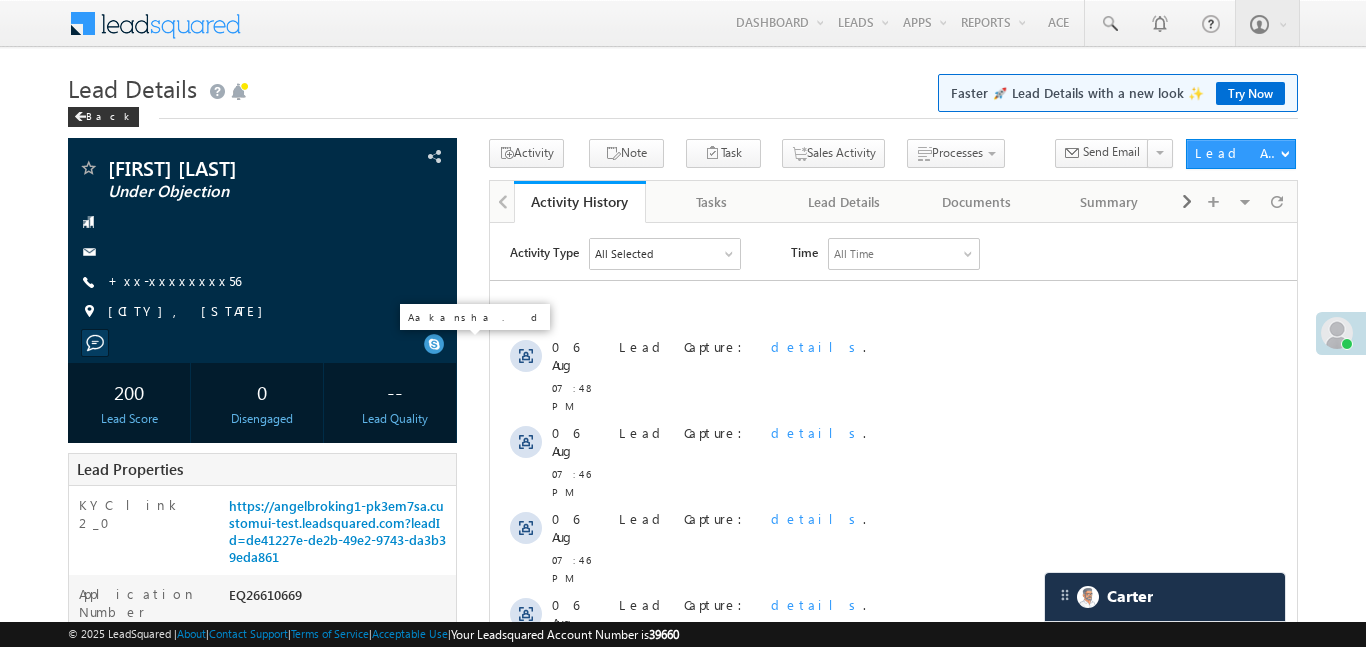 scroll, scrollTop: 0, scrollLeft: 0, axis: both 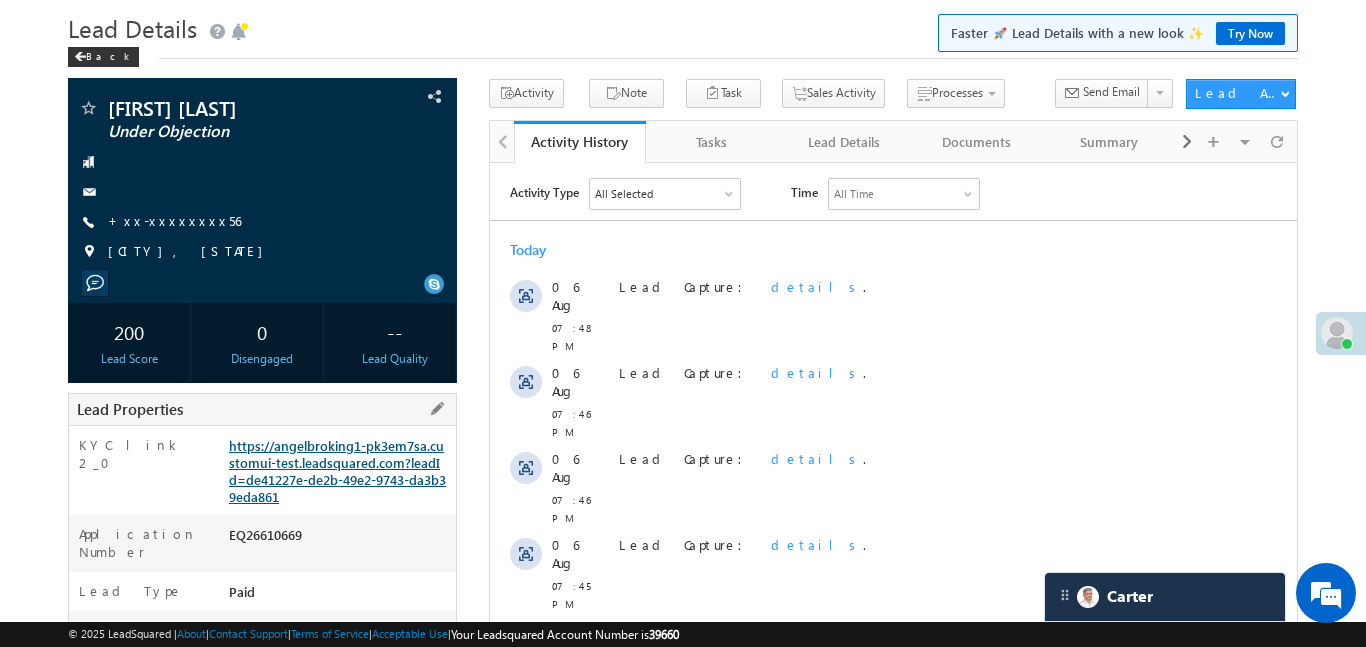 click on "https://angelbroking1-pk3em7sa.customui-test.leadsquared.com?leadId=de41227e-de2b-49e2-9743-da3b39eda861" at bounding box center (337, 471) 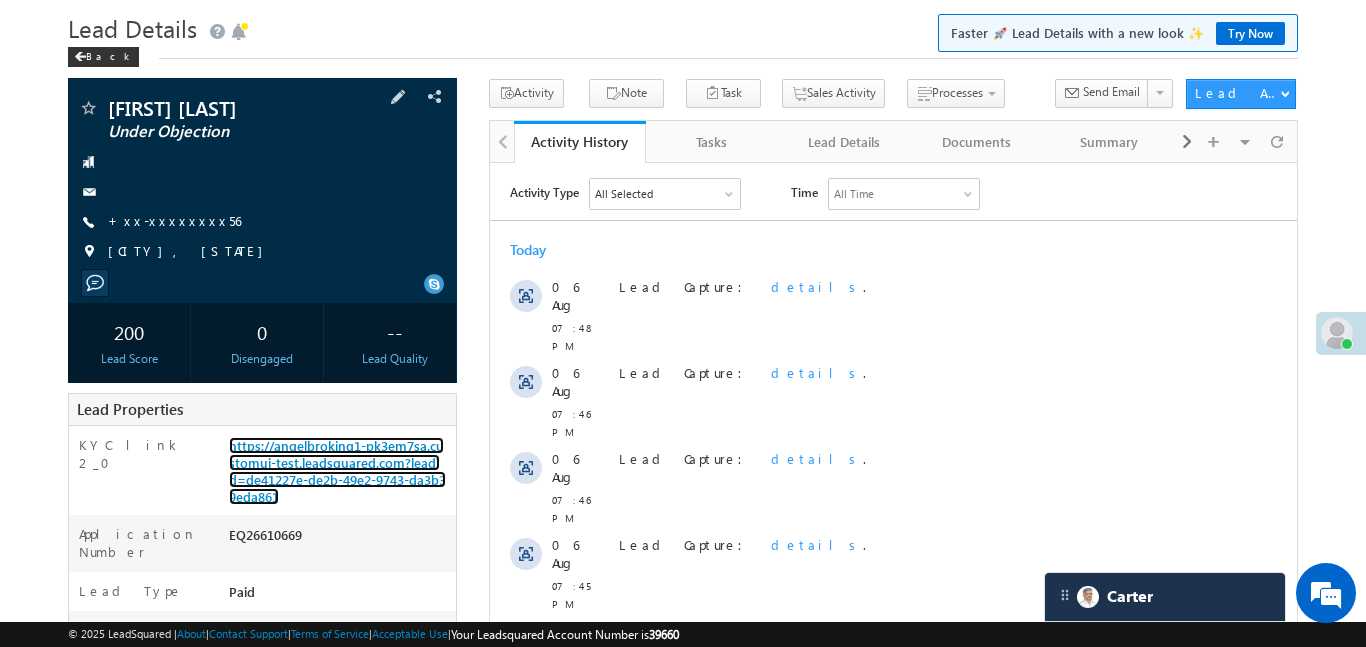 scroll, scrollTop: 0, scrollLeft: 0, axis: both 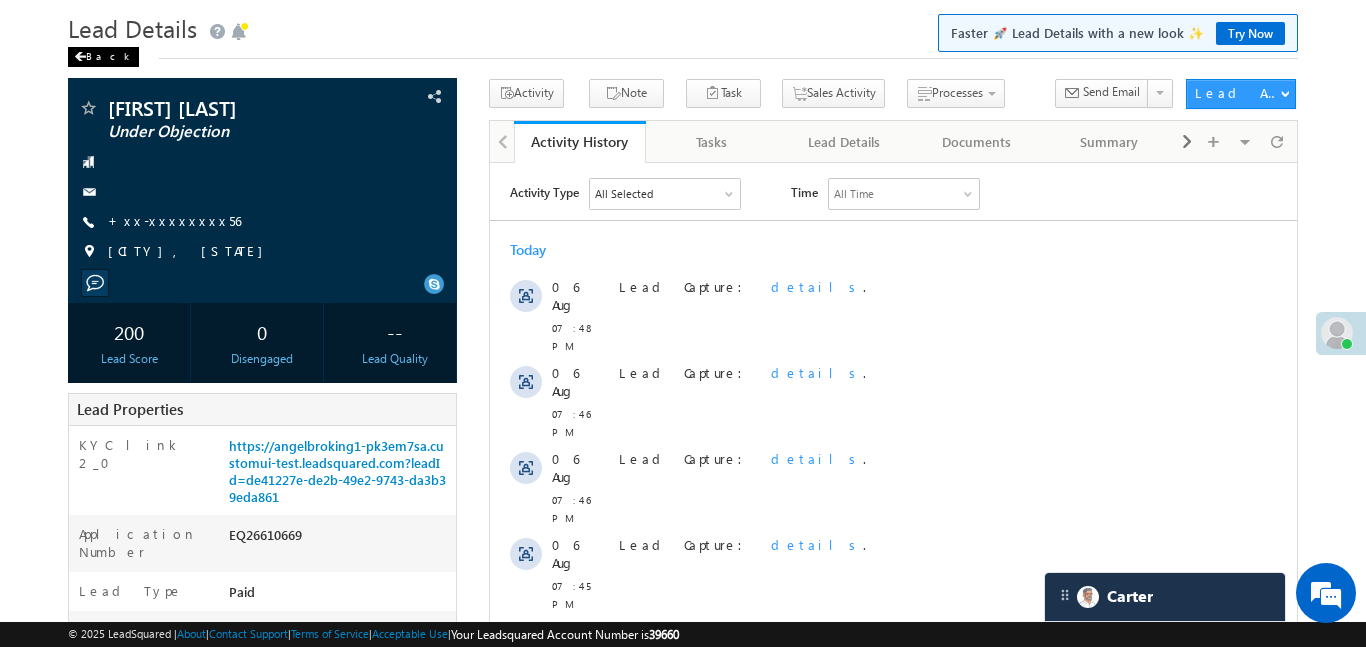 click at bounding box center (80, 57) 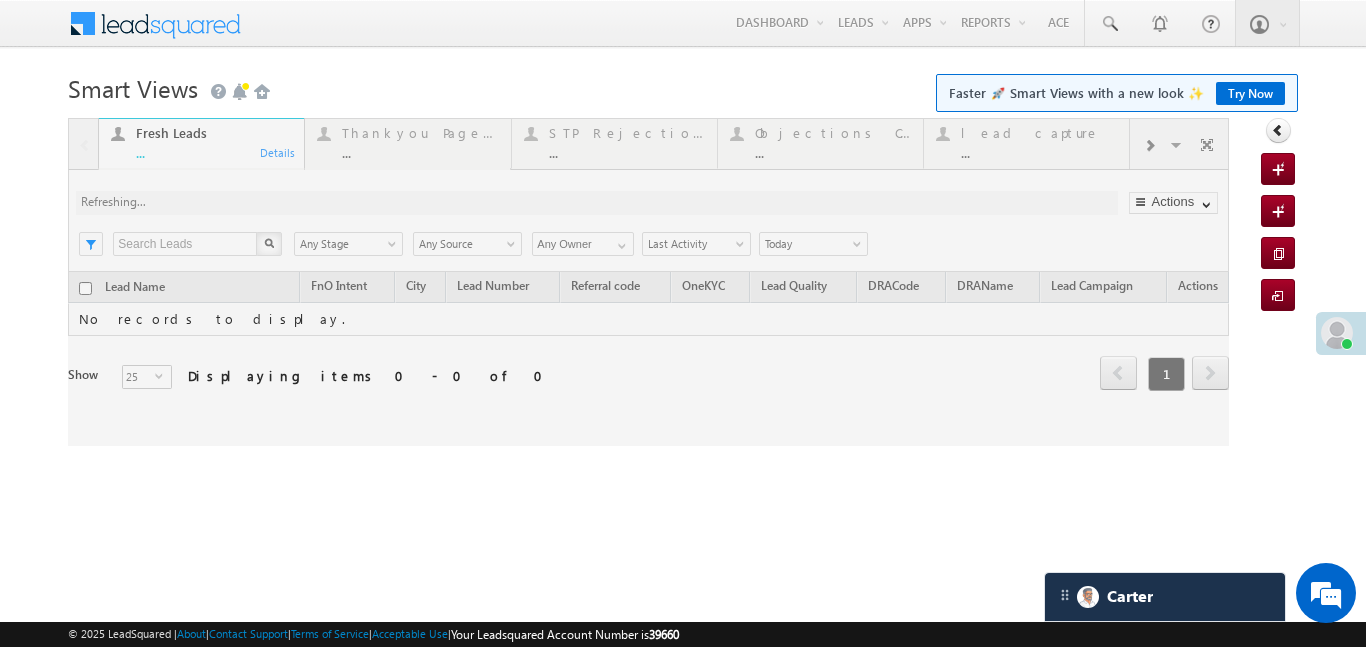 scroll, scrollTop: 0, scrollLeft: 0, axis: both 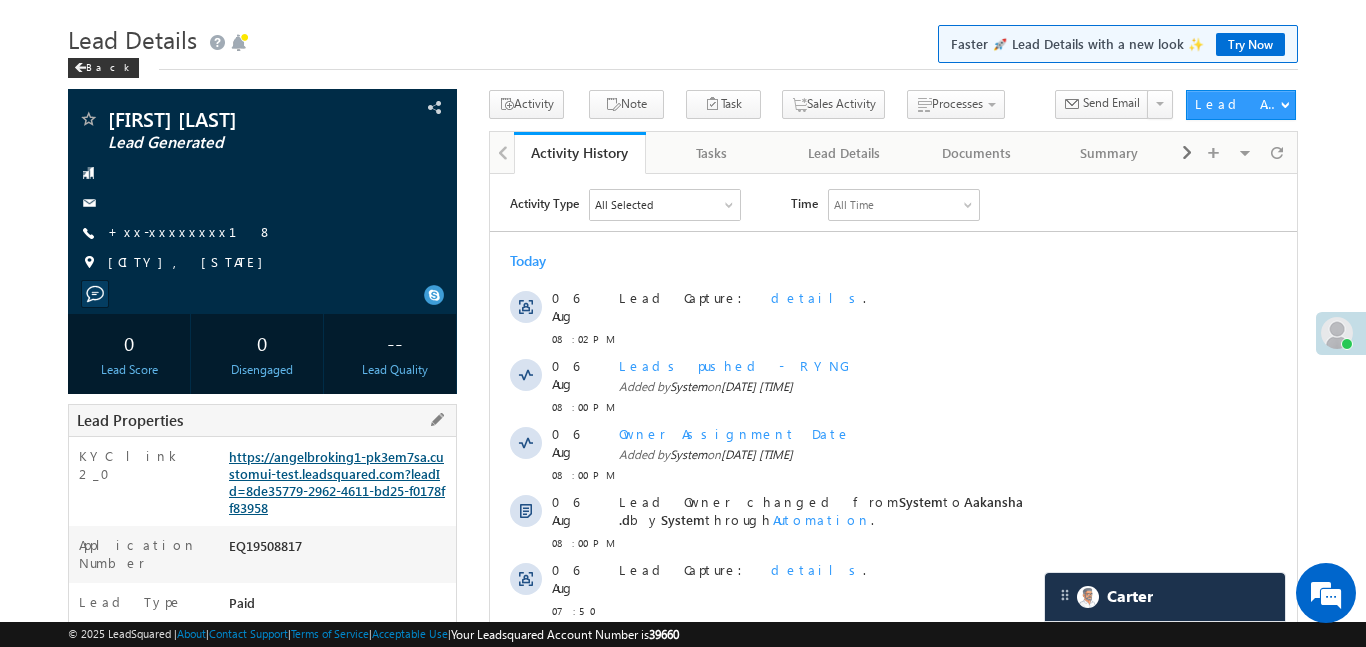 click on "https://angelbroking1-pk3em7sa.customui-test.leadsquared.com?leadId=8de35779-2962-4611-bd25-f0178ff83958" at bounding box center [337, 482] 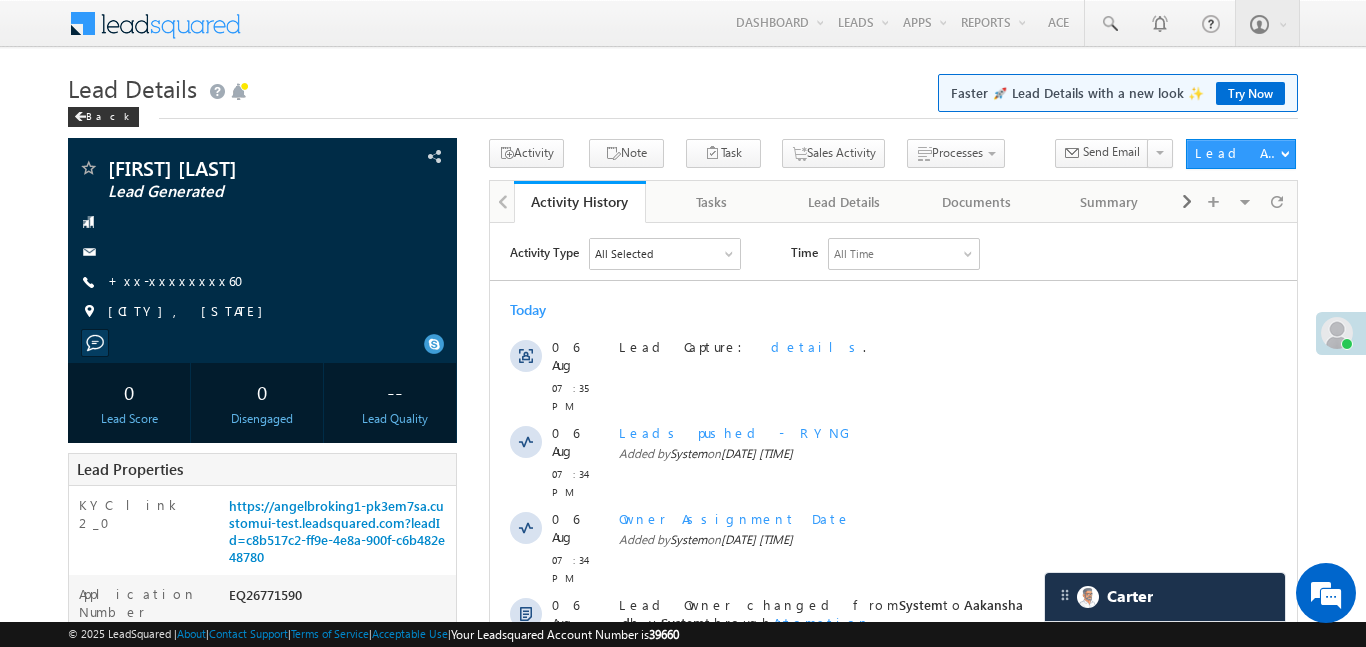 scroll, scrollTop: 0, scrollLeft: 0, axis: both 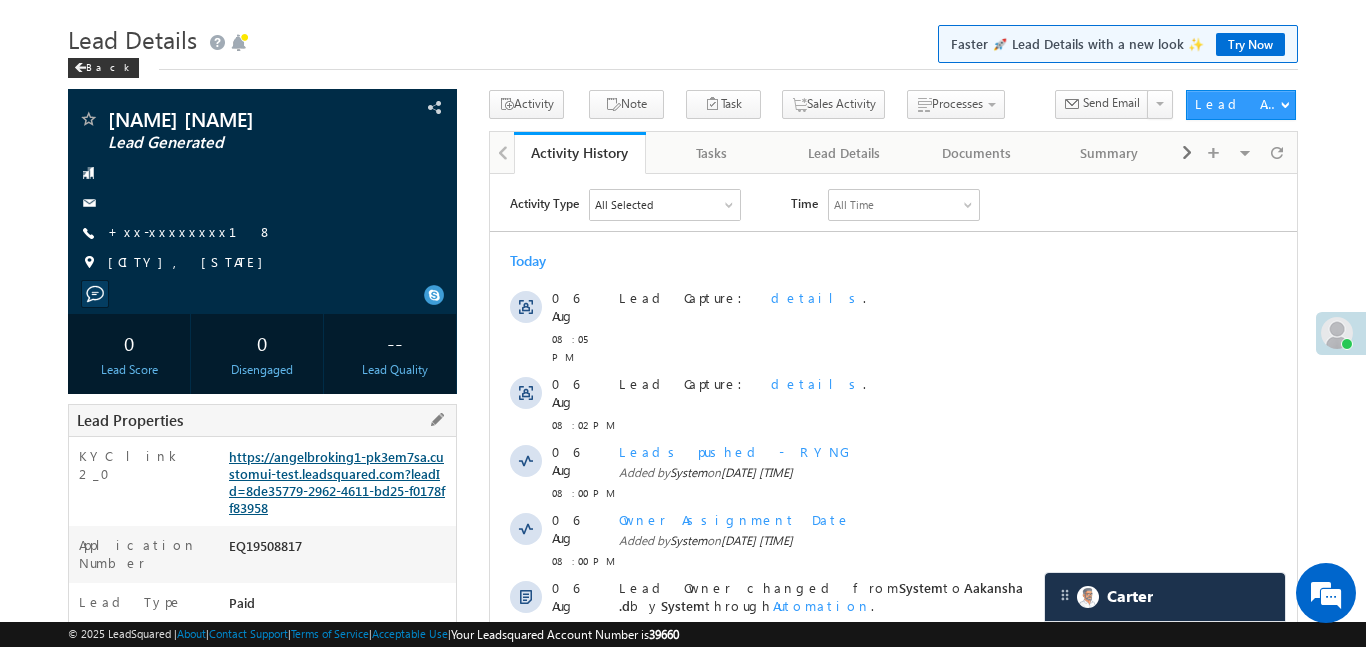 click on "https://angelbroking1-pk3em7sa.customui-test.leadsquared.com?leadId=8de35779-2962-4611-bd25-f0178ff83958" at bounding box center [337, 482] 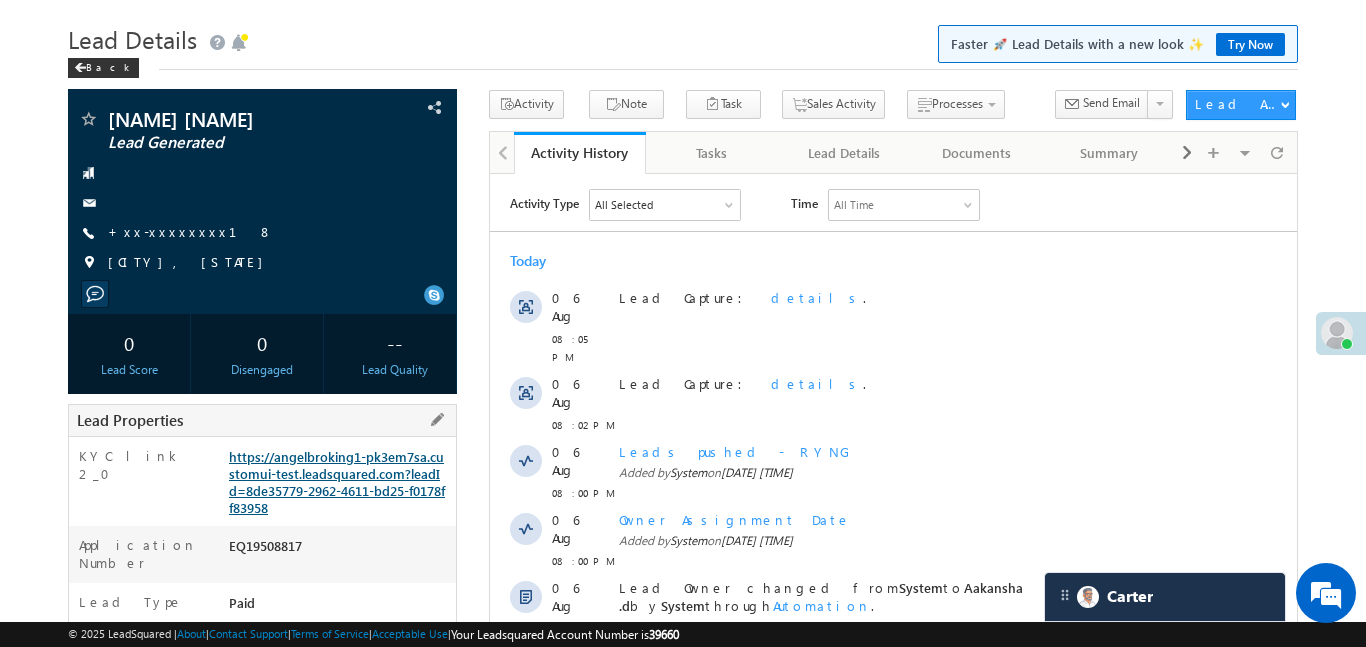 click on "https://angelbroking1-pk3em7sa.customui-test.leadsquared.com?leadId=8de35779-2962-4611-bd25-f0178ff83958" at bounding box center (337, 482) 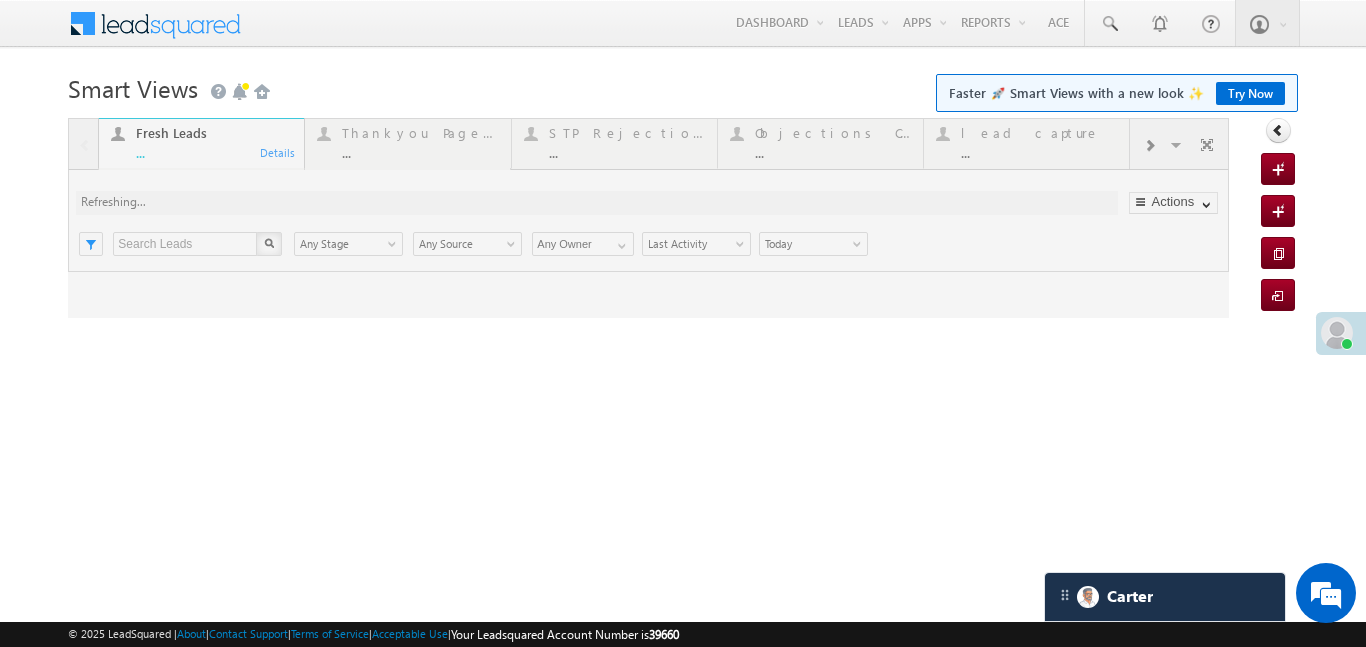 scroll, scrollTop: 0, scrollLeft: 0, axis: both 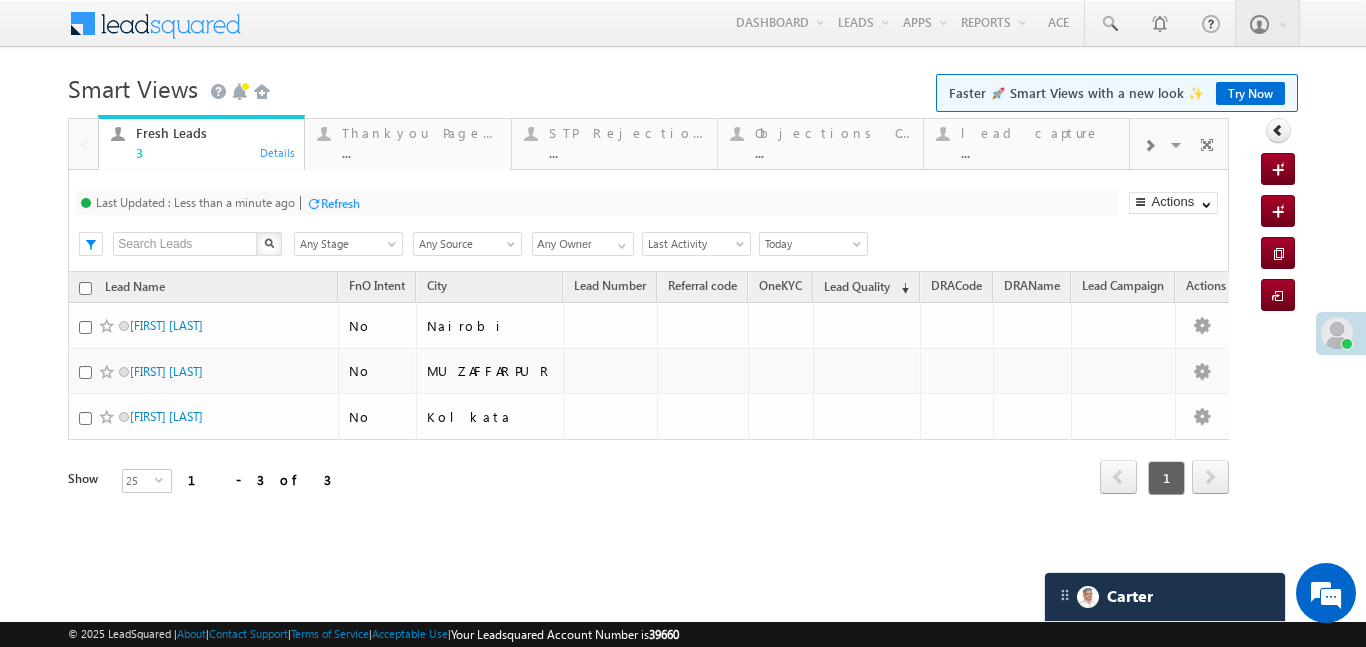 click at bounding box center (1149, 144) 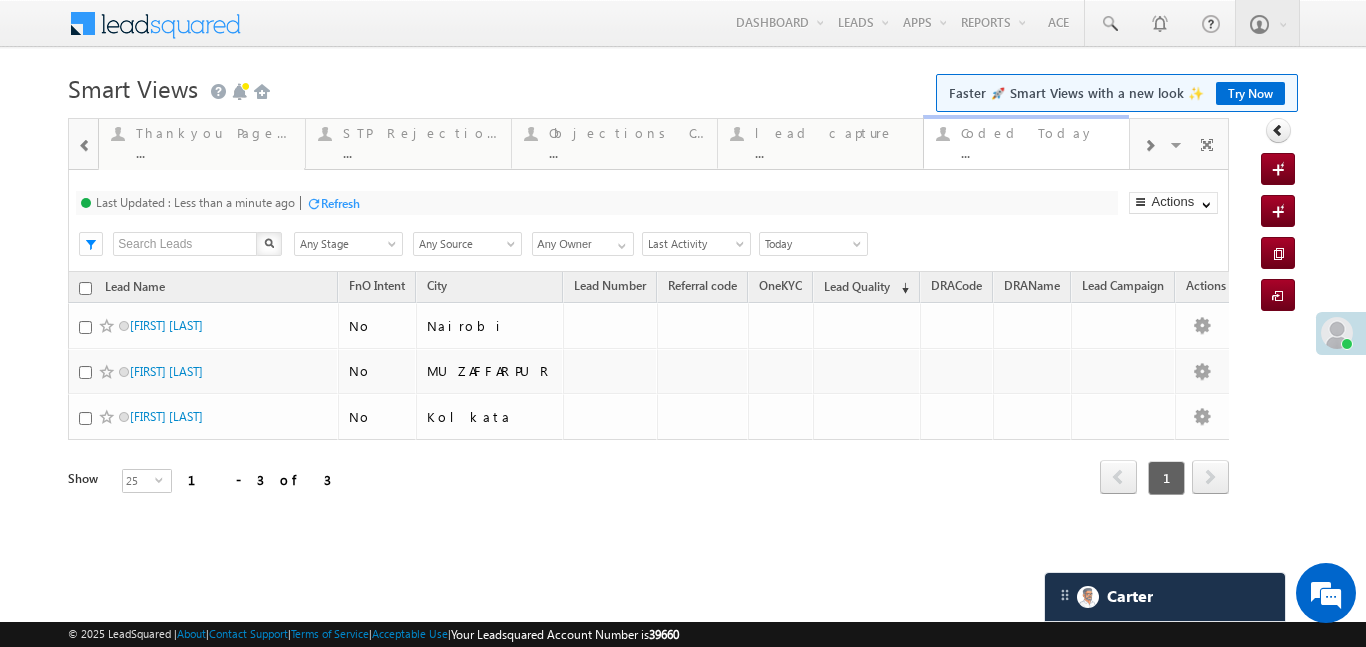 click on "Coded Today ... Details" at bounding box center [1026, 142] 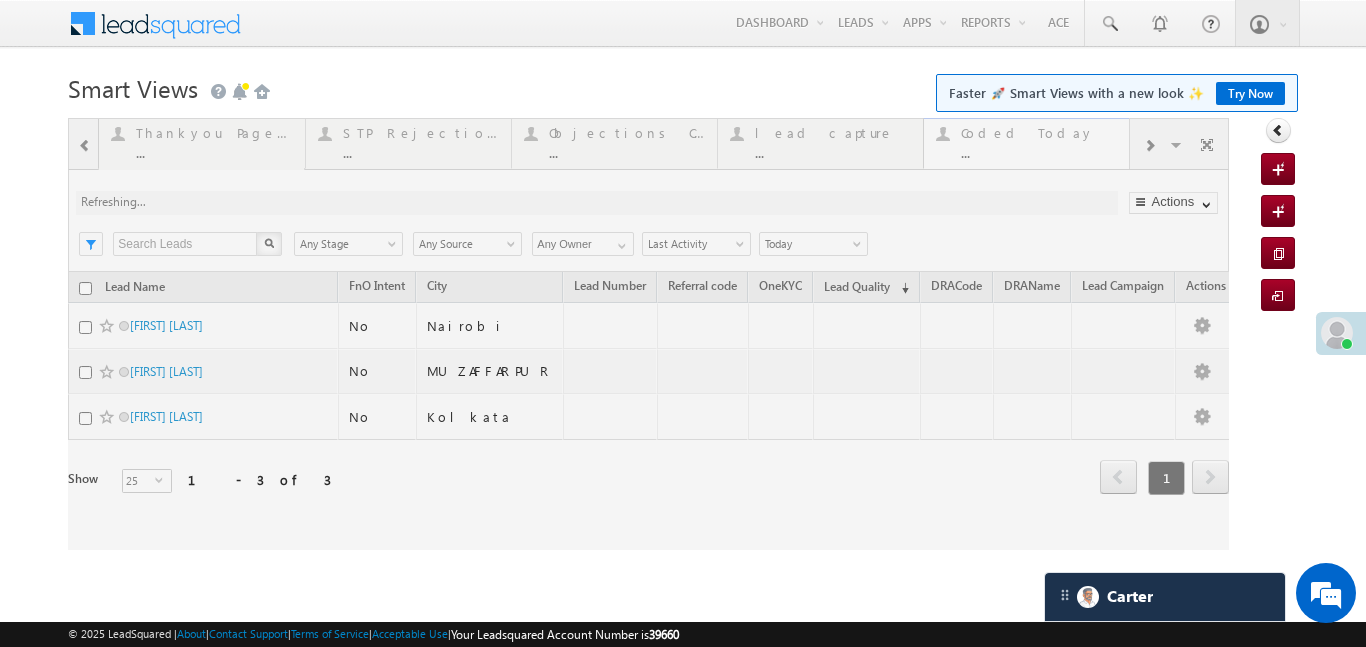 click at bounding box center (648, 334) 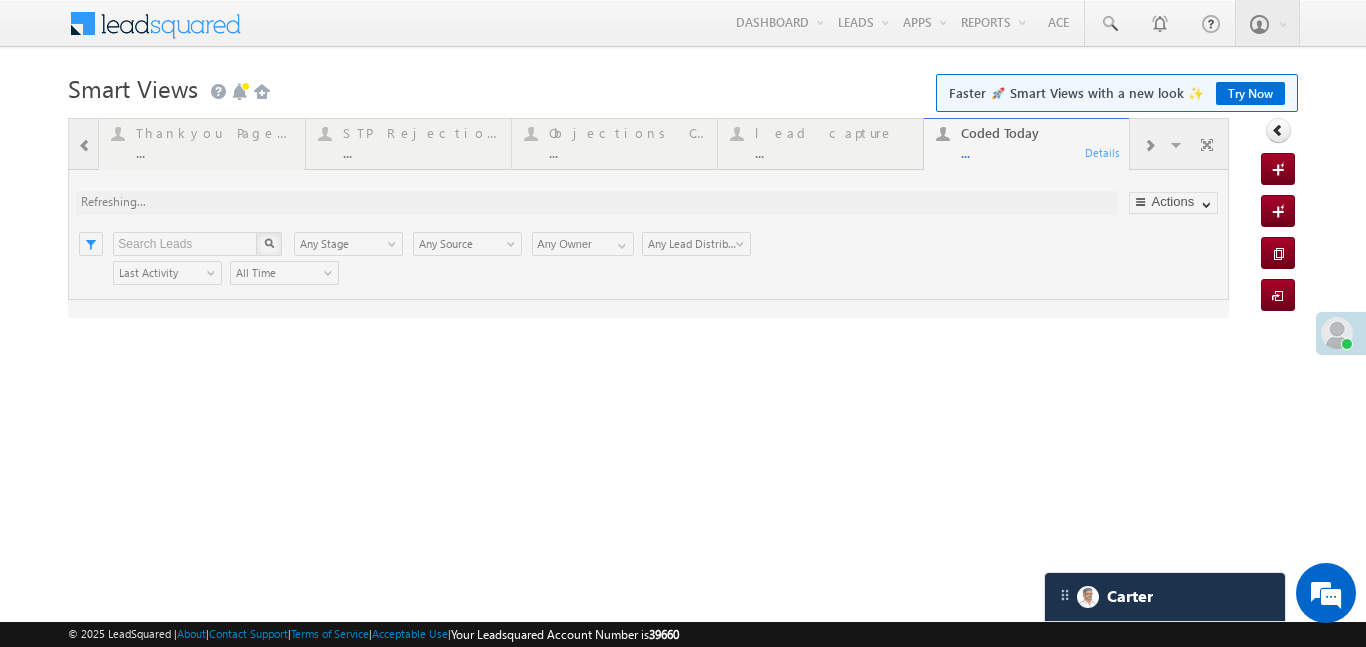 scroll, scrollTop: 0, scrollLeft: 0, axis: both 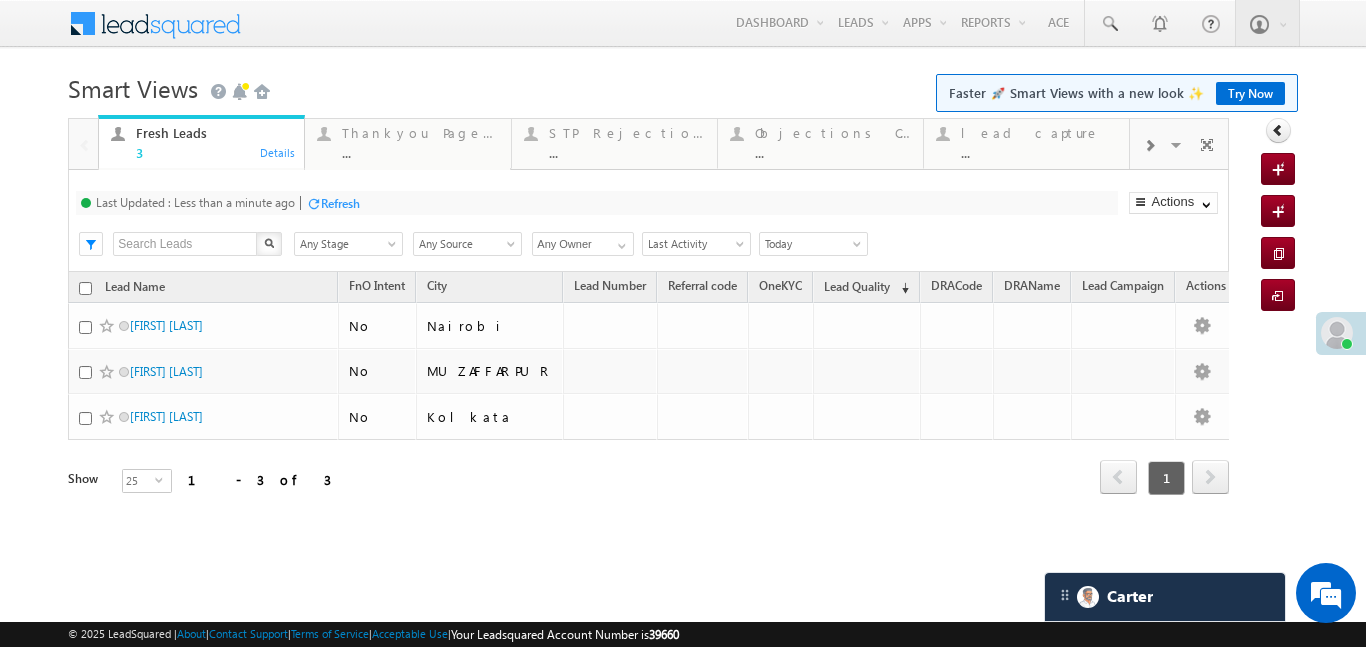 click on "Smart Views Getting Started Faster 🚀 Smart Views with a new look ✨ Try Now" at bounding box center (682, 86) 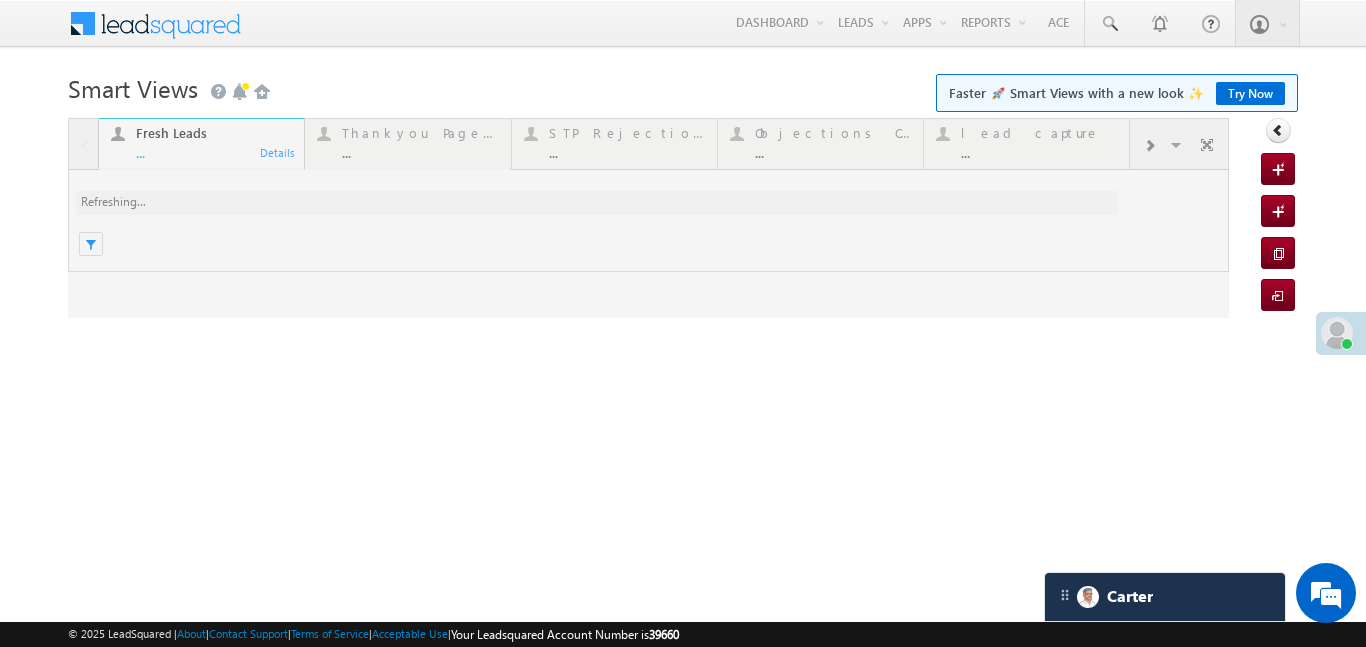 scroll, scrollTop: 0, scrollLeft: 0, axis: both 